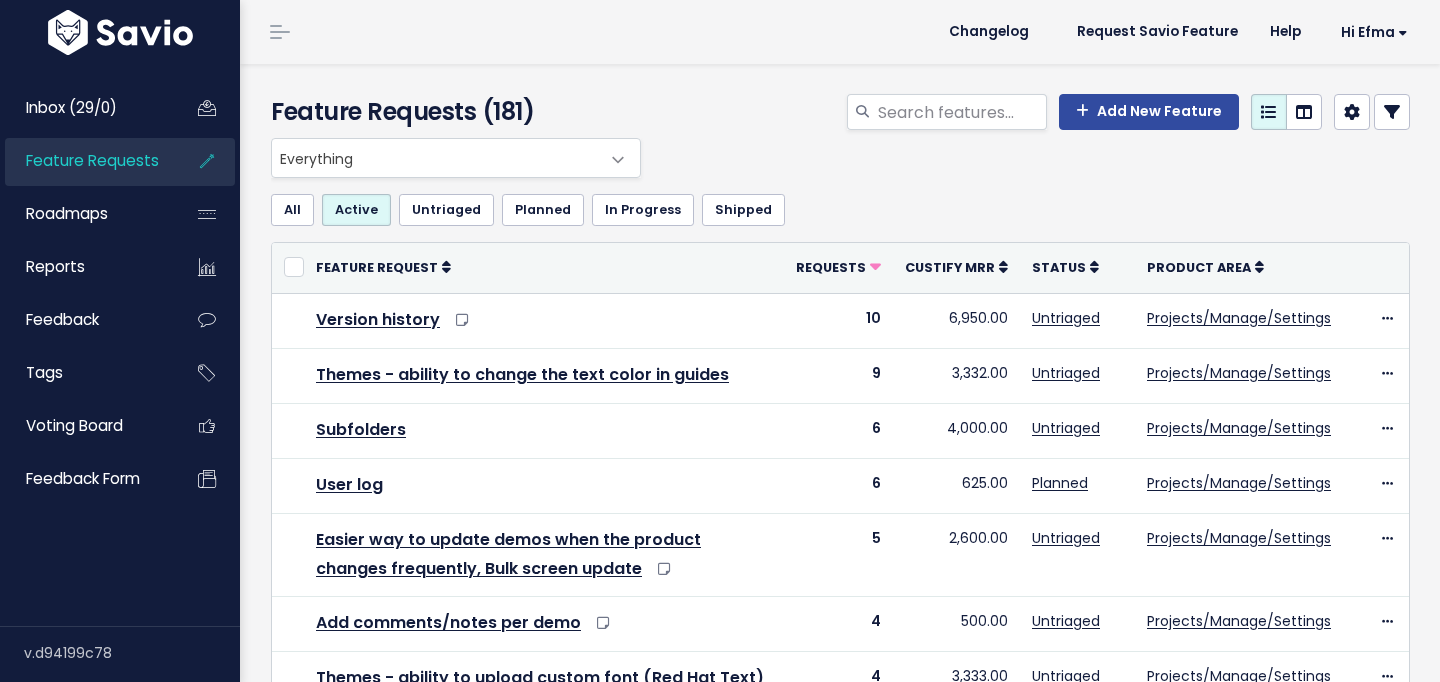 scroll, scrollTop: 0, scrollLeft: 0, axis: both 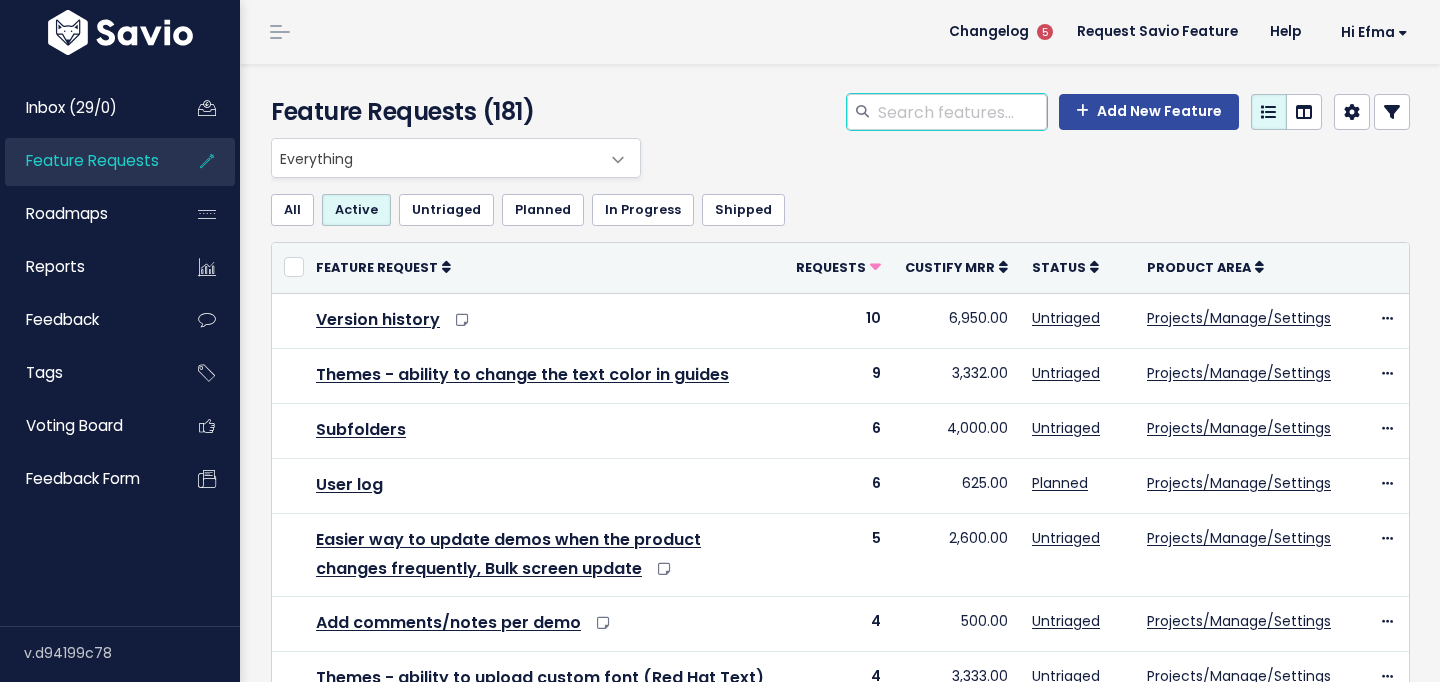 click at bounding box center [961, 112] 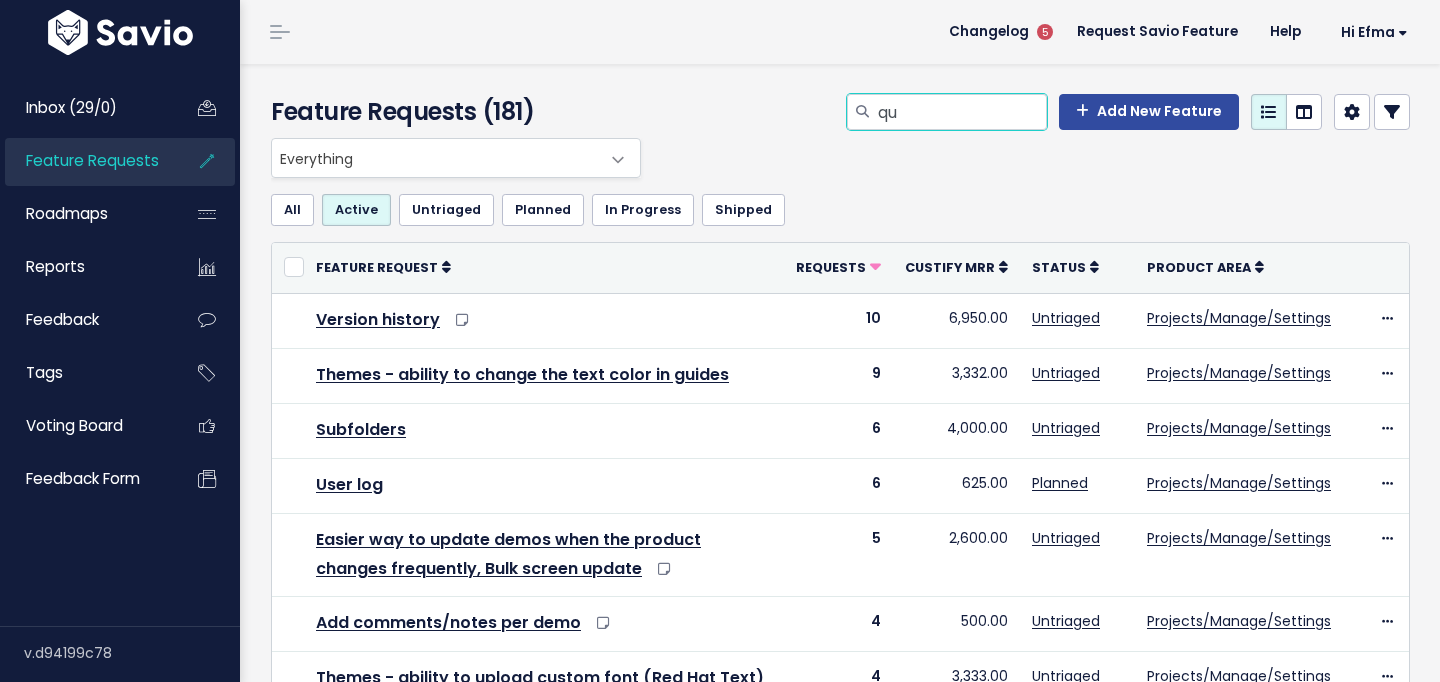 type on "q" 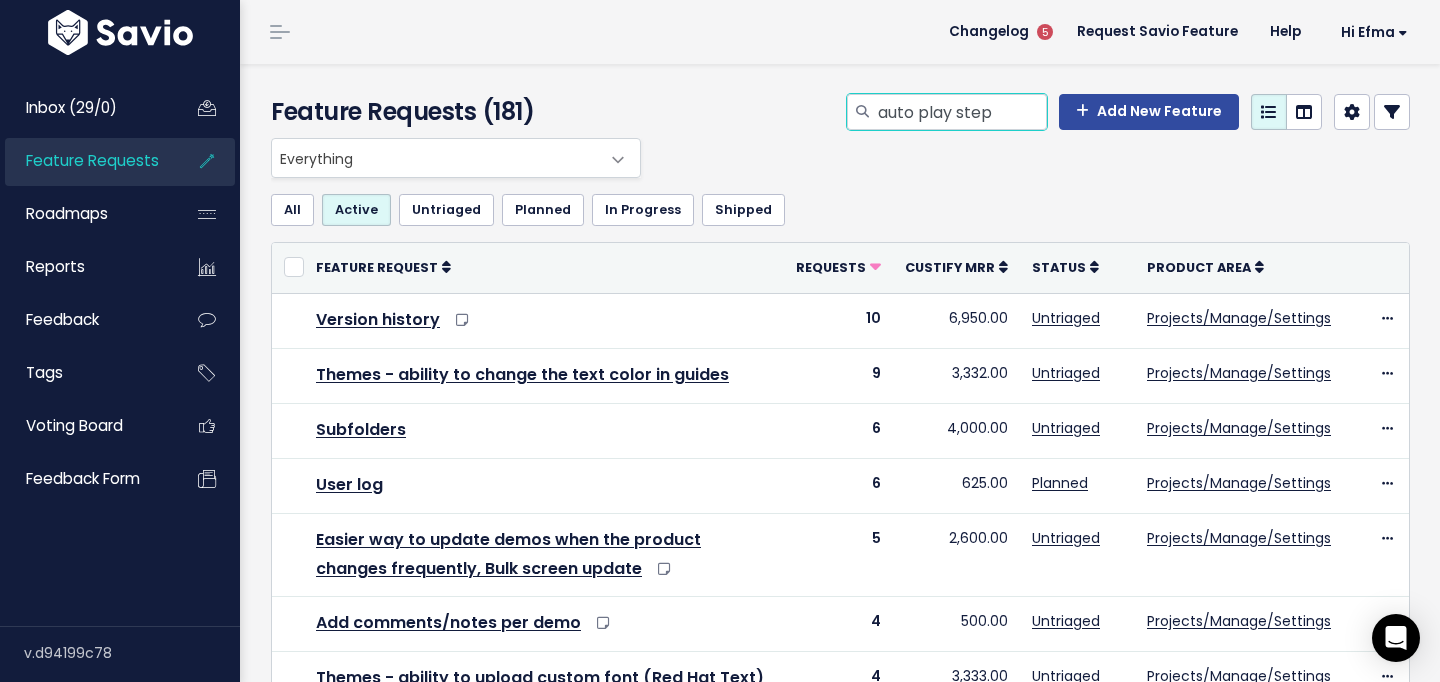 type on "auto play step" 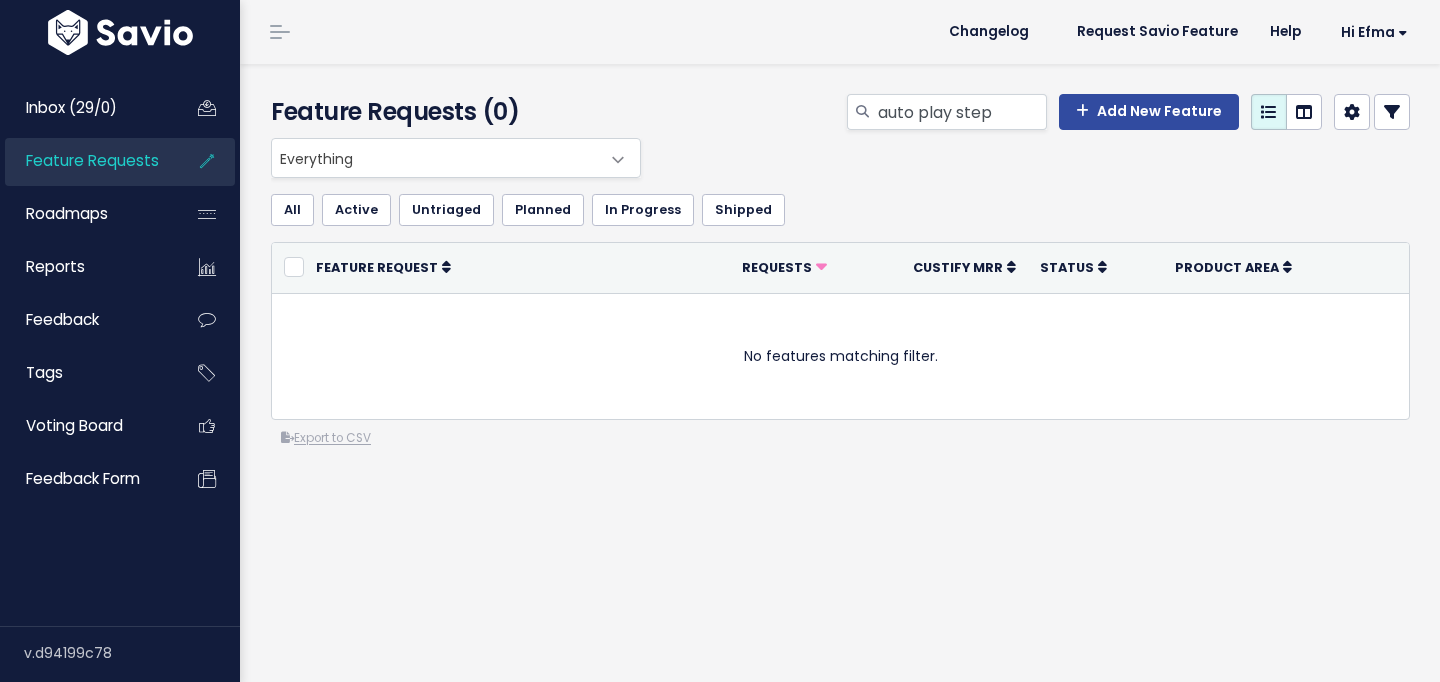 scroll, scrollTop: 0, scrollLeft: 0, axis: both 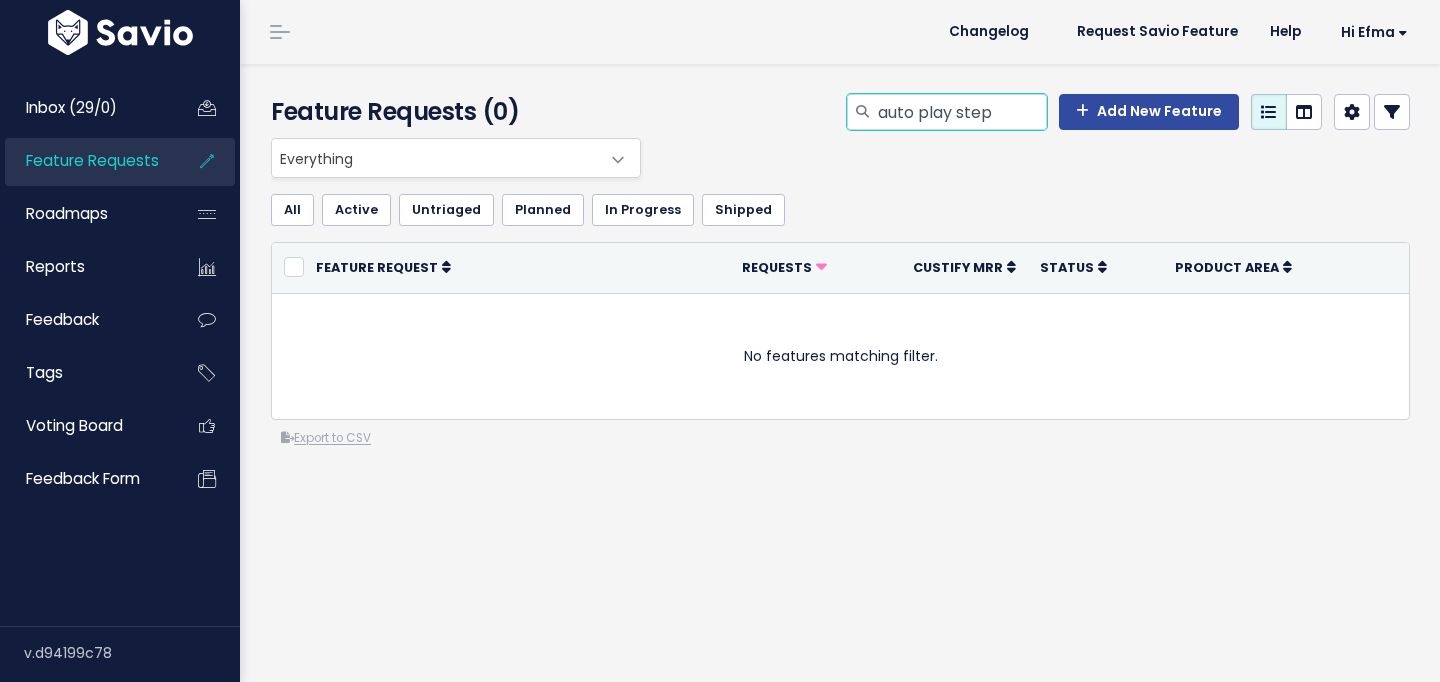 click on "auto play step" at bounding box center [961, 112] 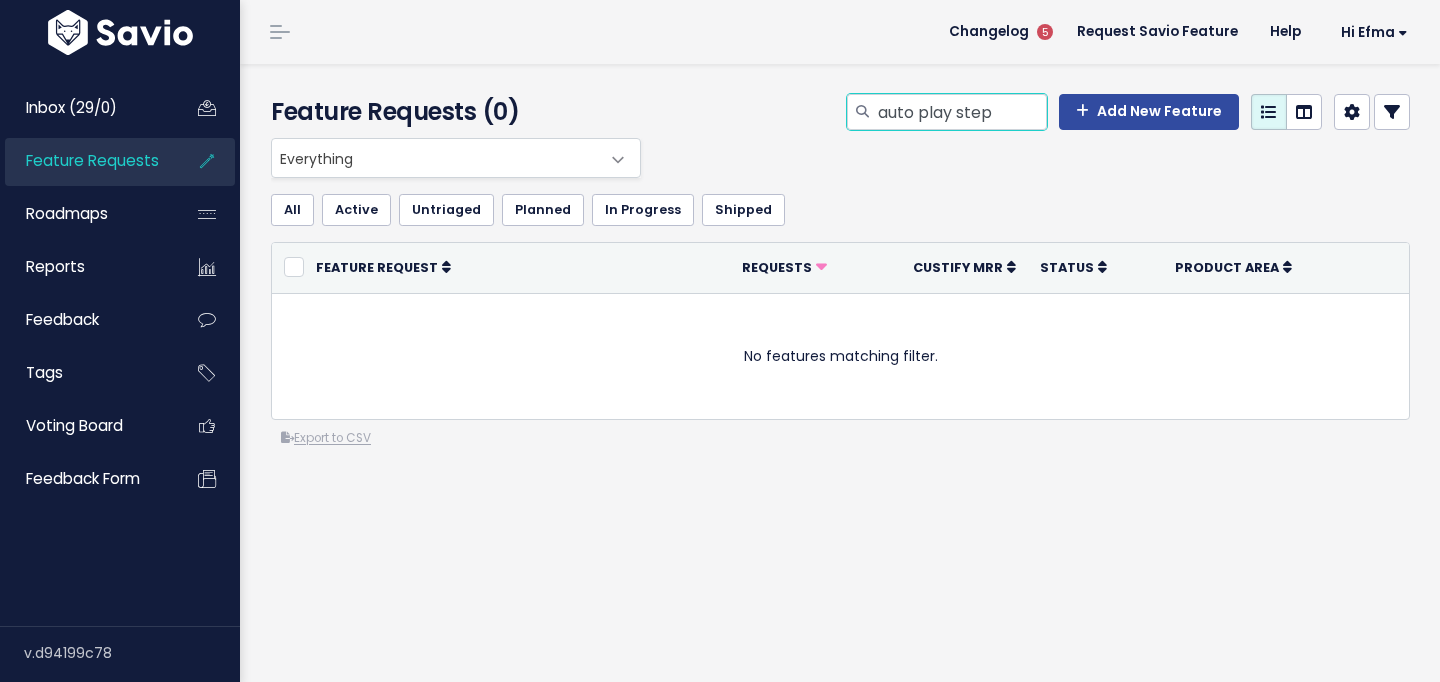 click on "auto play step" at bounding box center (961, 112) 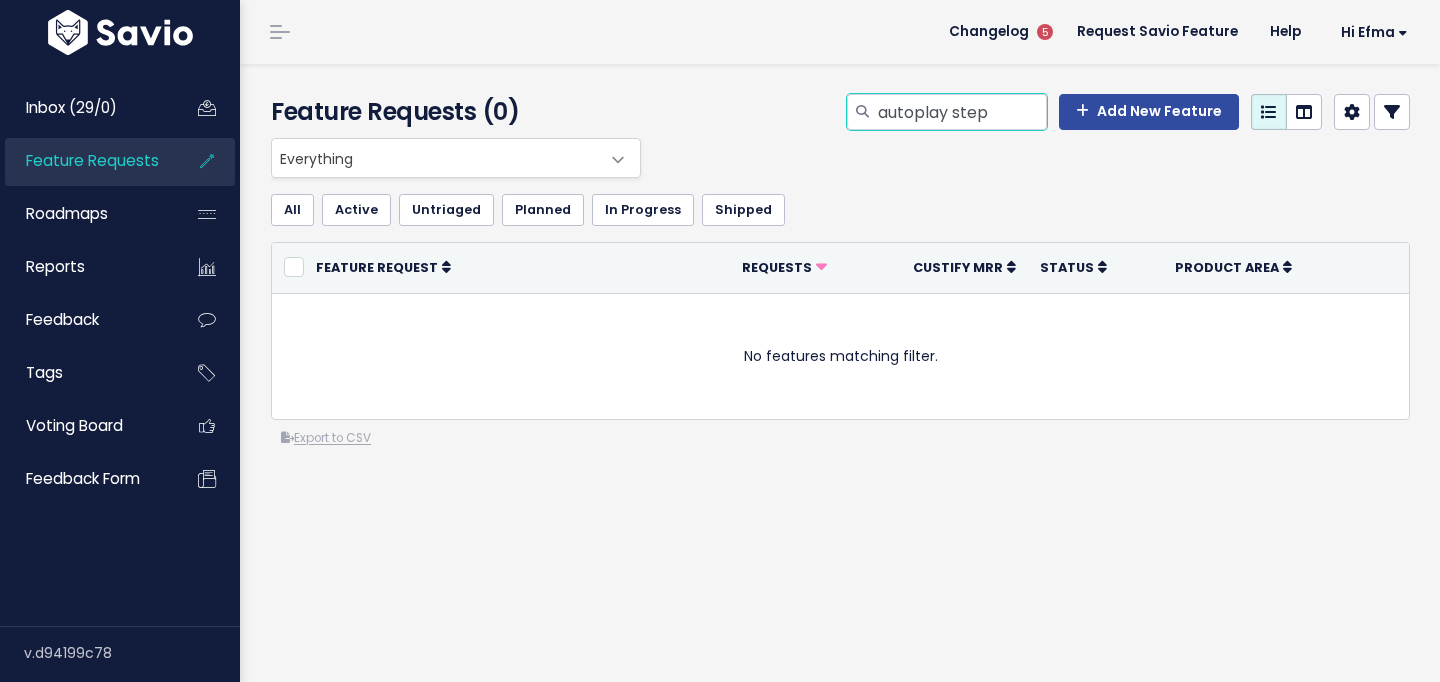 type on "autoplay step" 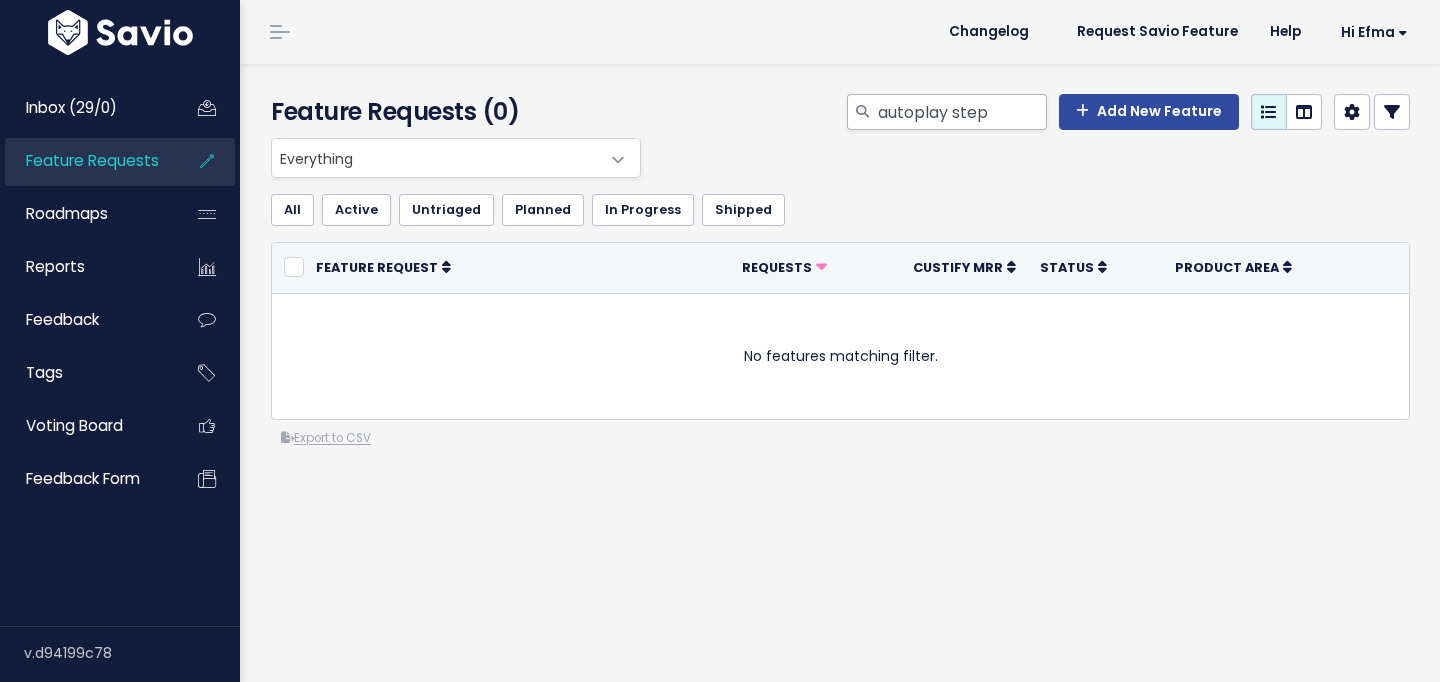 scroll, scrollTop: 0, scrollLeft: 0, axis: both 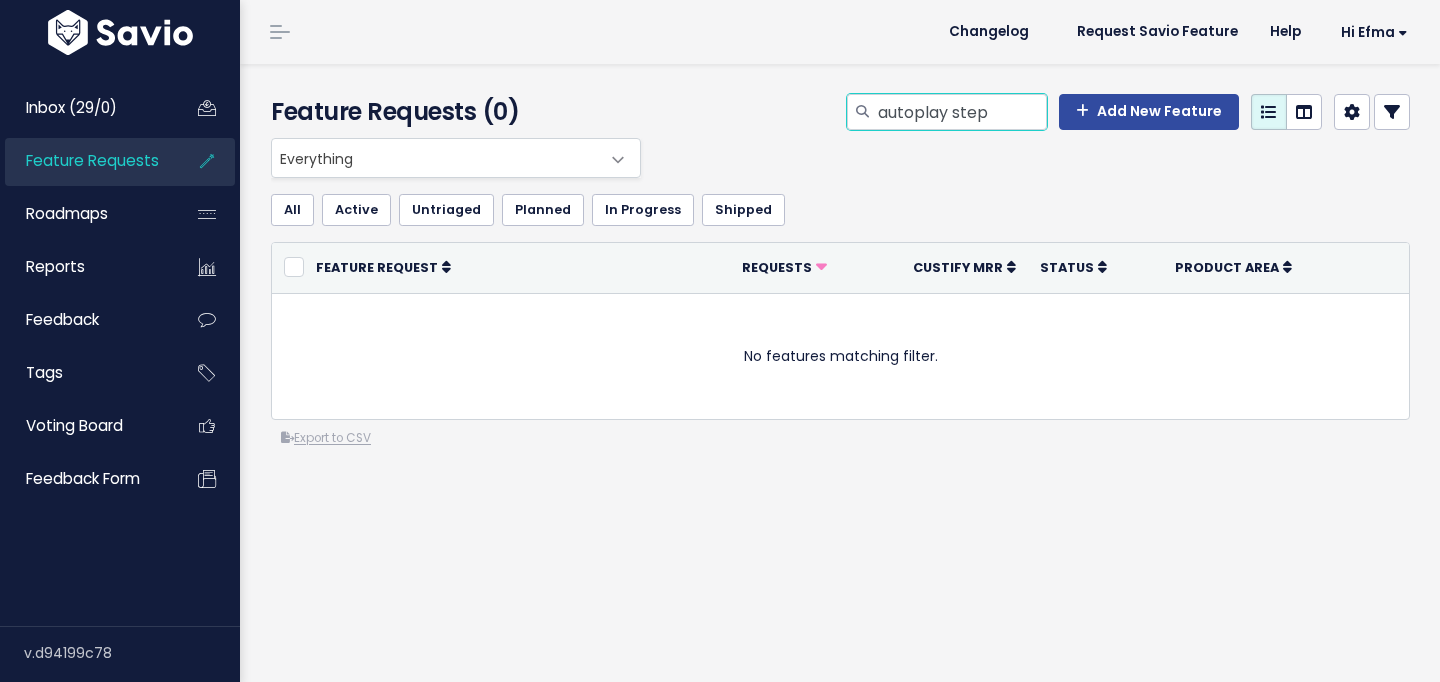 click on "autoplay step" at bounding box center (961, 112) 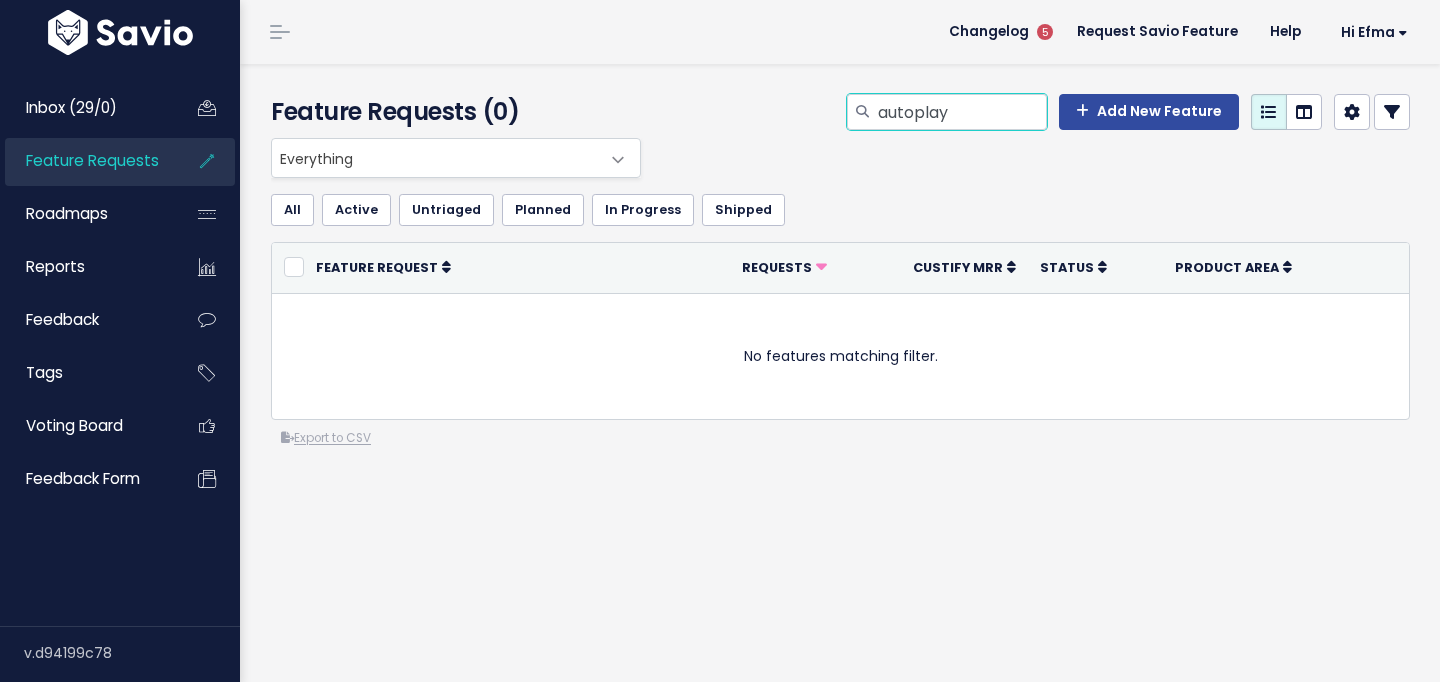 type on "autoplay" 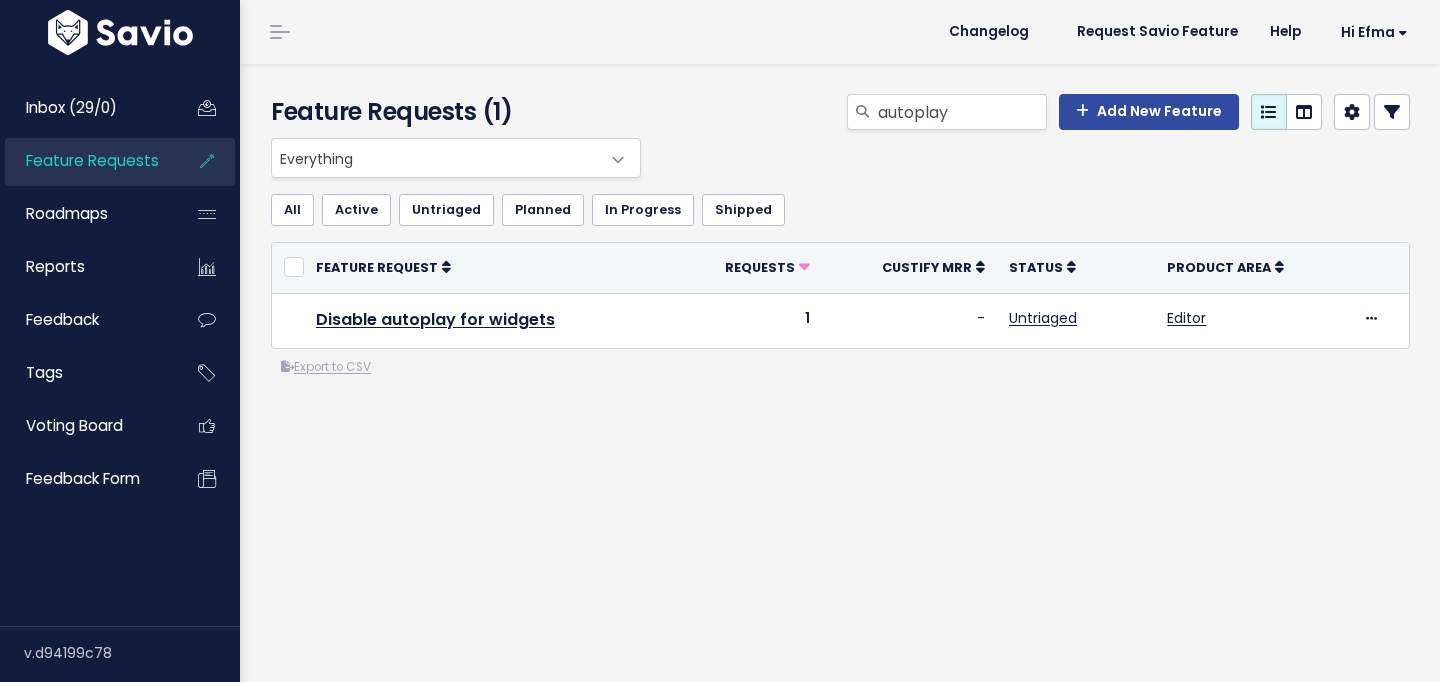 scroll, scrollTop: 0, scrollLeft: 0, axis: both 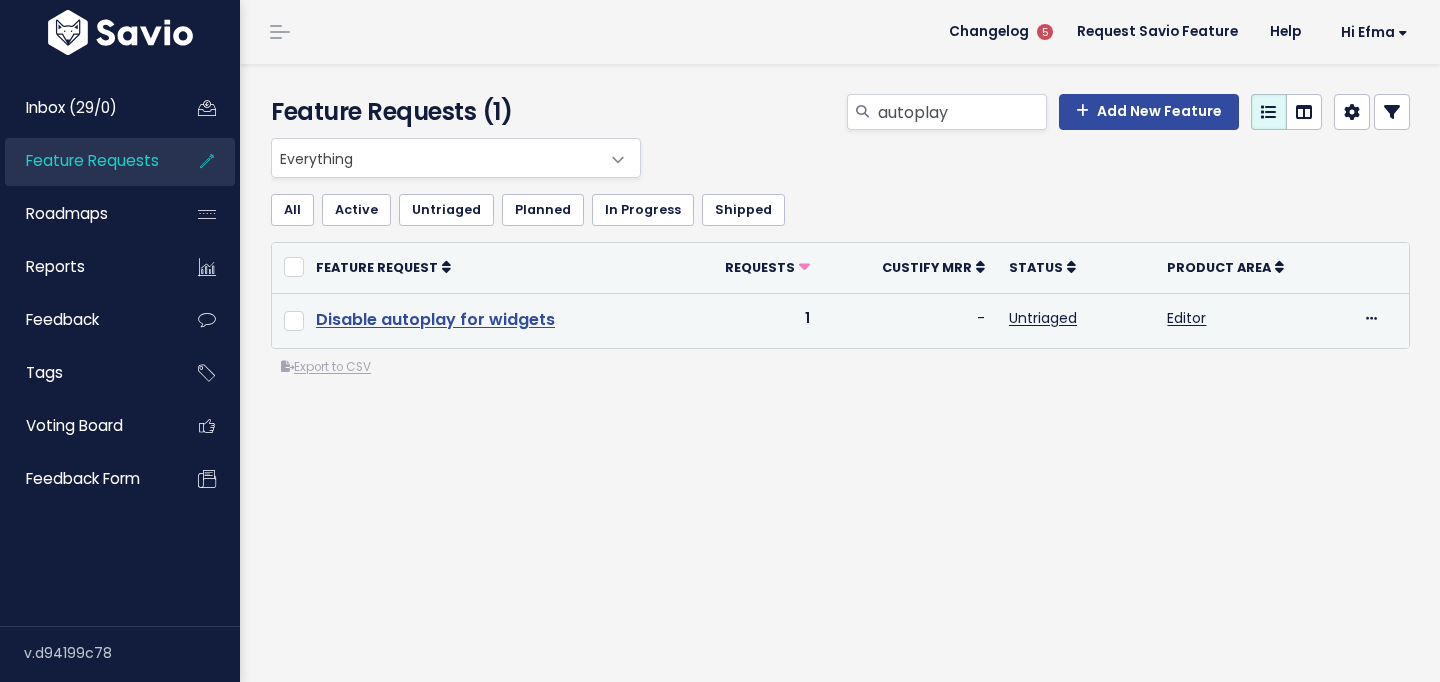 click on "Disable autoplay for widgets" at bounding box center (435, 319) 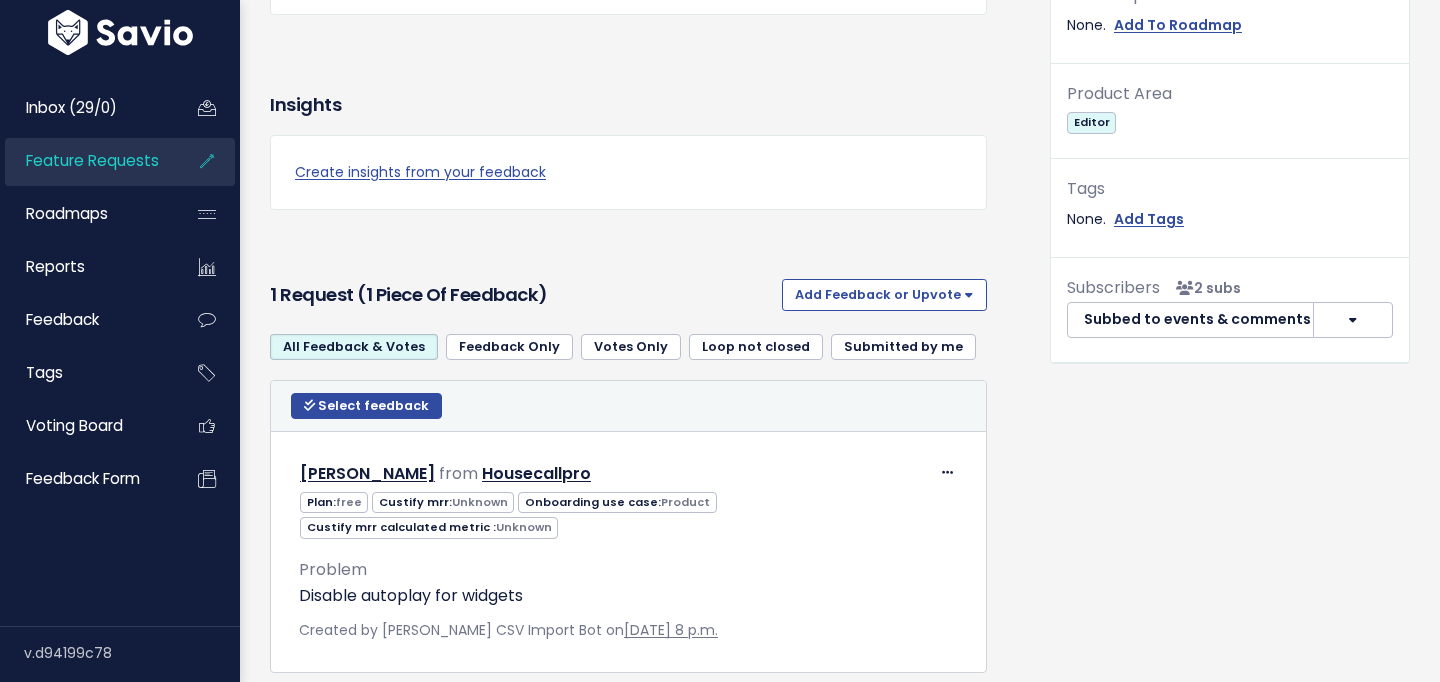 scroll, scrollTop: 775, scrollLeft: 0, axis: vertical 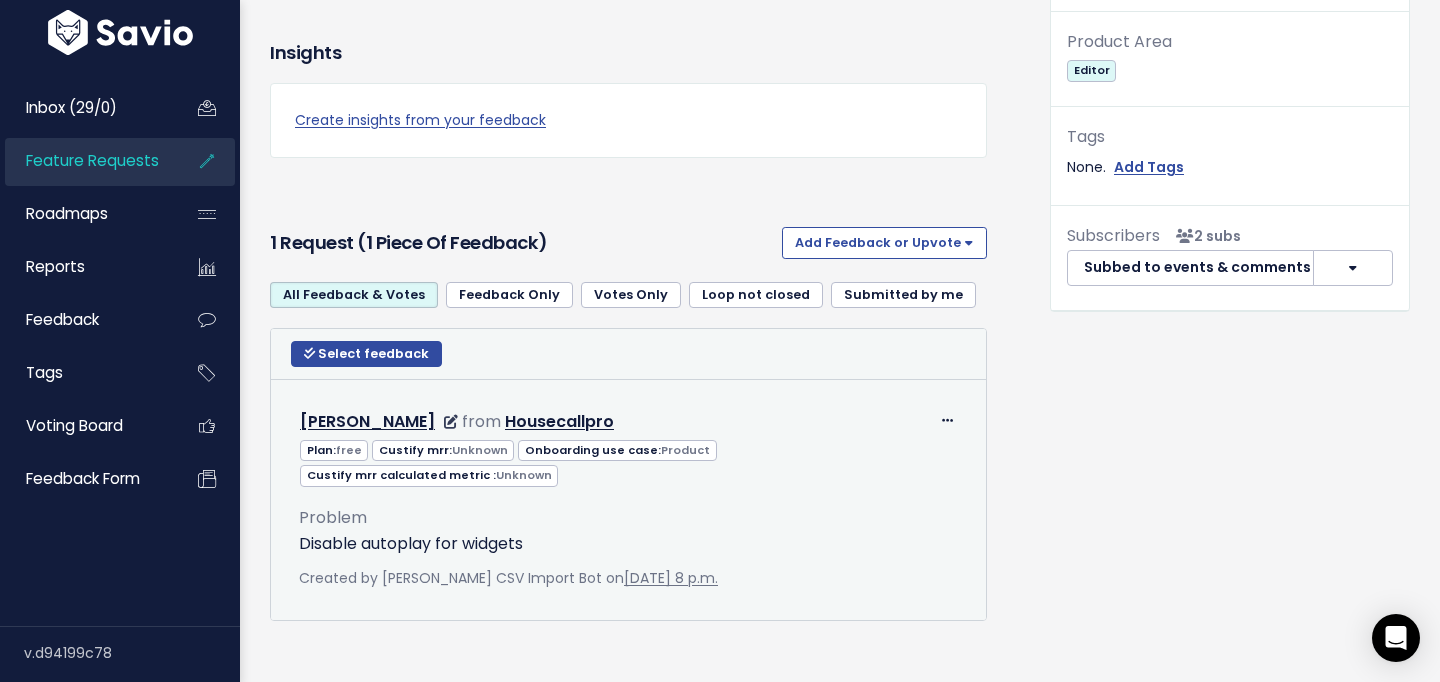 click on "Disable autoplay for widgets" at bounding box center [628, 544] 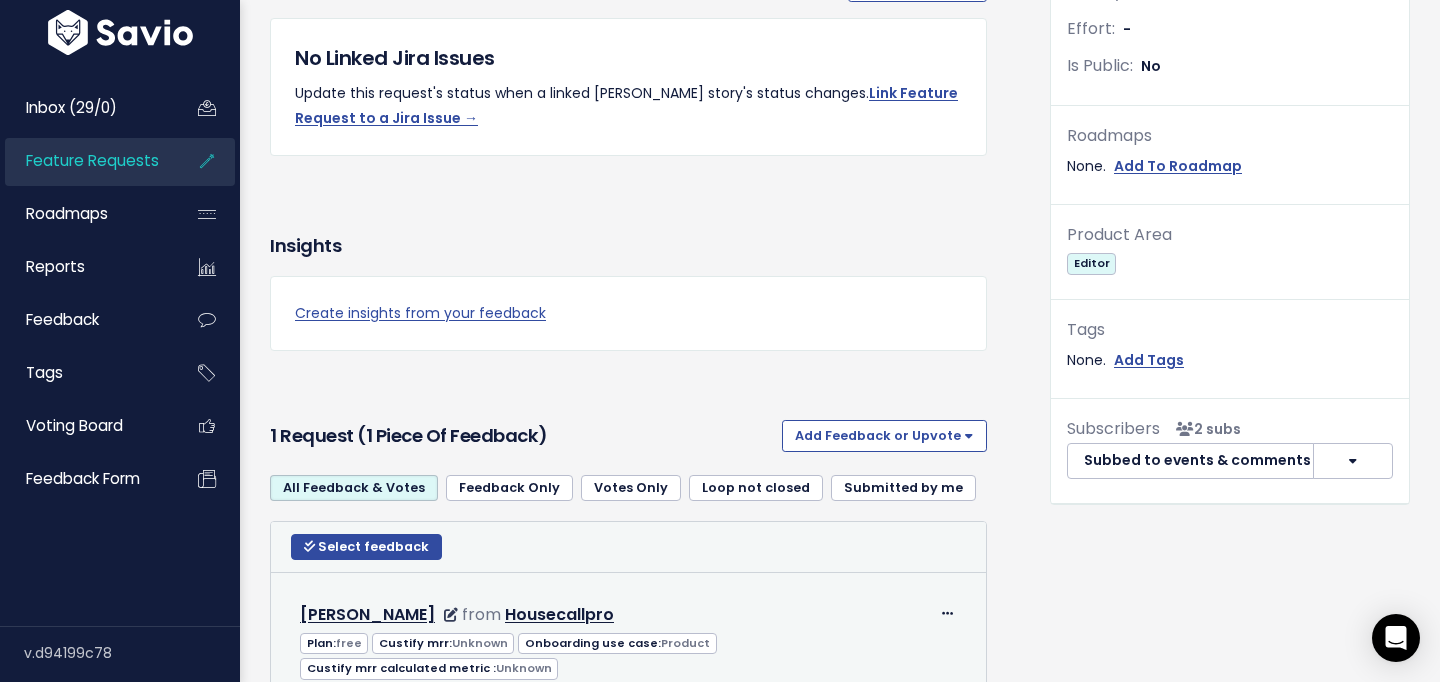 scroll, scrollTop: 775, scrollLeft: 0, axis: vertical 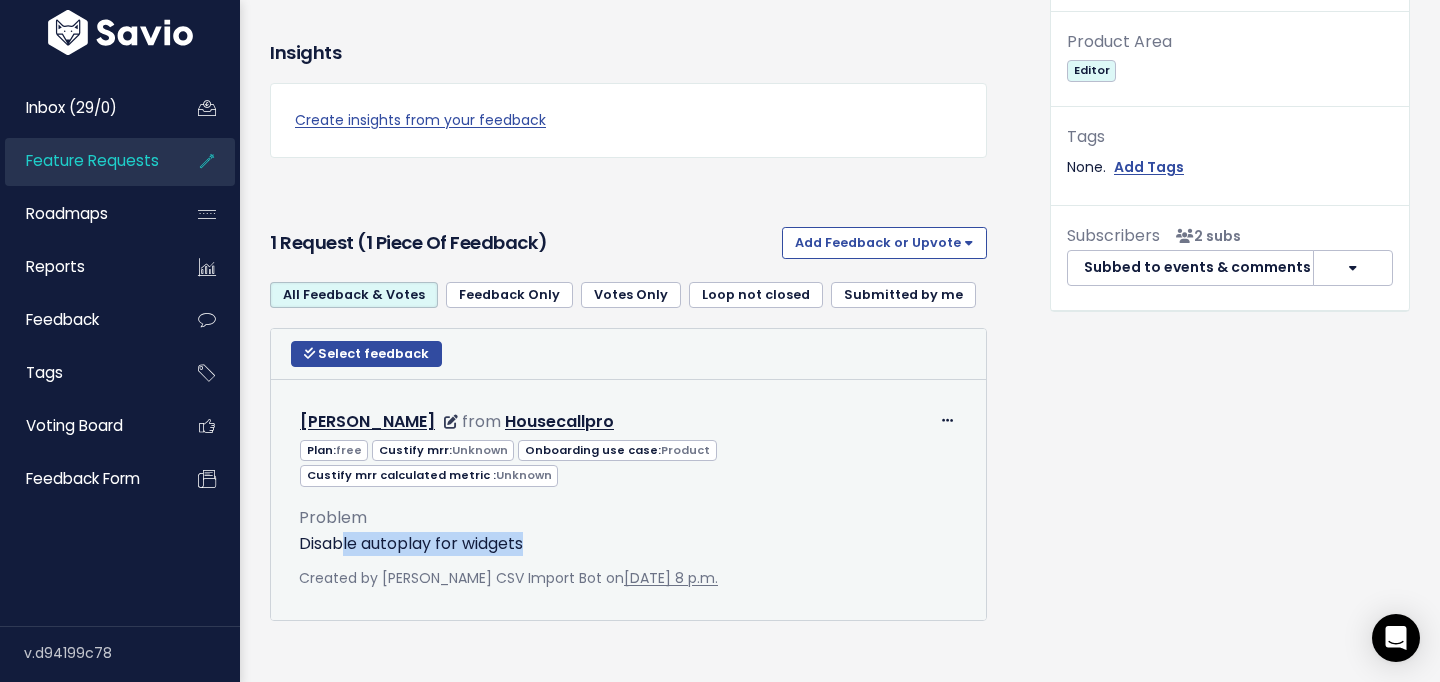 drag, startPoint x: 345, startPoint y: 517, endPoint x: 581, endPoint y: 517, distance: 236 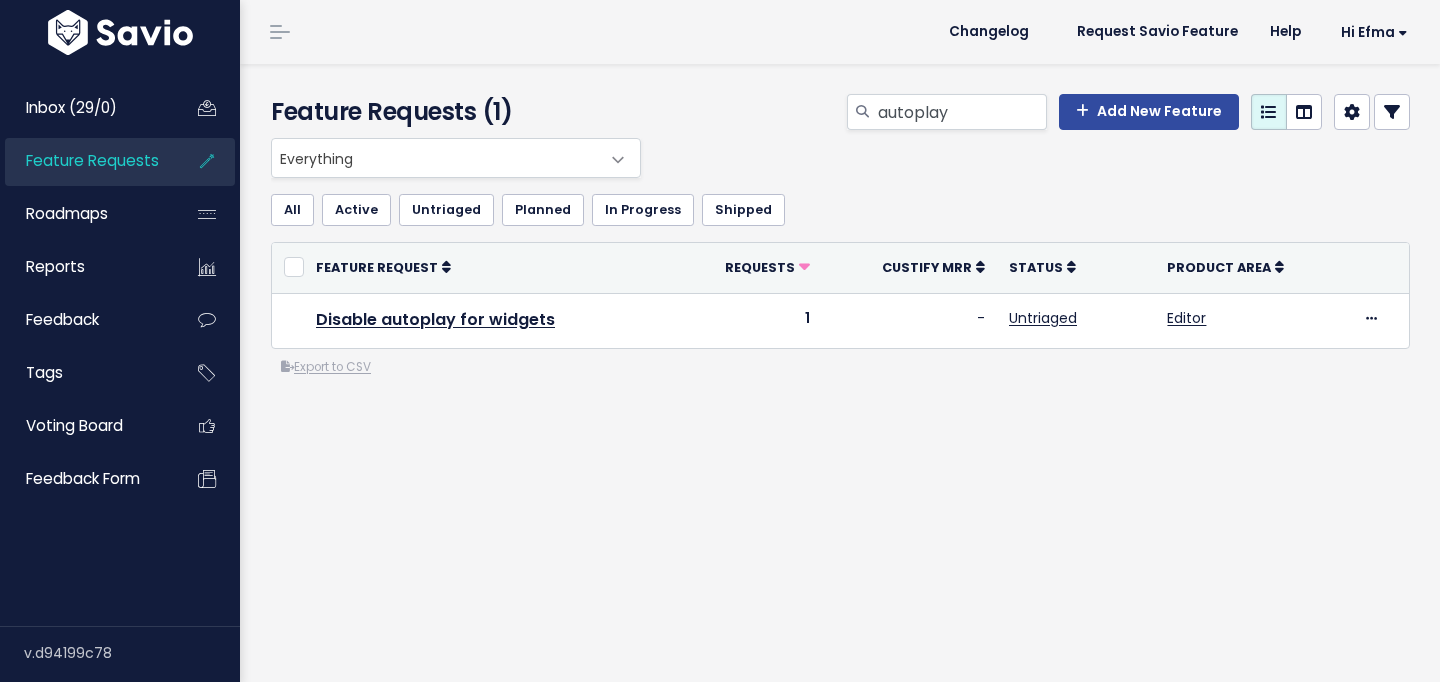 scroll, scrollTop: 0, scrollLeft: 0, axis: both 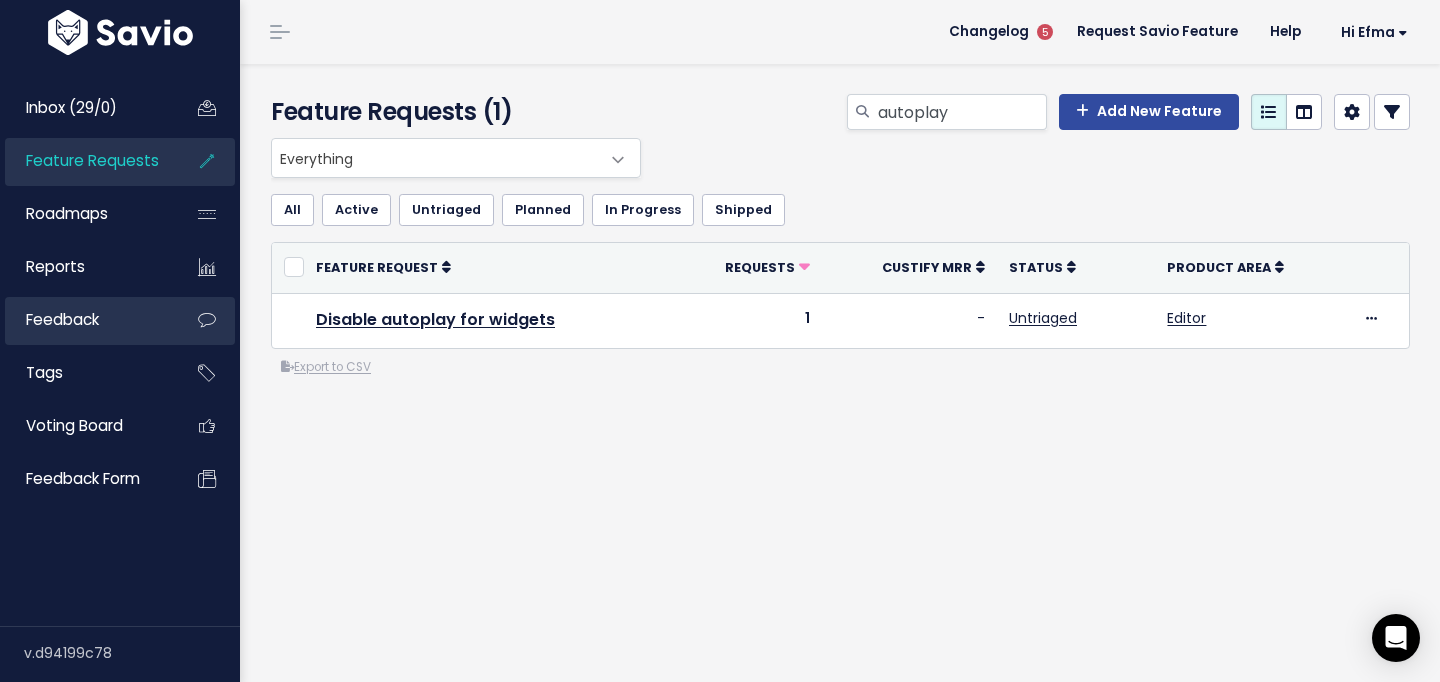 click on "Feedback" at bounding box center [85, 320] 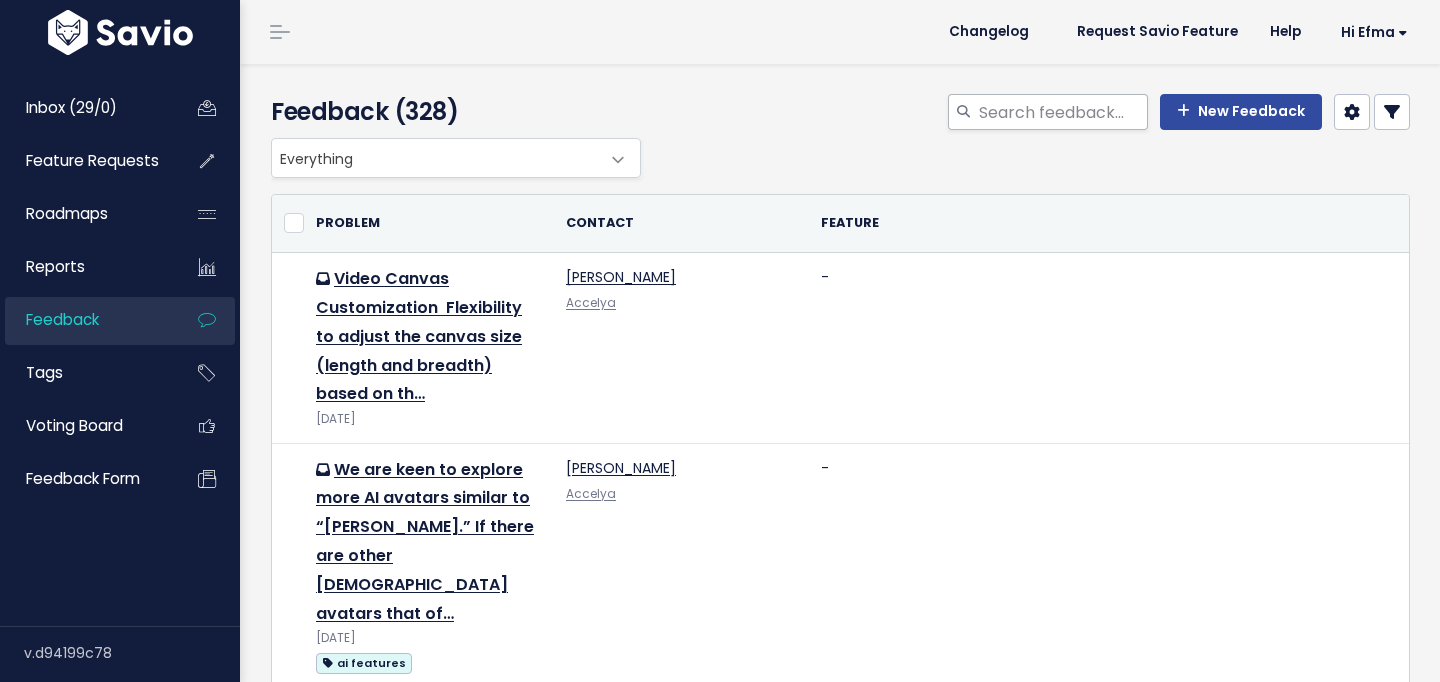 scroll, scrollTop: 0, scrollLeft: 0, axis: both 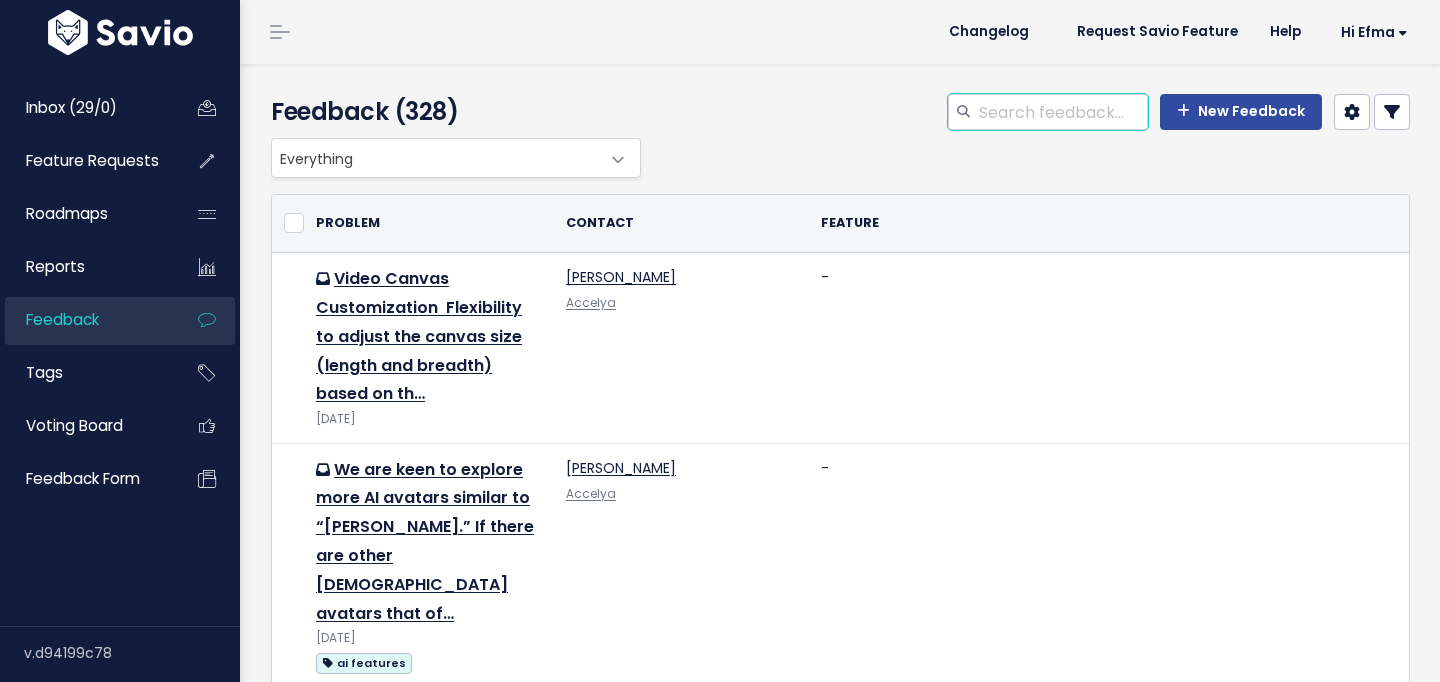 click at bounding box center [1062, 112] 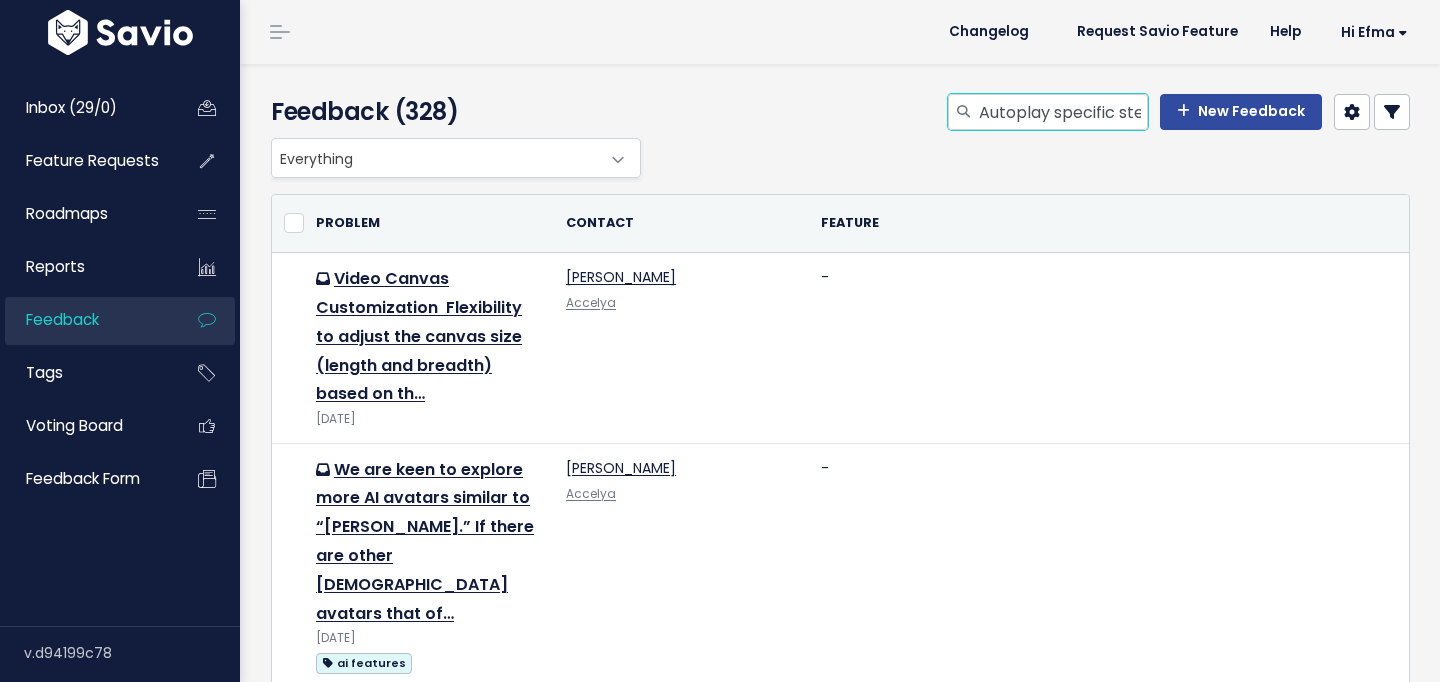 scroll, scrollTop: 0, scrollLeft: 23, axis: horizontal 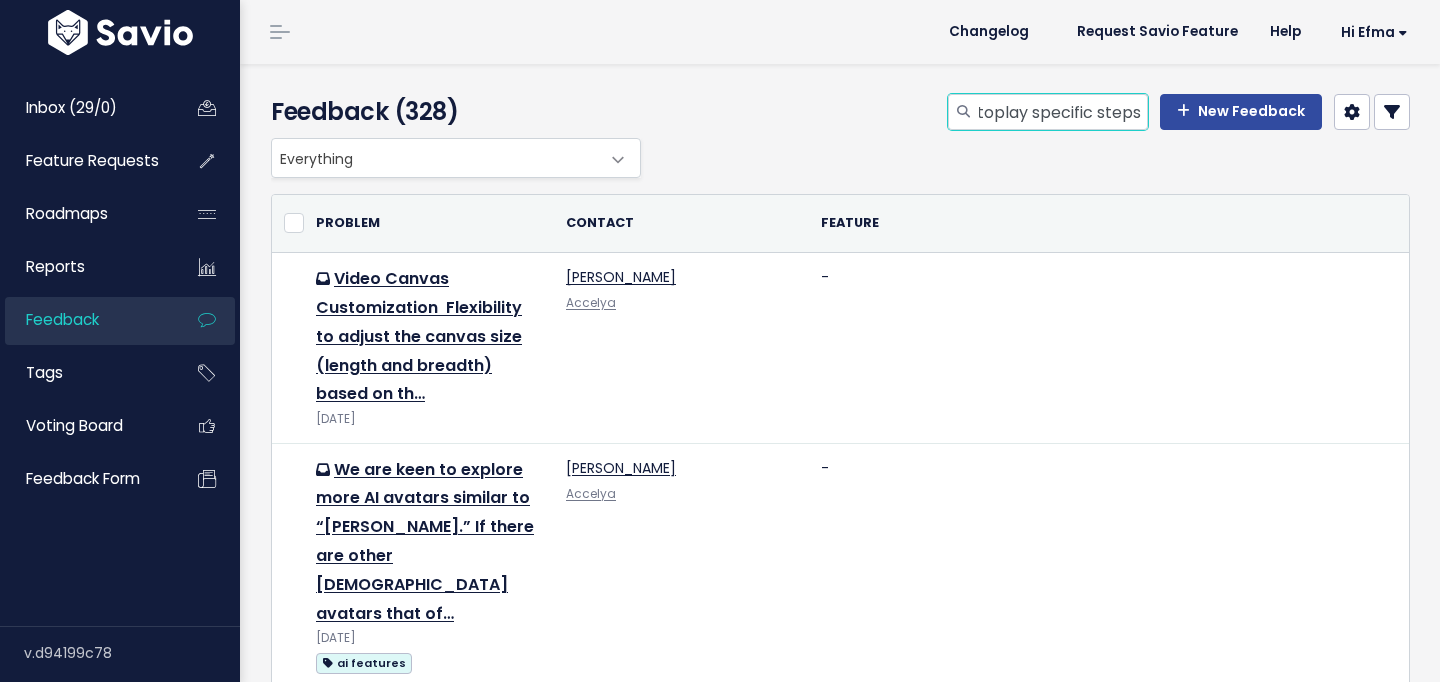 type on "Autoplay specific steps" 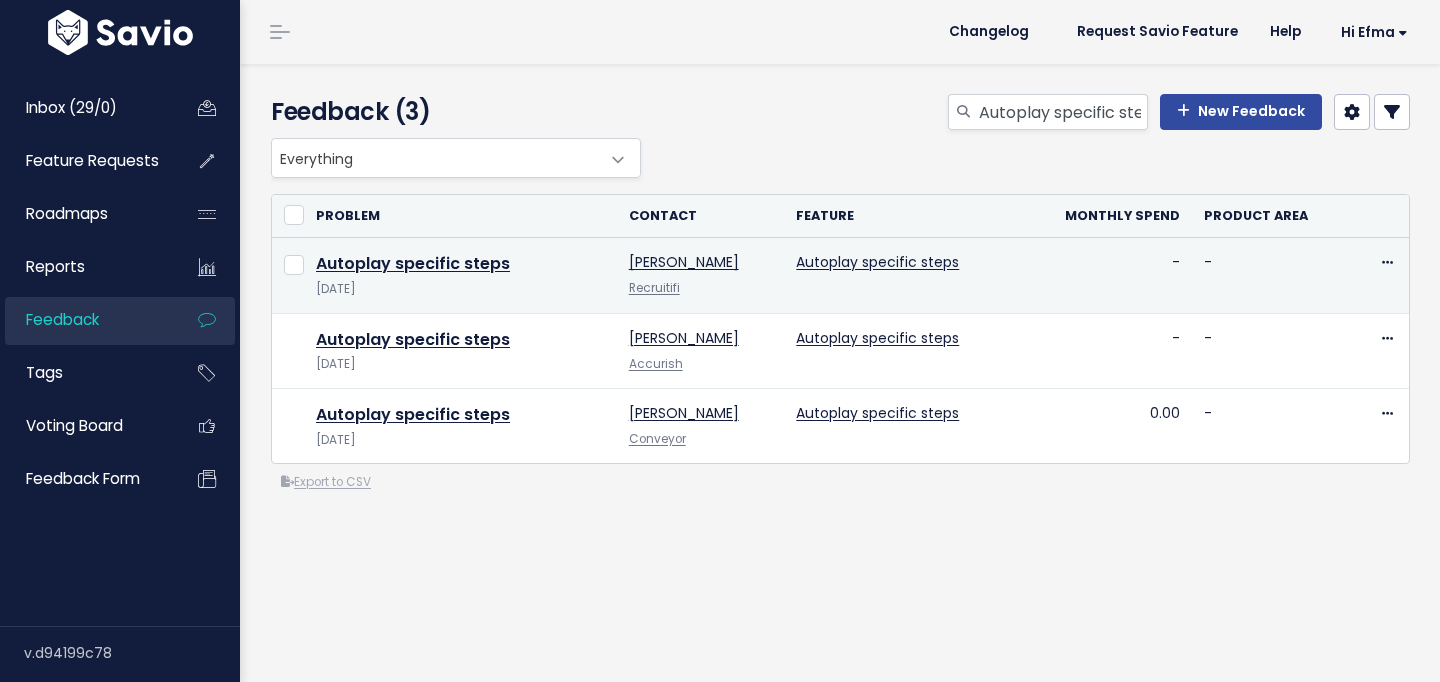 scroll, scrollTop: 0, scrollLeft: 0, axis: both 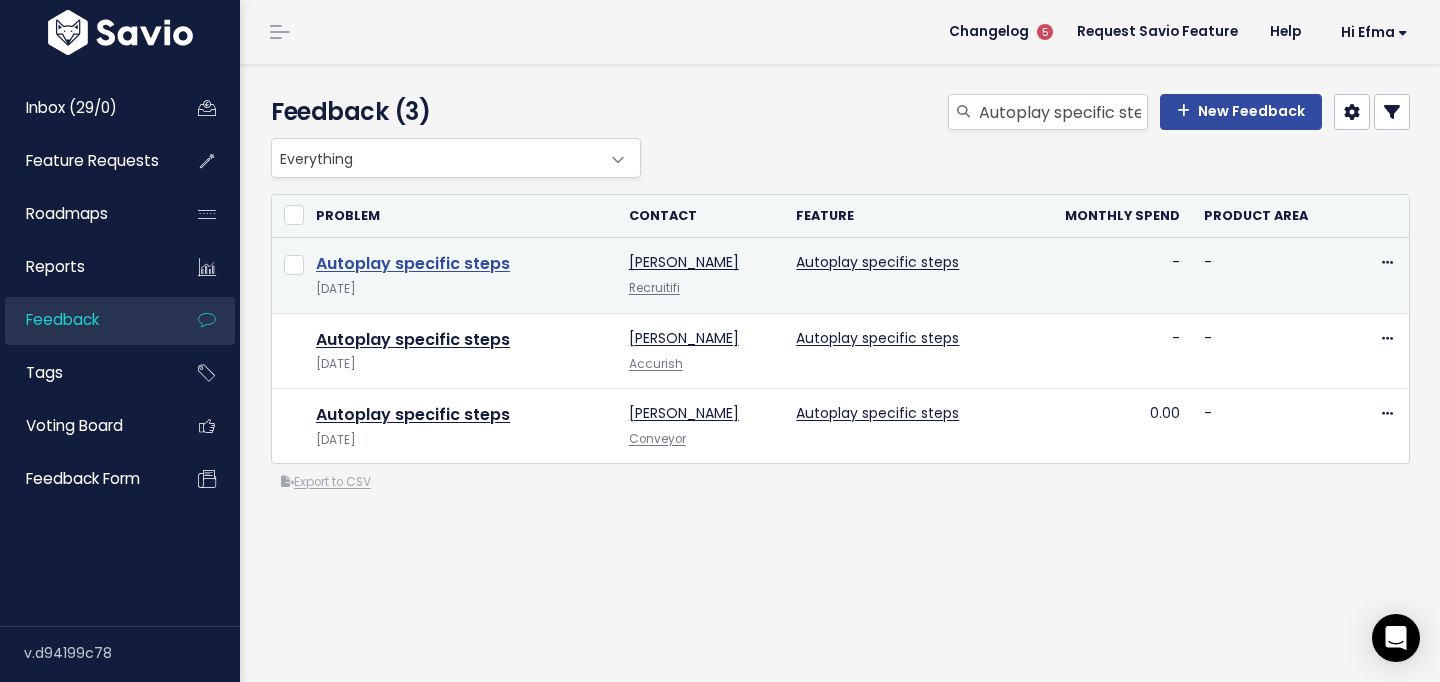 click on "Autoplay specific steps" at bounding box center [413, 263] 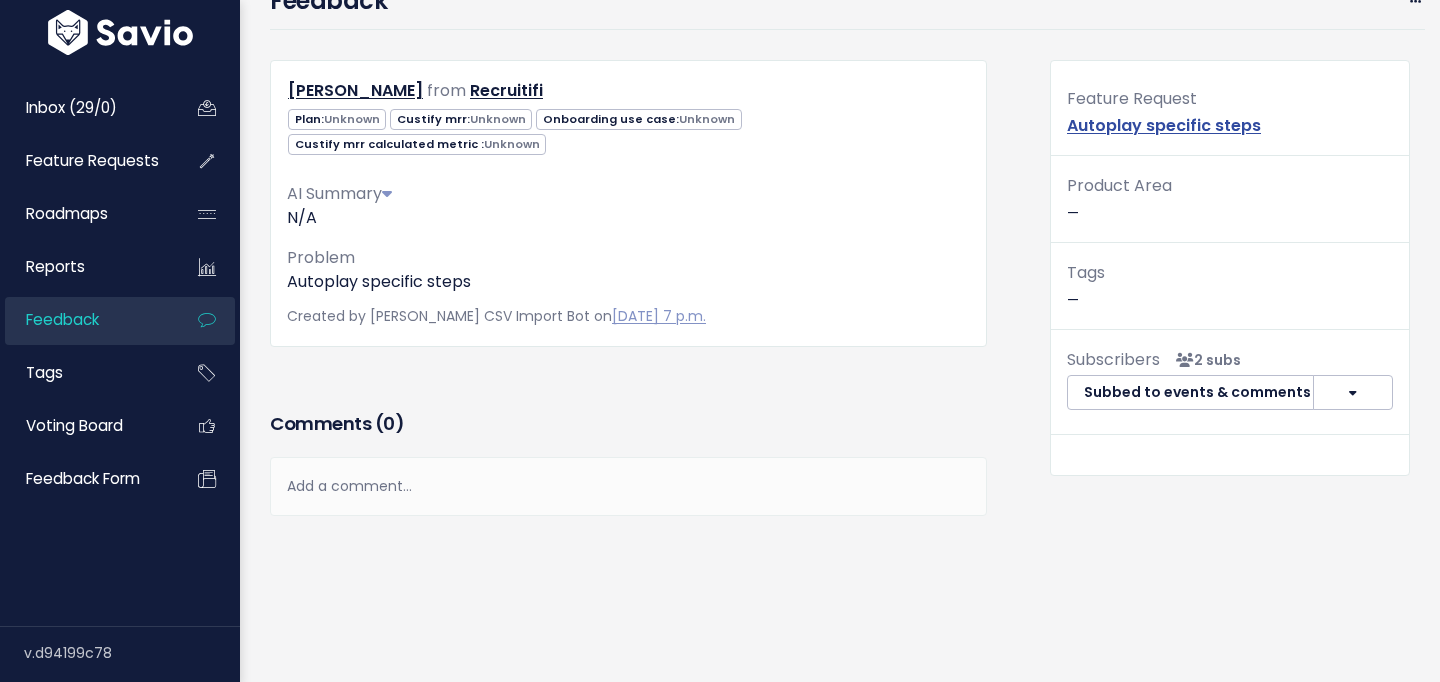 scroll, scrollTop: 0, scrollLeft: 0, axis: both 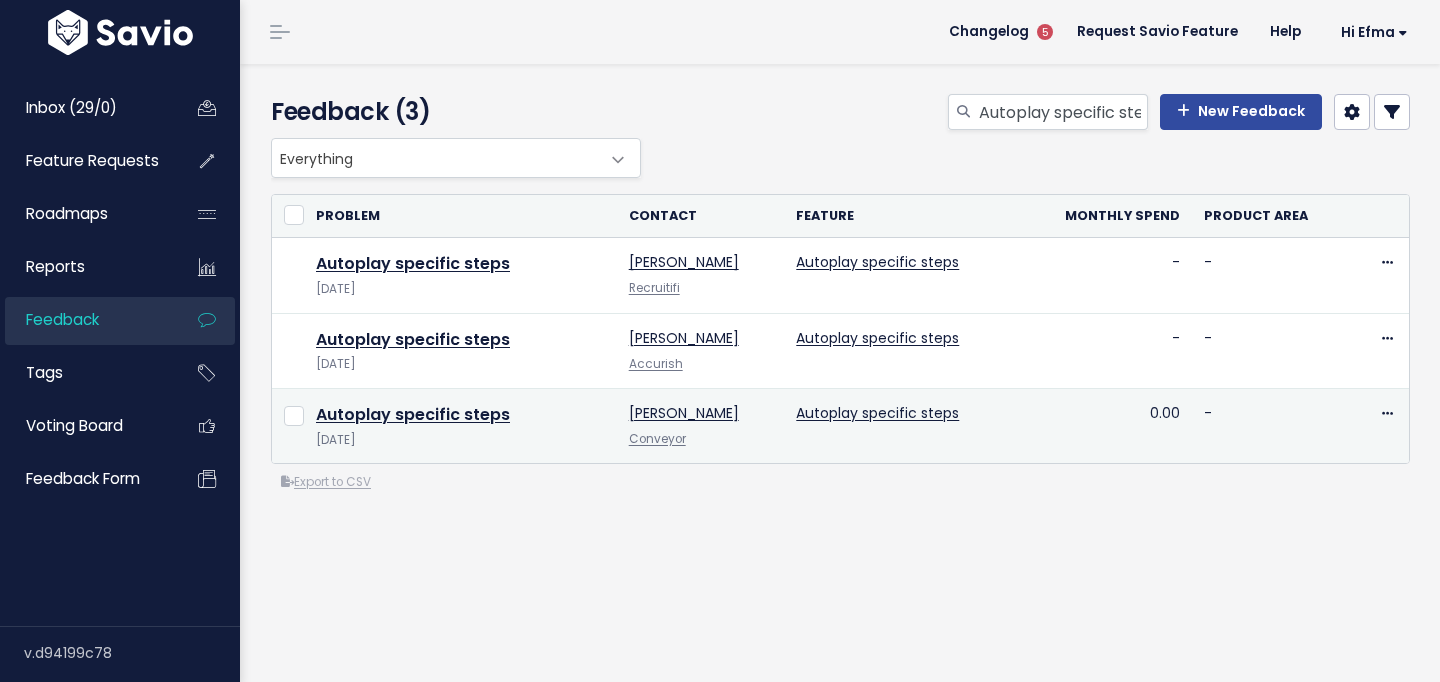 click on "Autoplay specific steps
[DATE]" at bounding box center [460, 425] 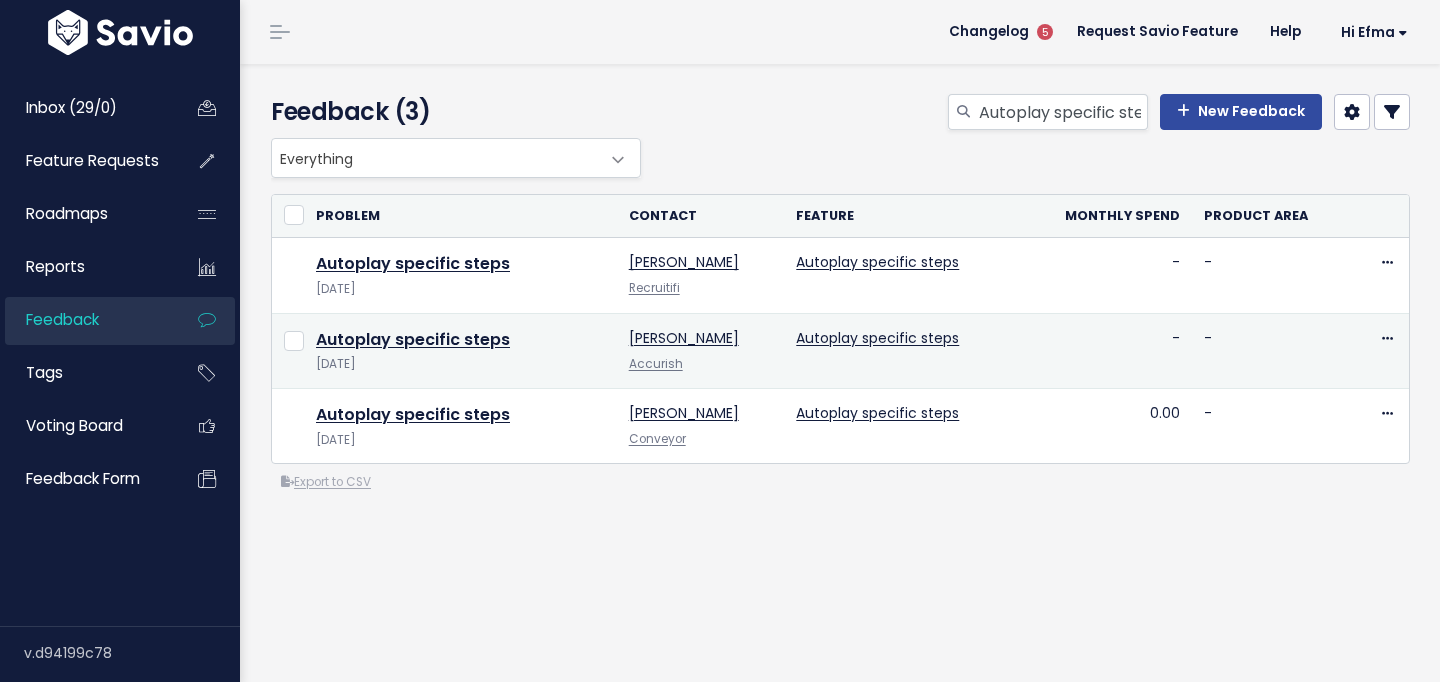 click on "Autoplay specific steps
Oct 15 2024" at bounding box center (460, 350) 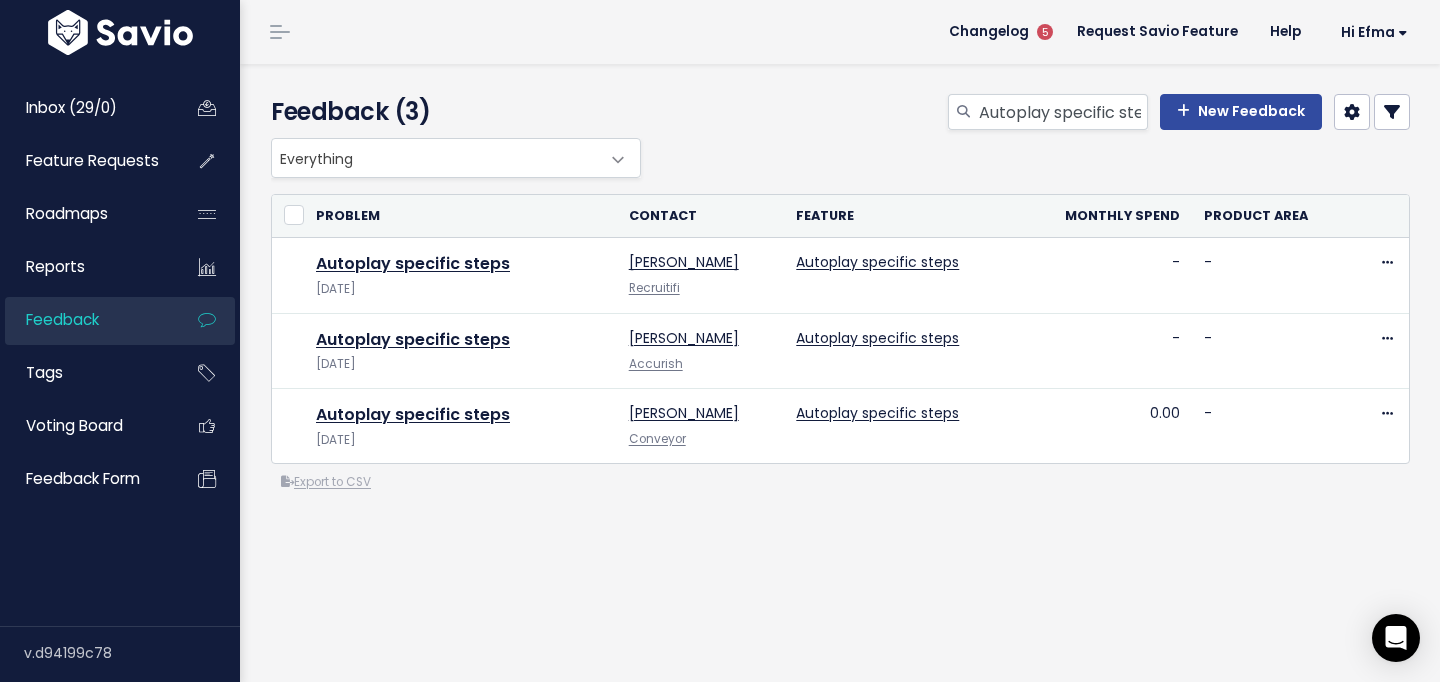 click on "Everything" at bounding box center (436, 158) 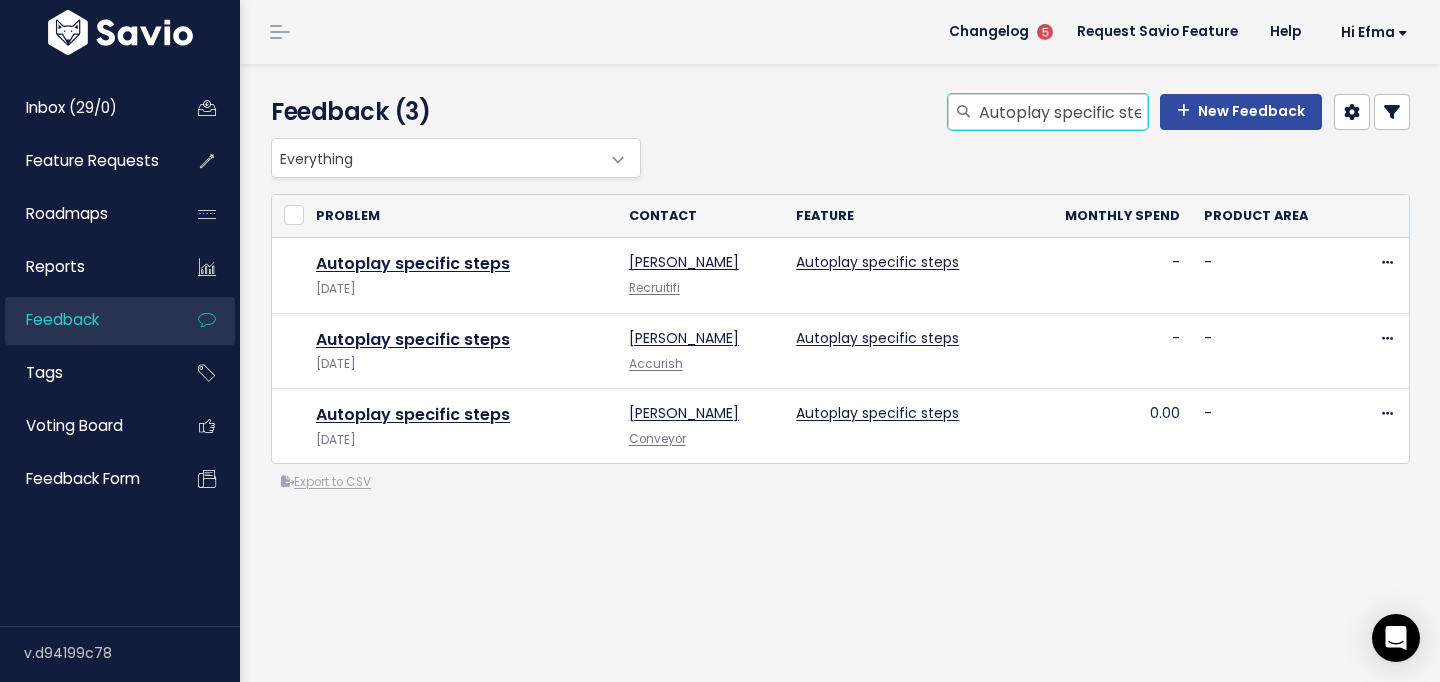 click on "Autoplay specific steps" at bounding box center [1062, 112] 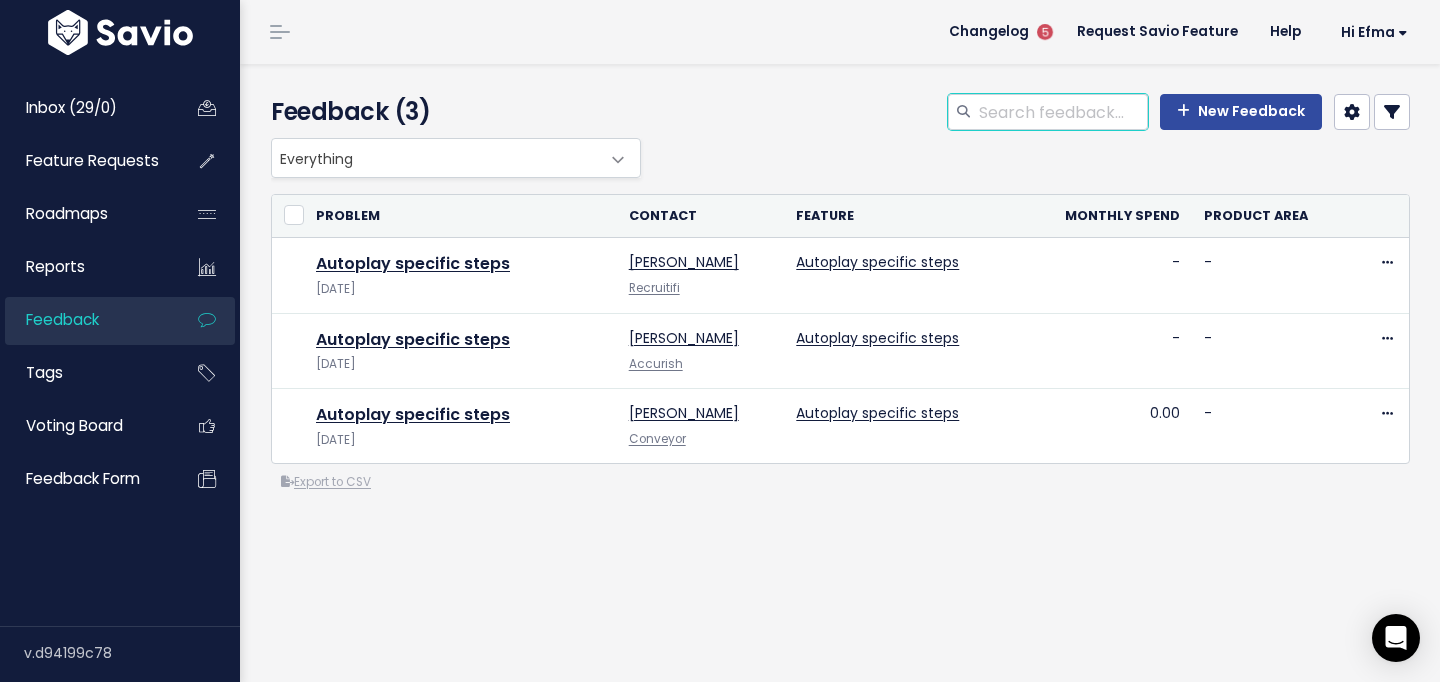 paste on "Bulk select & move screens by dragging" 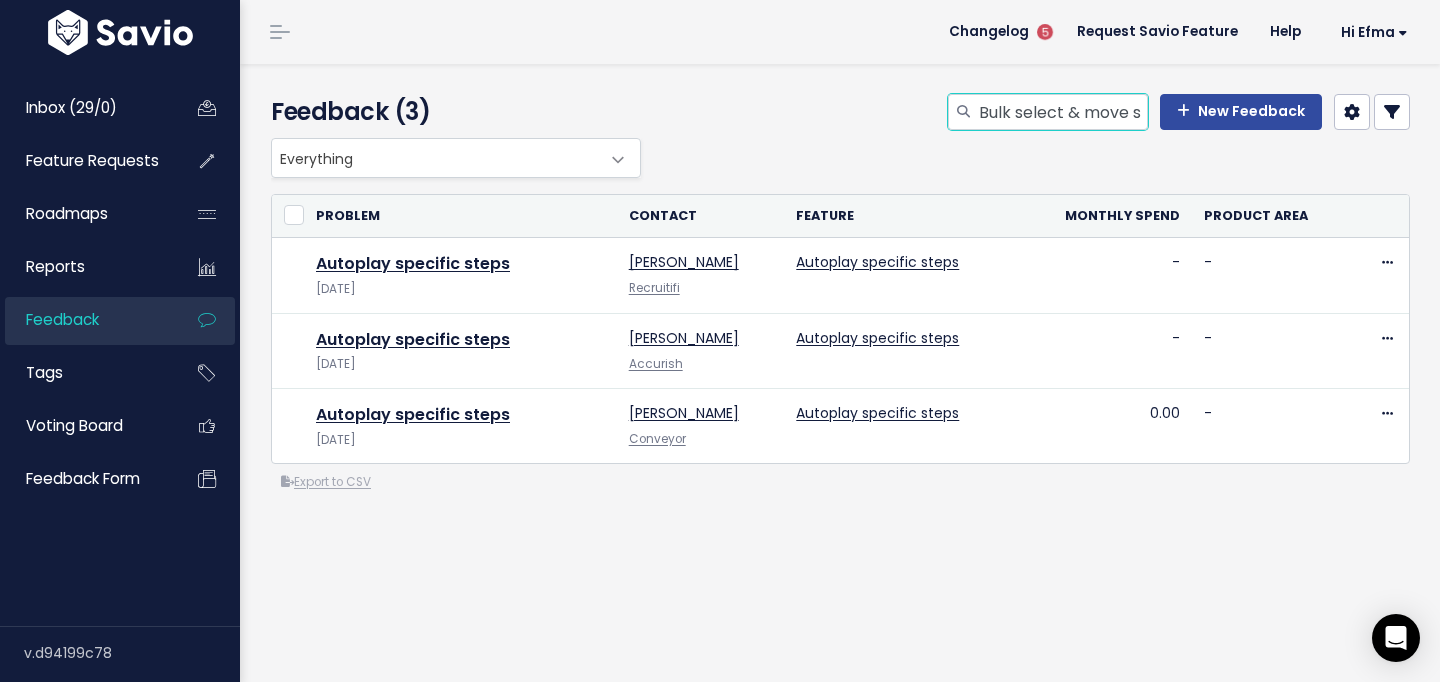 scroll, scrollTop: 0, scrollLeft: 157, axis: horizontal 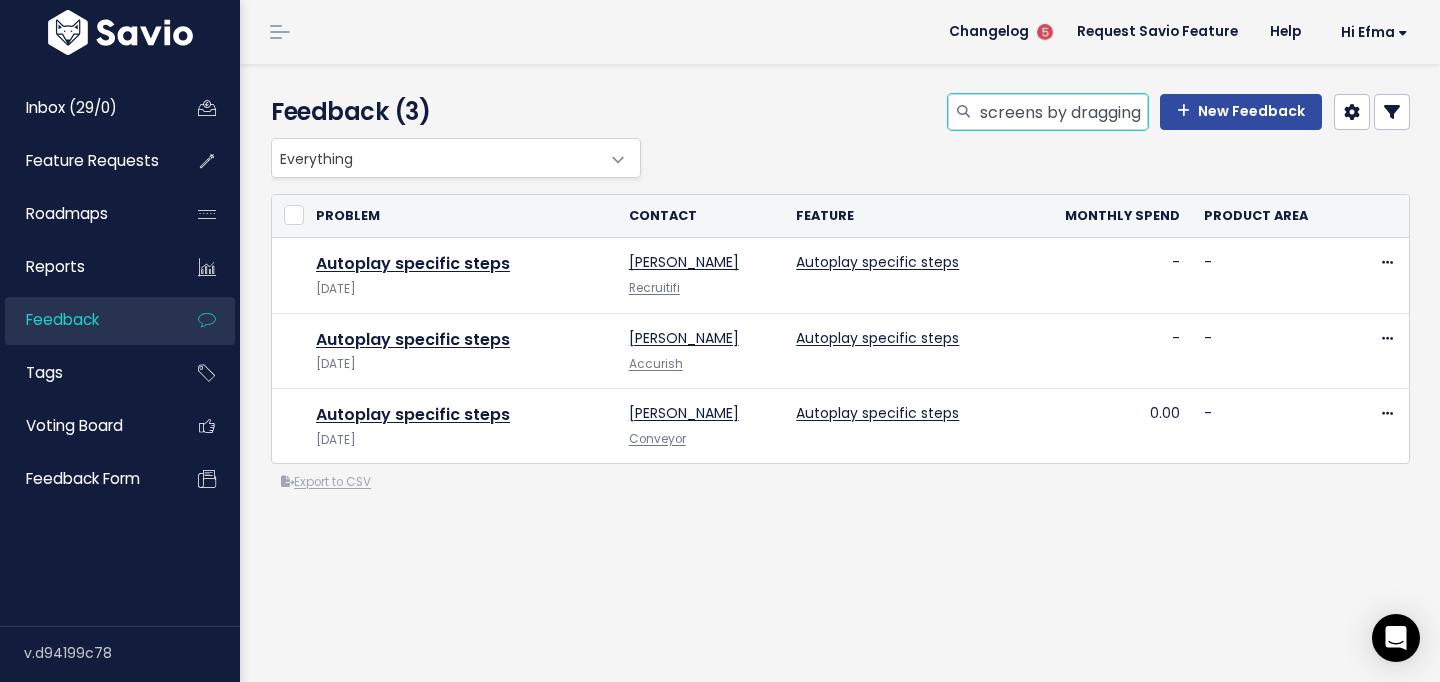 type on "Bulk select & move screens by dragging" 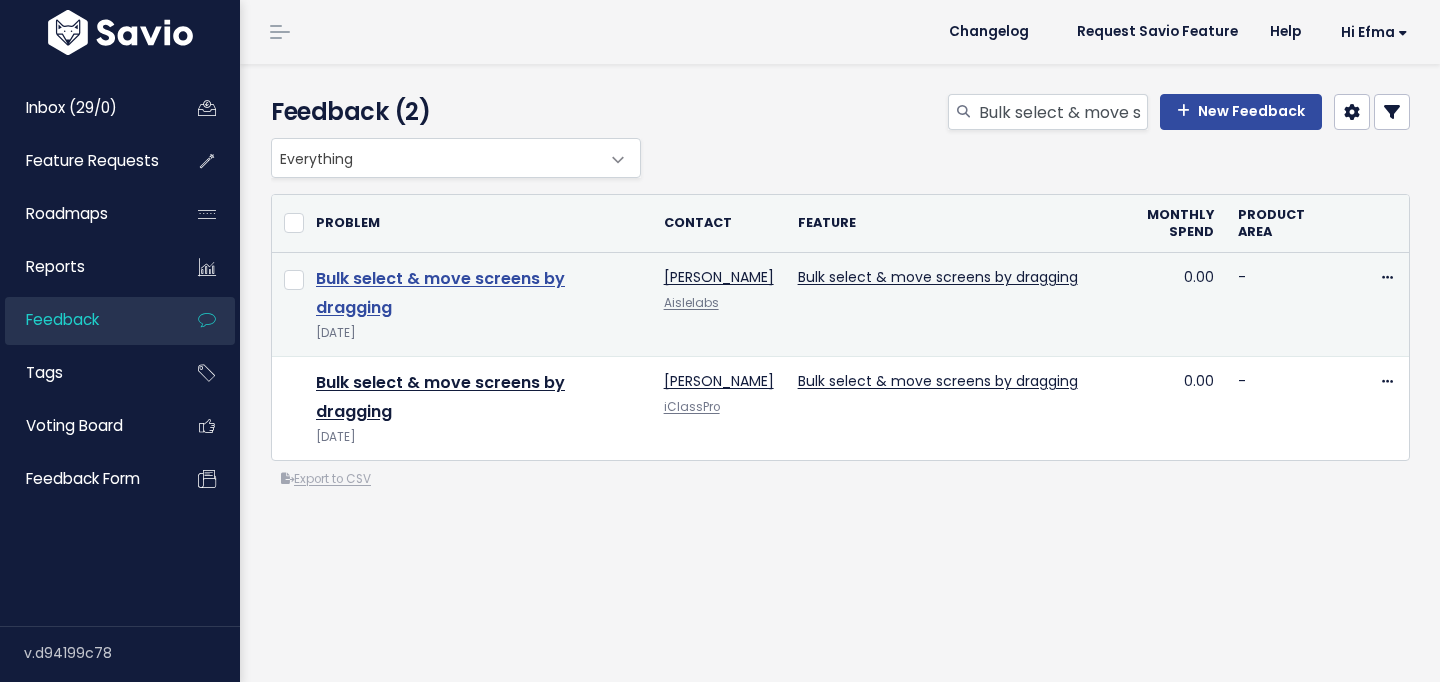 scroll, scrollTop: 0, scrollLeft: 0, axis: both 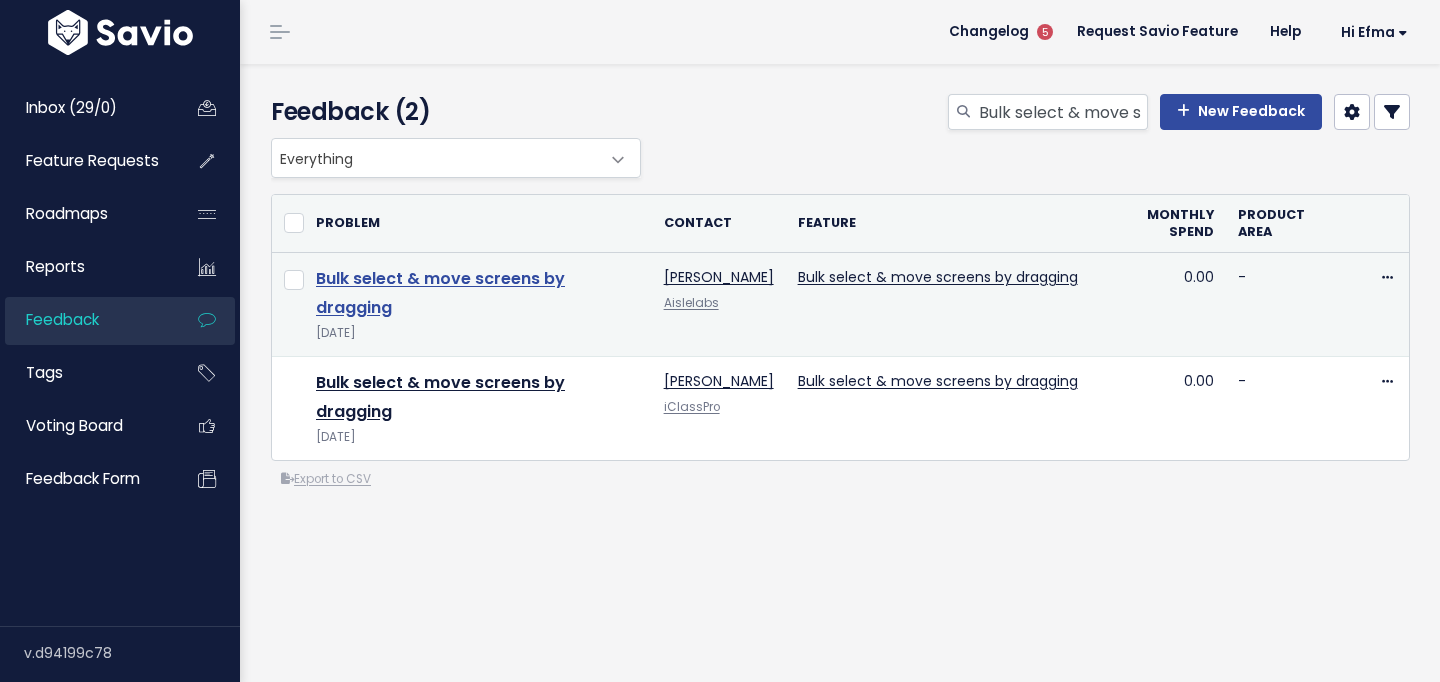 click on "Bulk select & move screens by dragging" at bounding box center (440, 293) 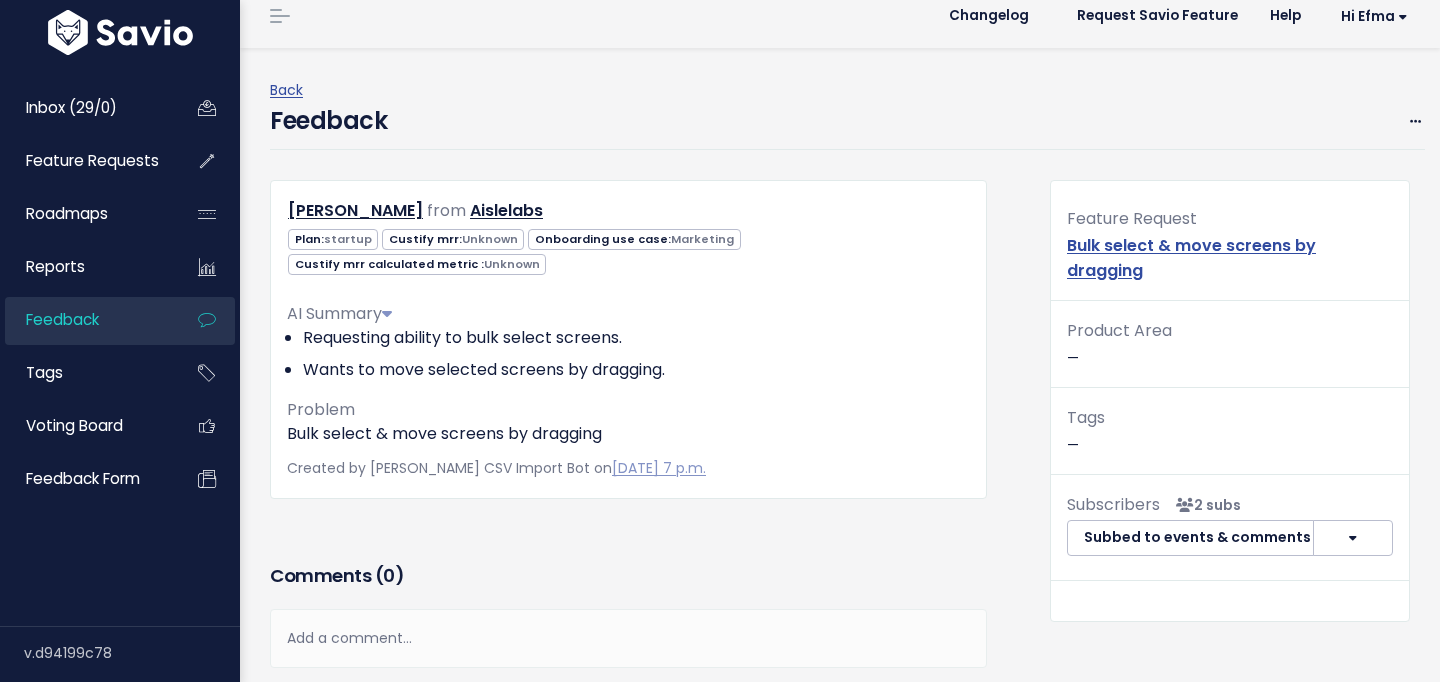 scroll, scrollTop: 25, scrollLeft: 0, axis: vertical 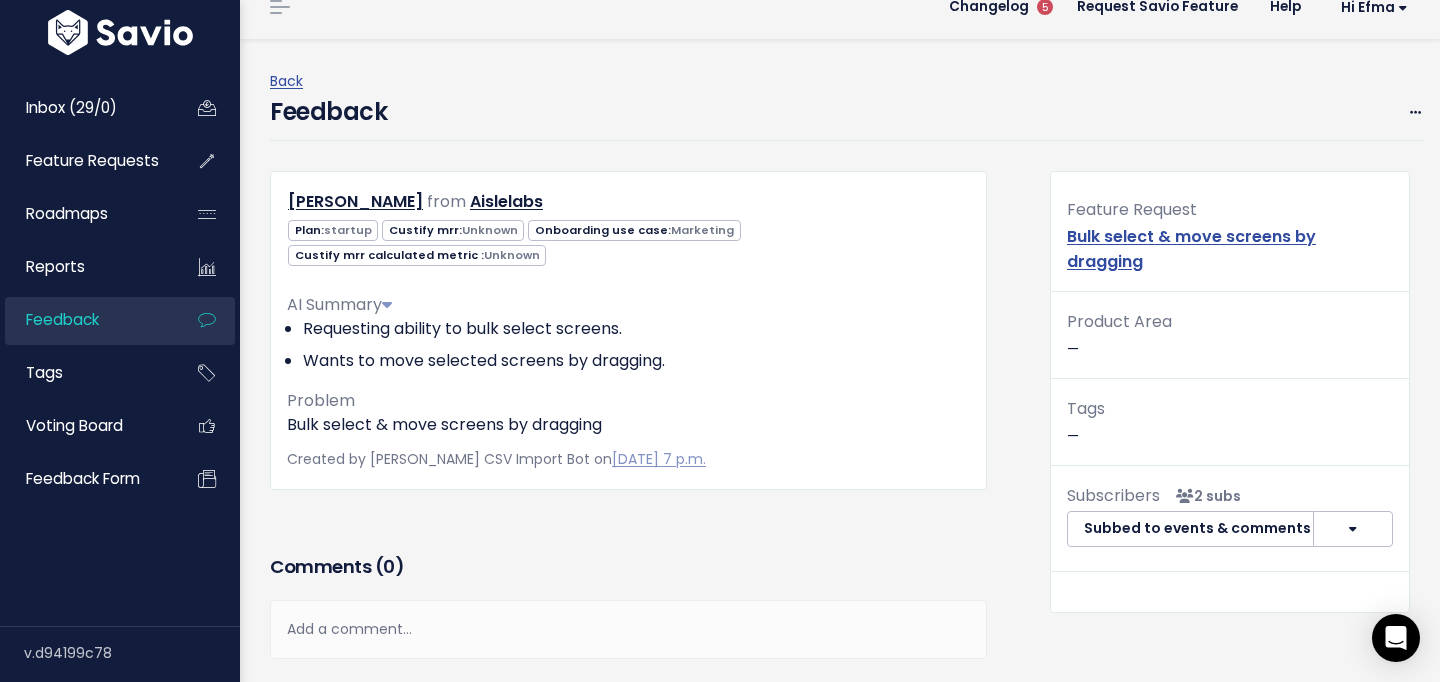 click on "Feedback" at bounding box center (85, 320) 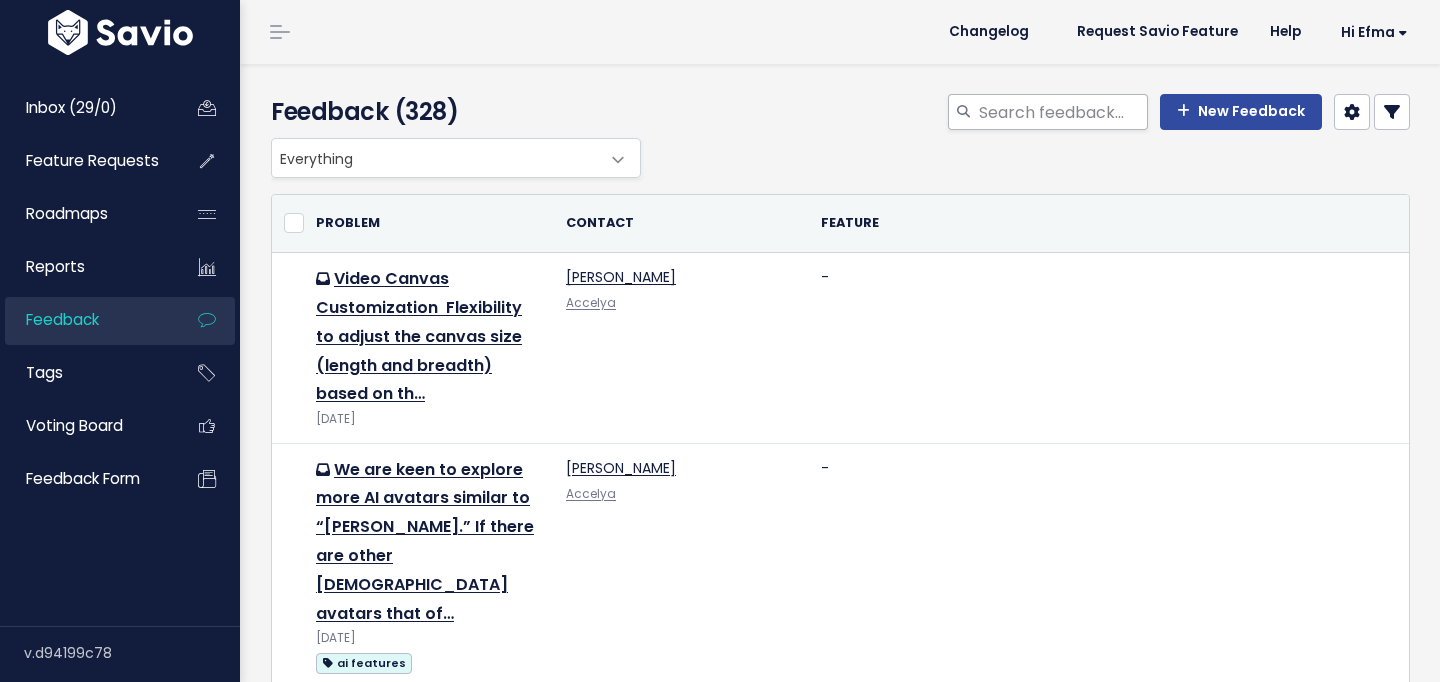 scroll, scrollTop: 0, scrollLeft: 0, axis: both 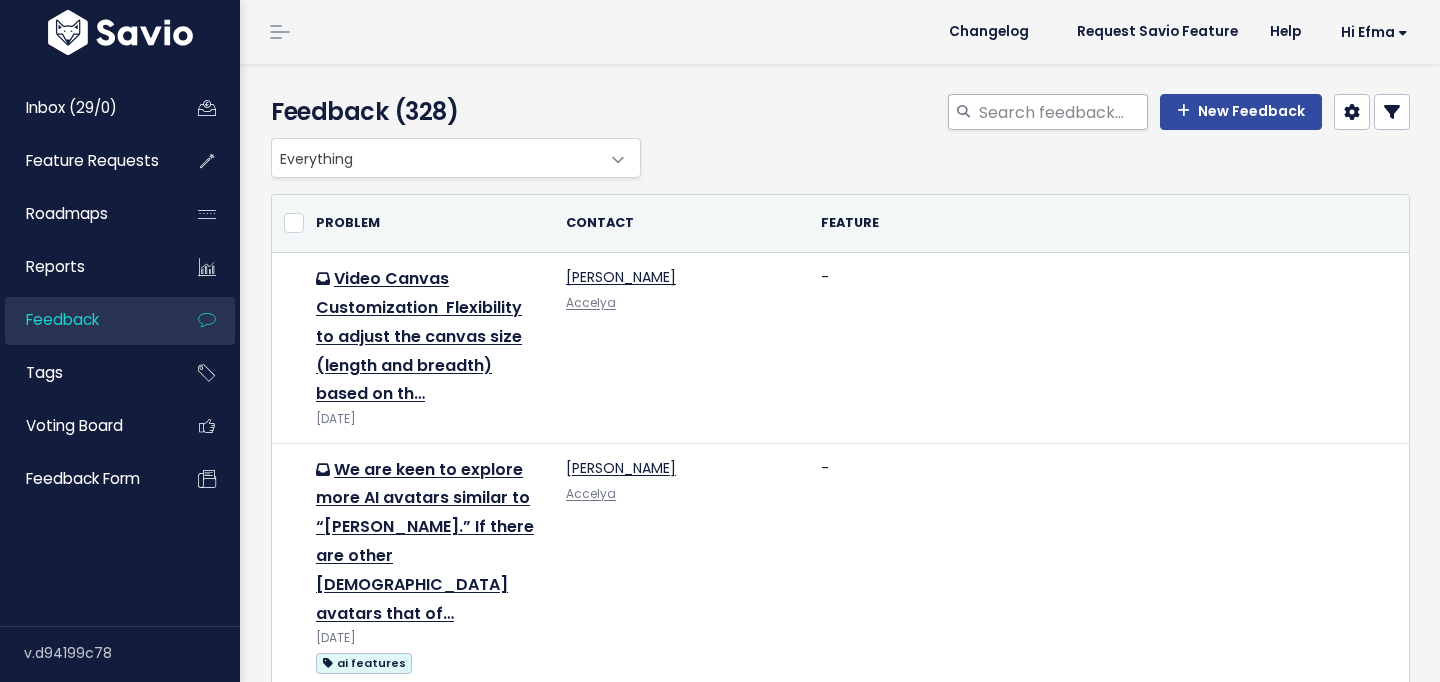 click at bounding box center [963, 112] 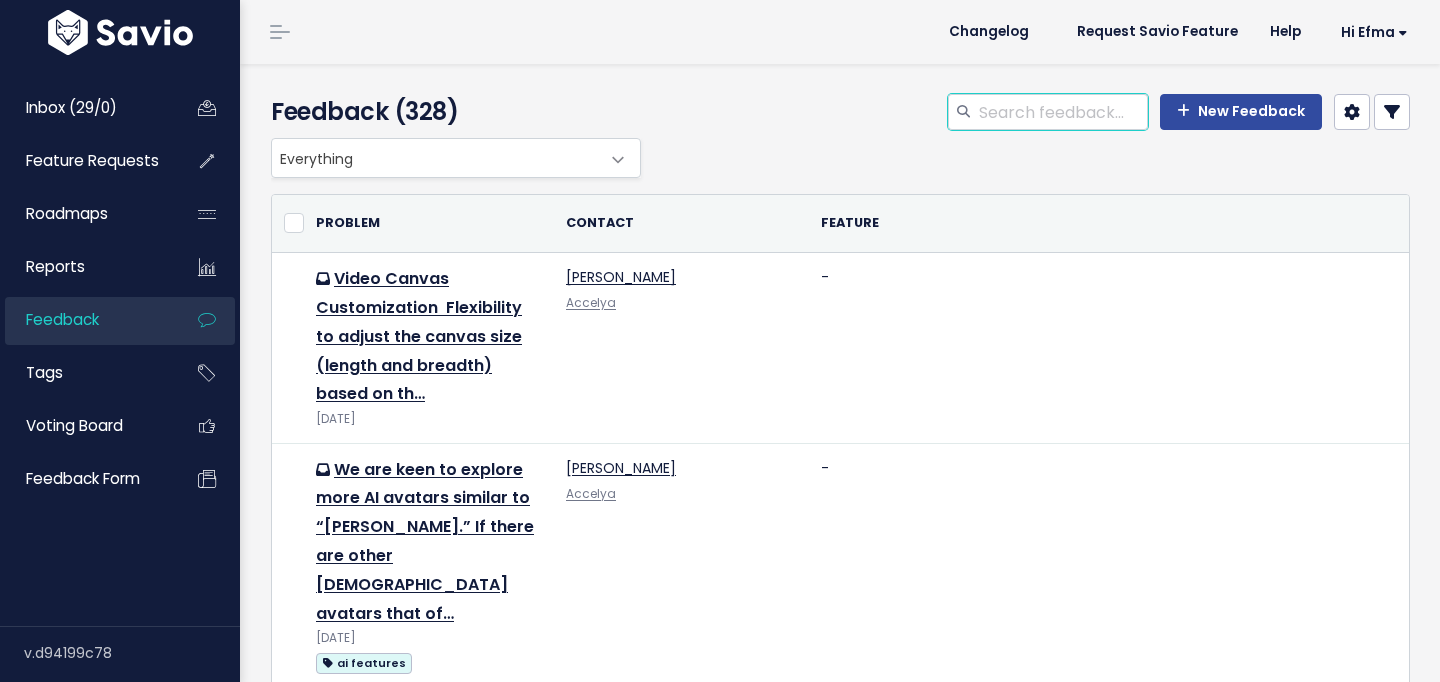 click at bounding box center [1062, 112] 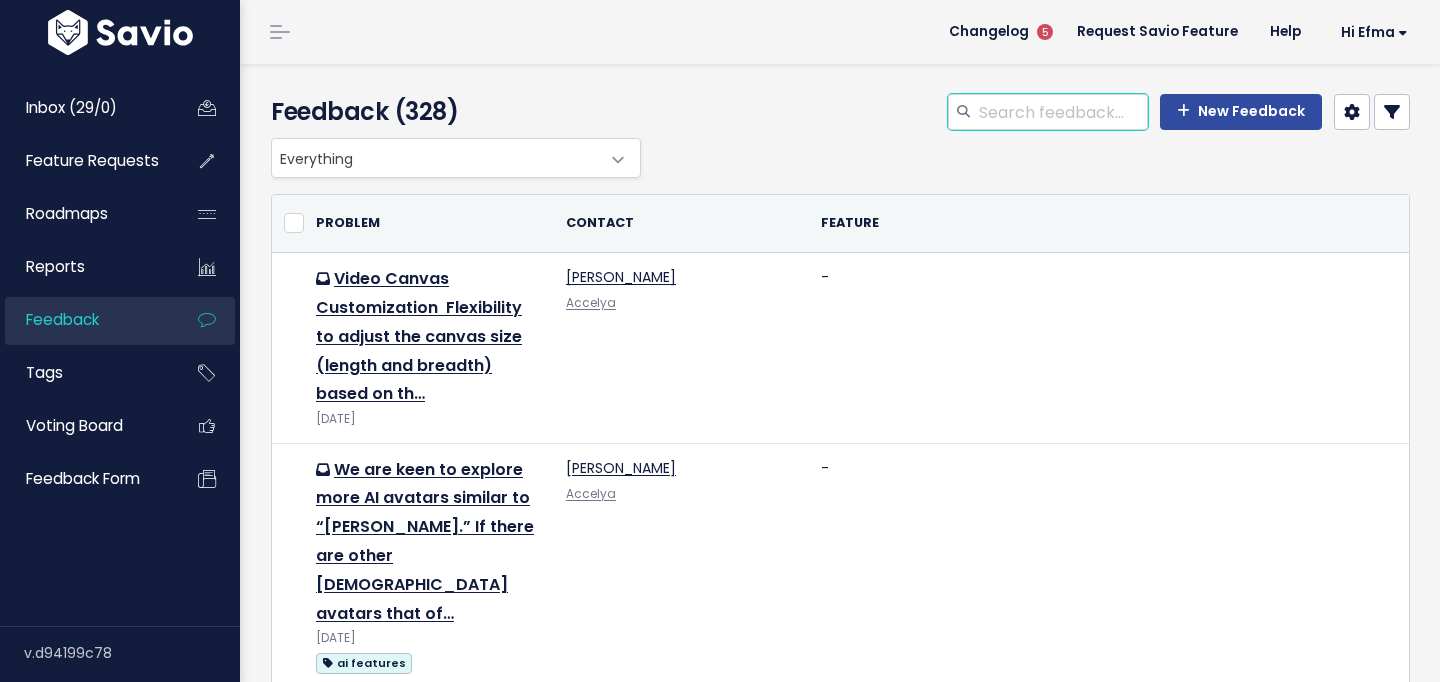 paste on "Autoplay specific steps" 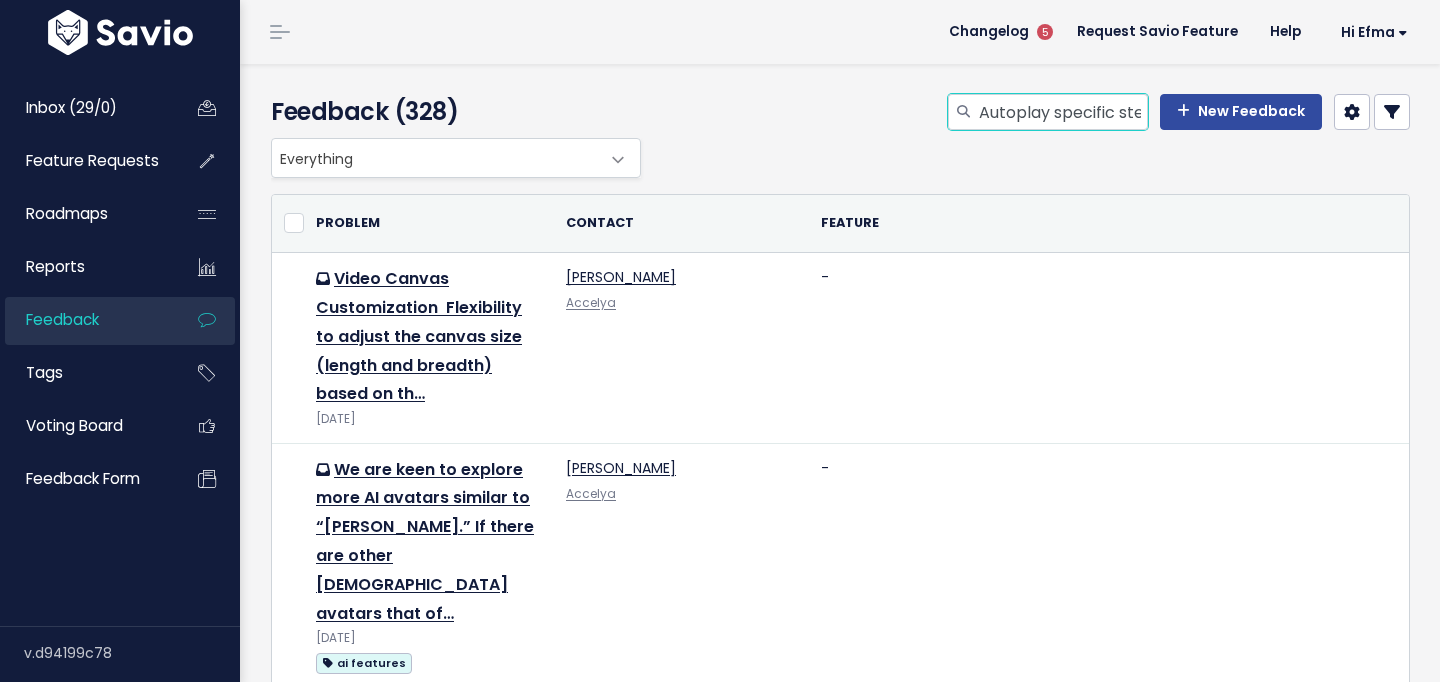 scroll, scrollTop: 0, scrollLeft: 23, axis: horizontal 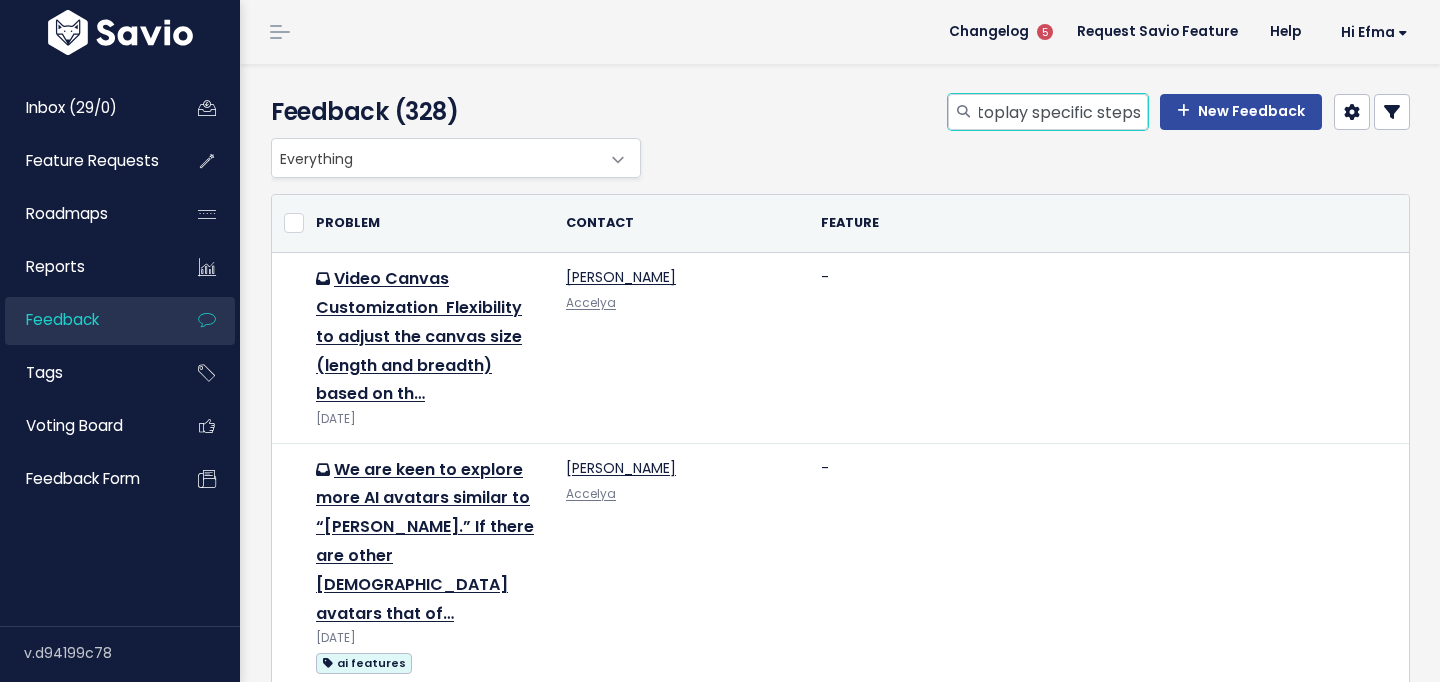 type on "Autoplay specific steps" 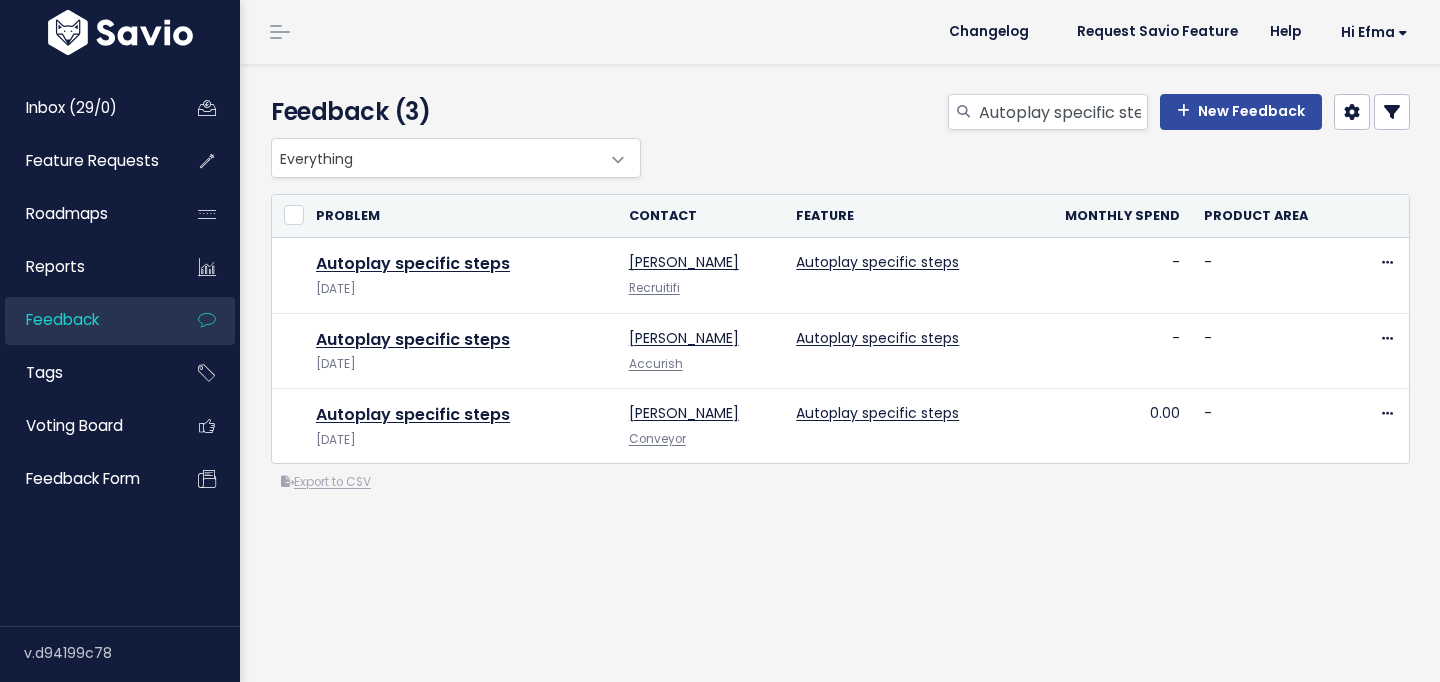 scroll, scrollTop: 0, scrollLeft: 0, axis: both 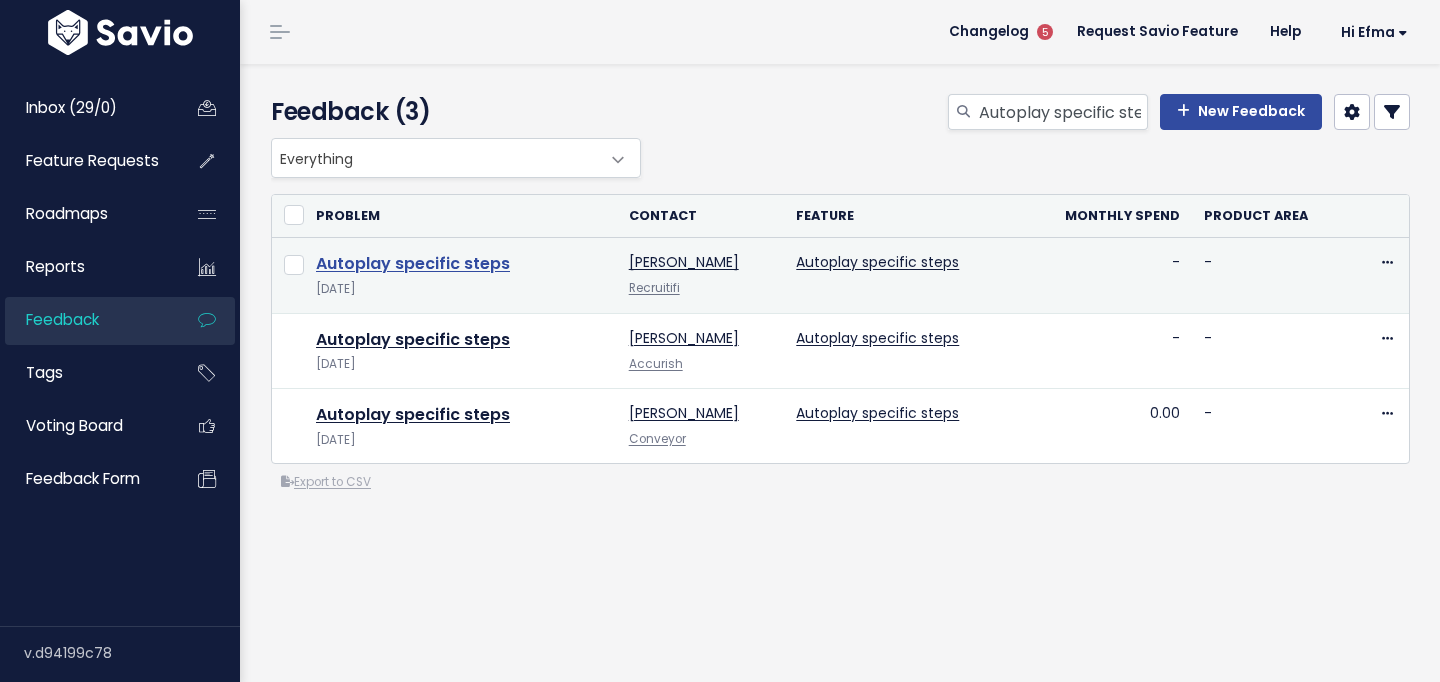 click on "Autoplay specific steps" at bounding box center [413, 263] 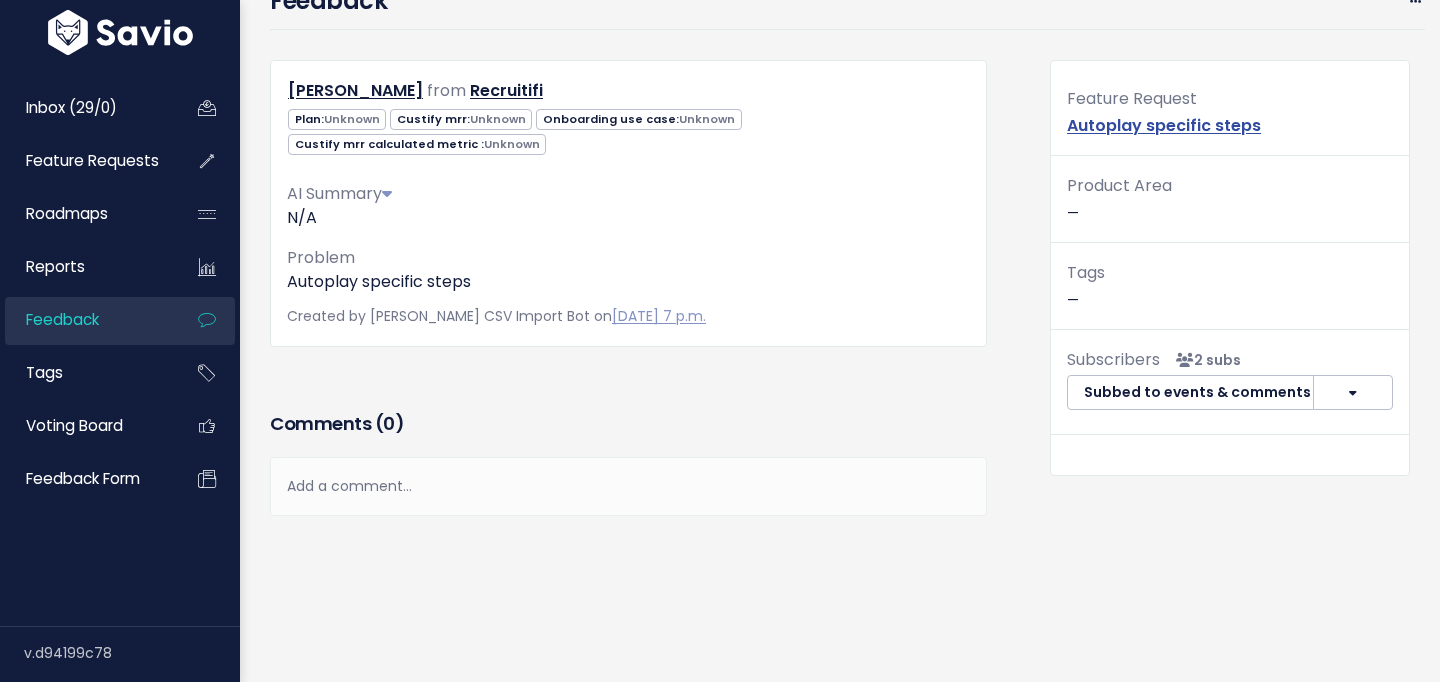 scroll, scrollTop: 0, scrollLeft: 0, axis: both 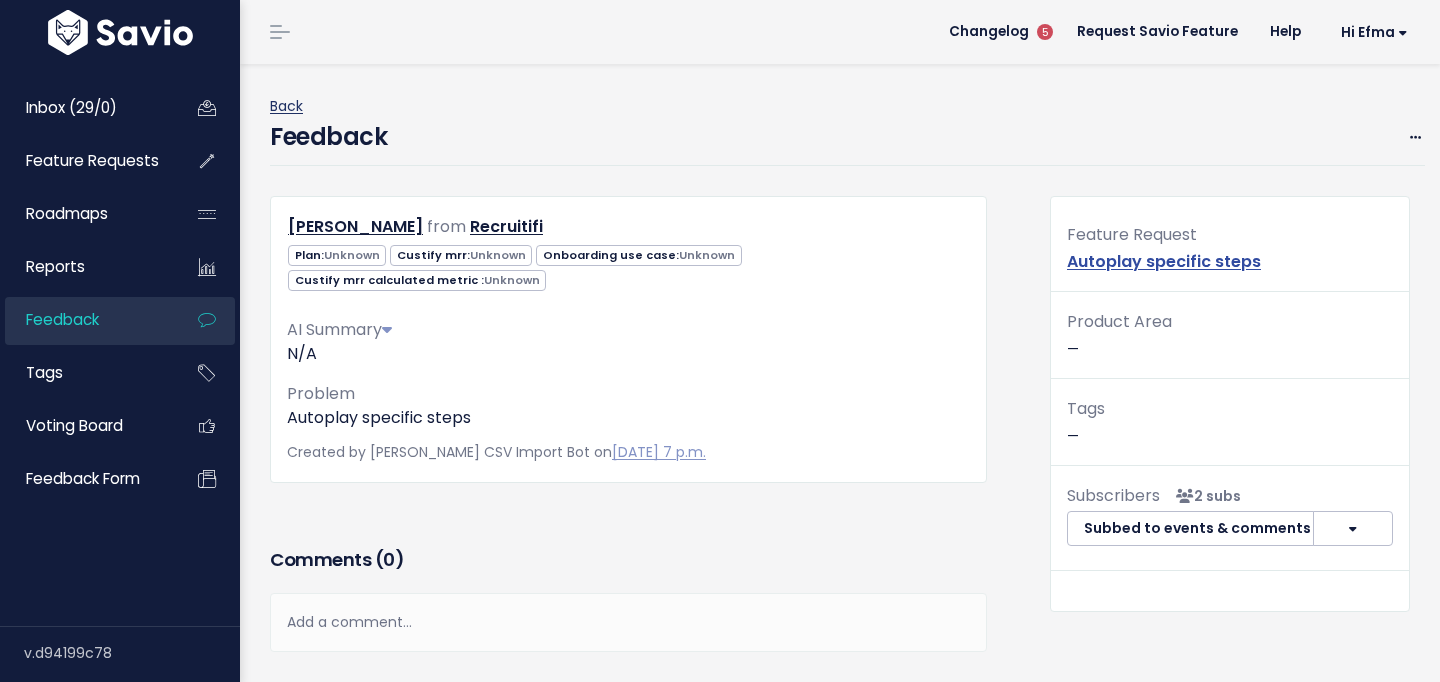 click on "Back" at bounding box center (286, 106) 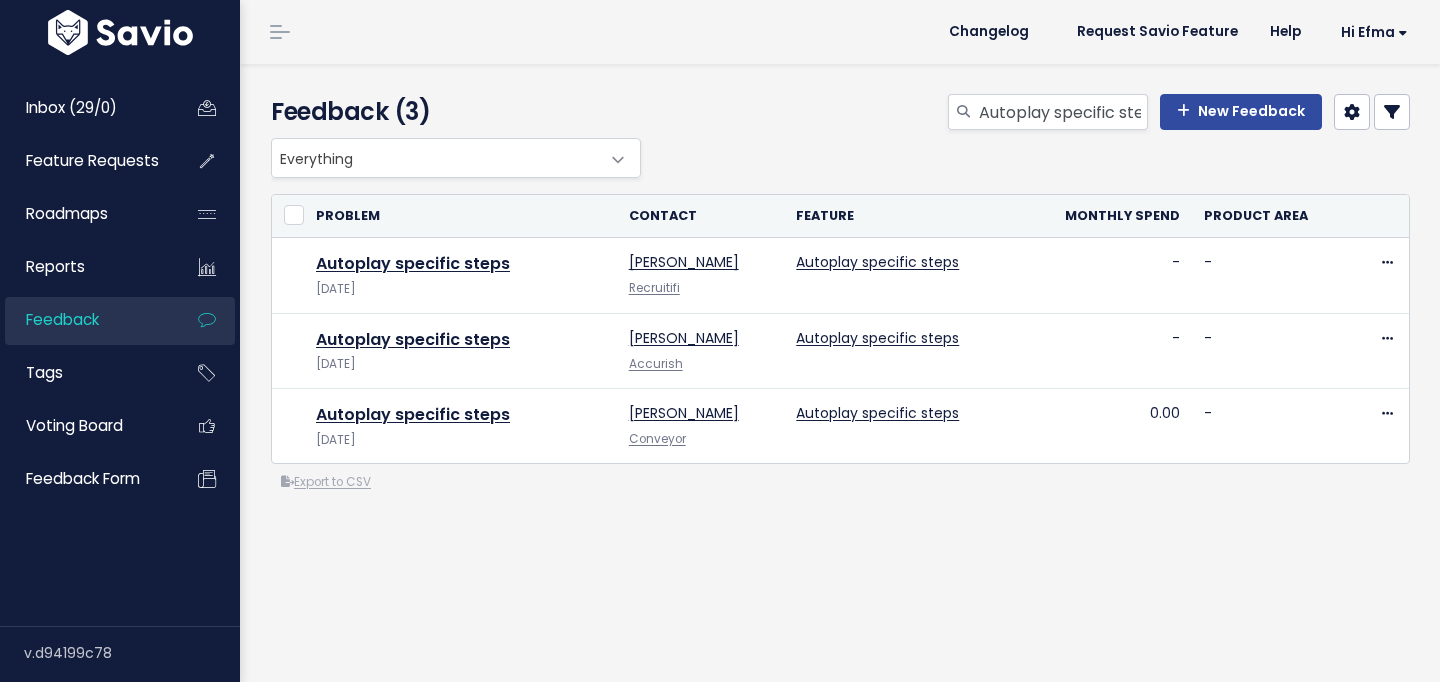 scroll, scrollTop: 4, scrollLeft: 0, axis: vertical 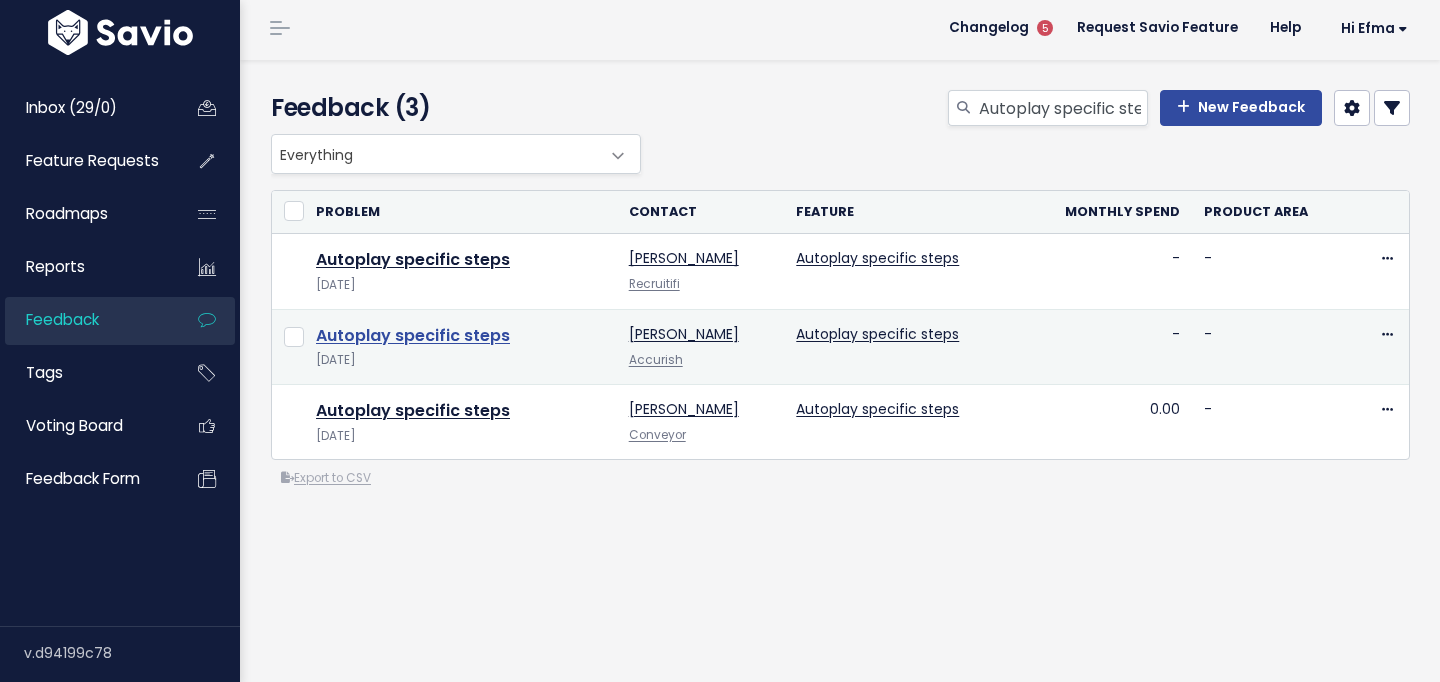 click on "Autoplay specific steps" at bounding box center [413, 335] 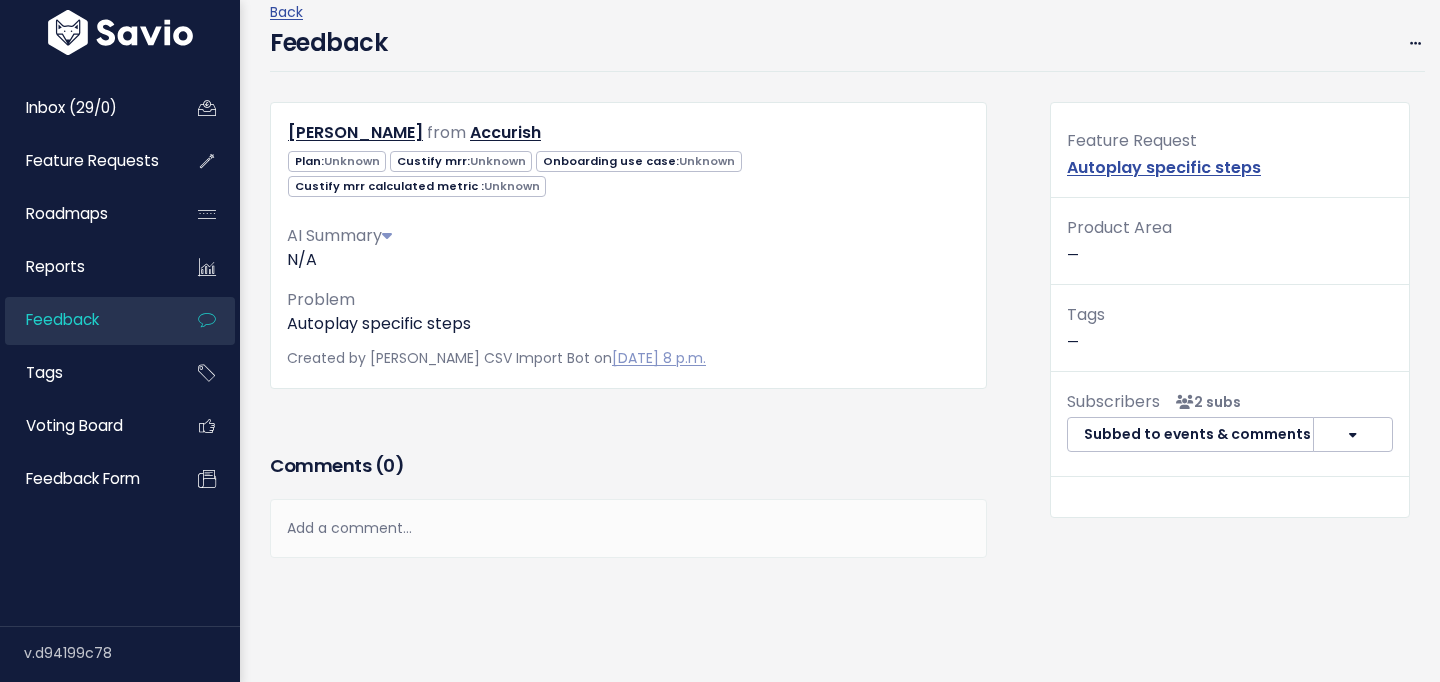 scroll, scrollTop: 136, scrollLeft: 0, axis: vertical 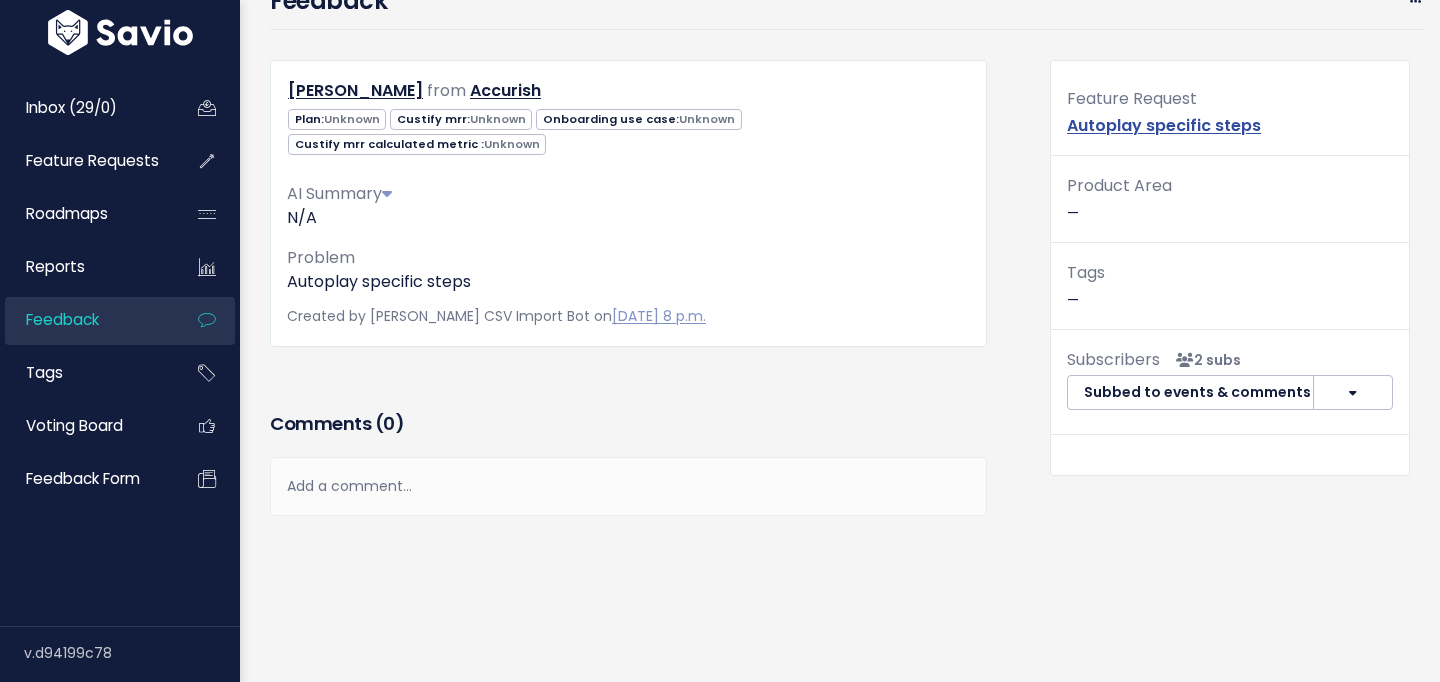 click on "Add a comment..." at bounding box center (628, 486) 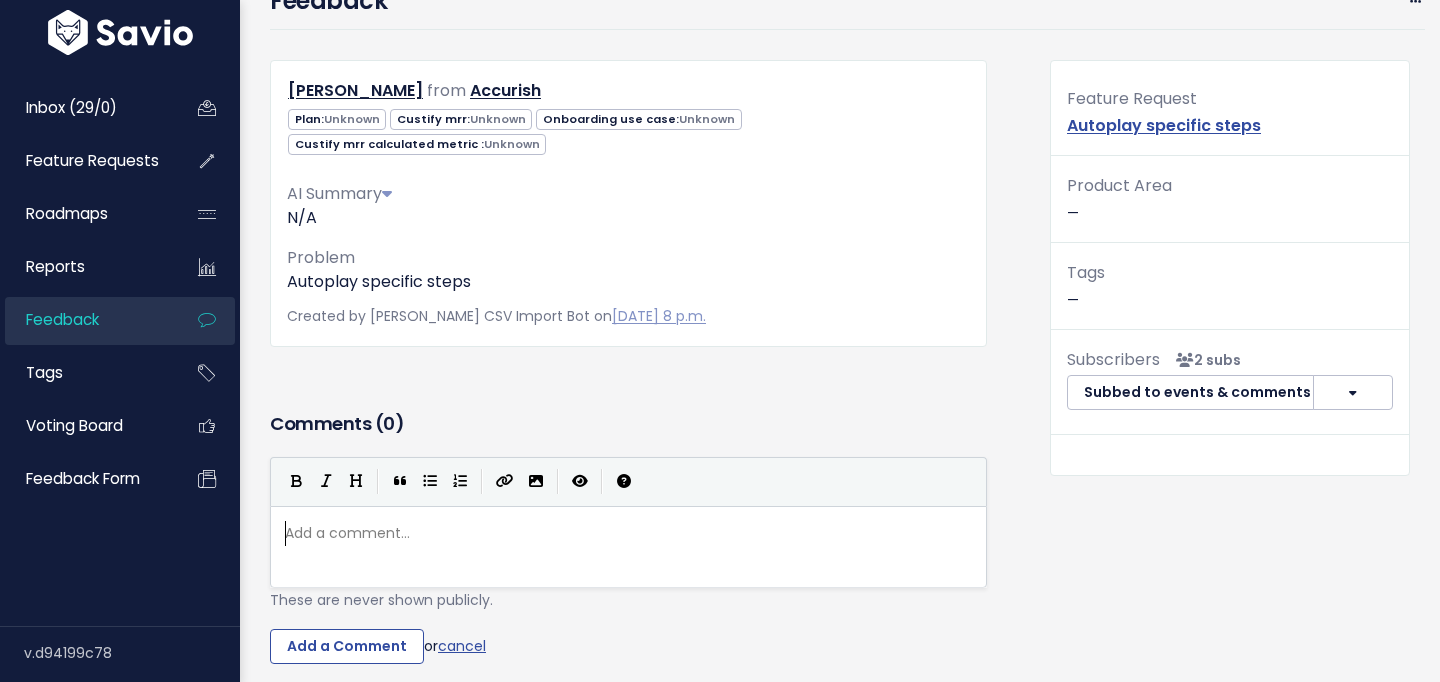 scroll, scrollTop: 2, scrollLeft: 0, axis: vertical 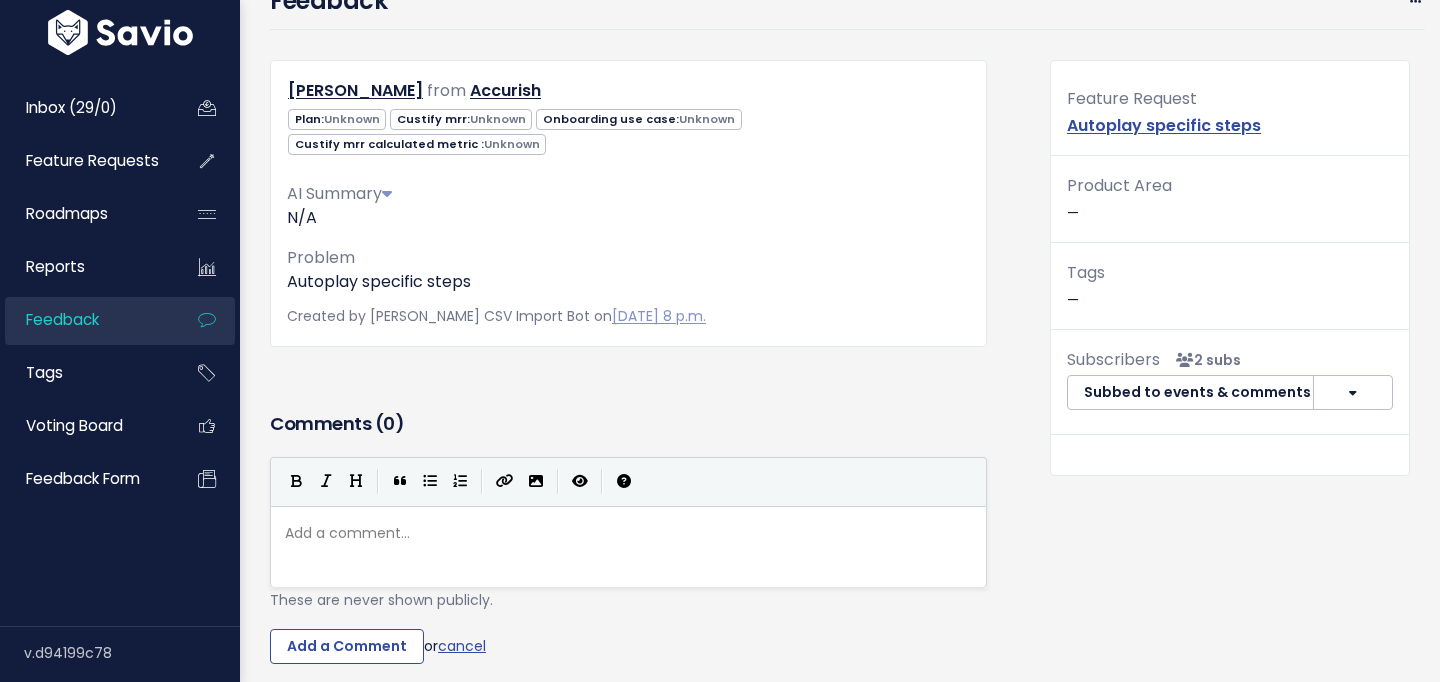 click on "​" at bounding box center [628, 533] 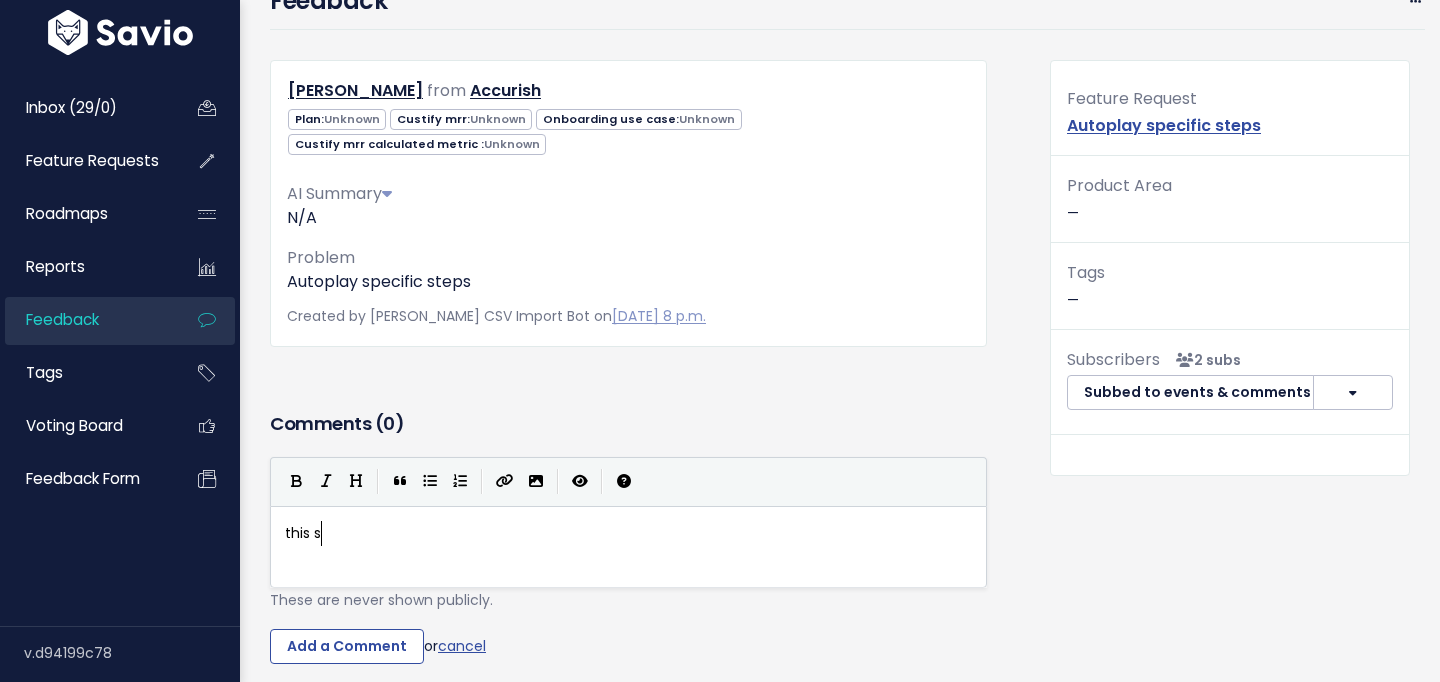 type on "this si" 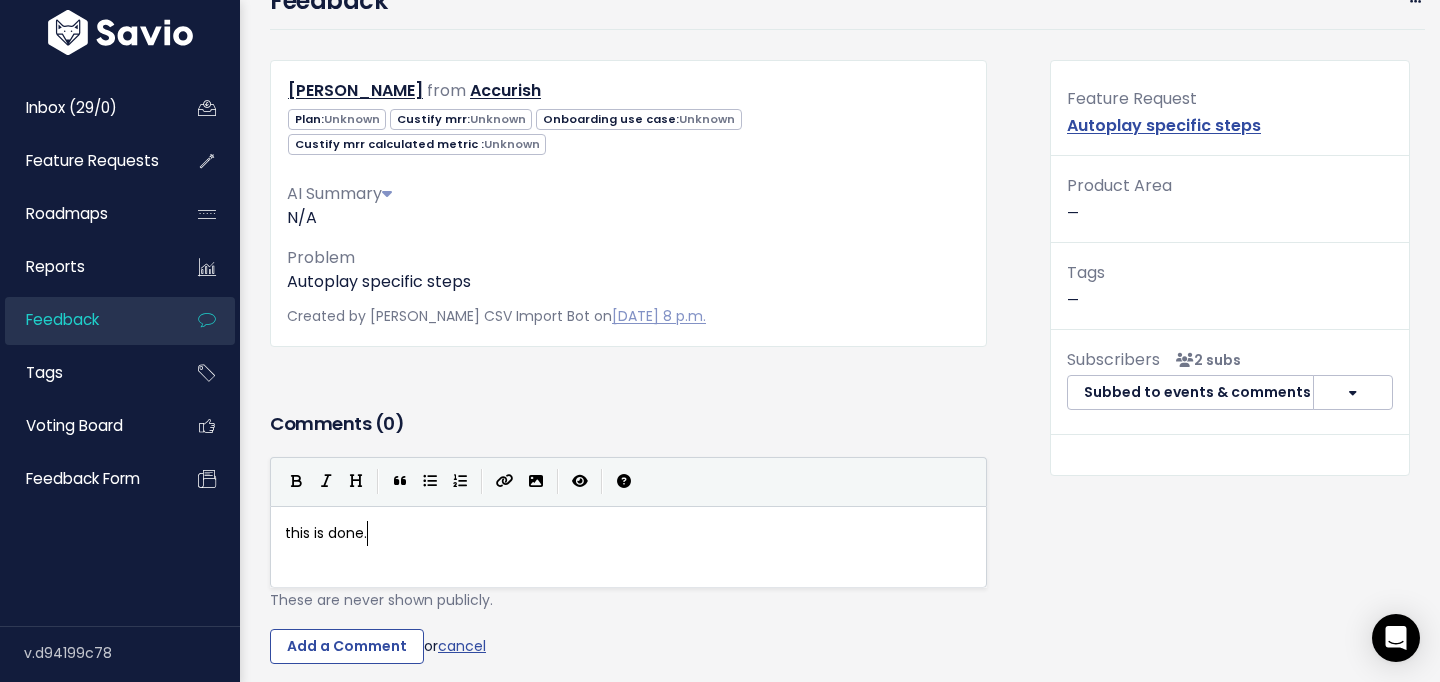 scroll, scrollTop: 7, scrollLeft: 52, axis: both 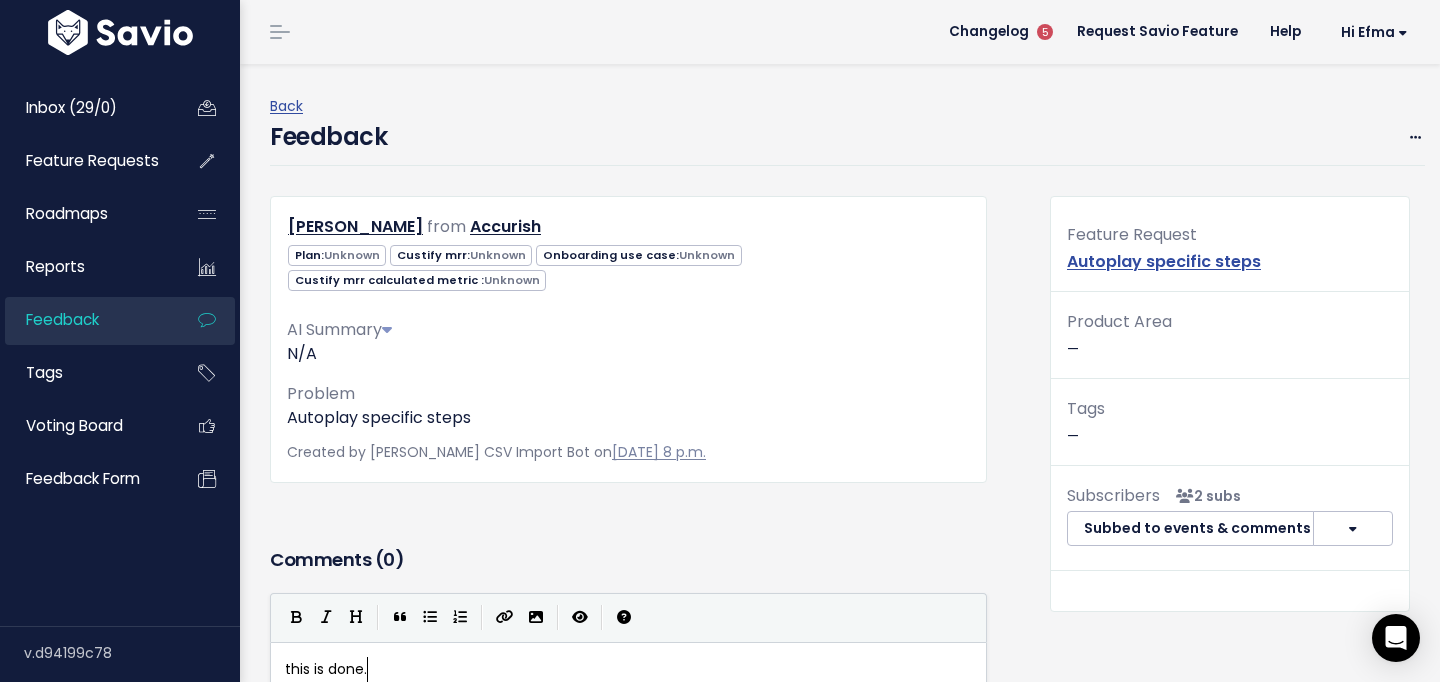 type on "this is done." 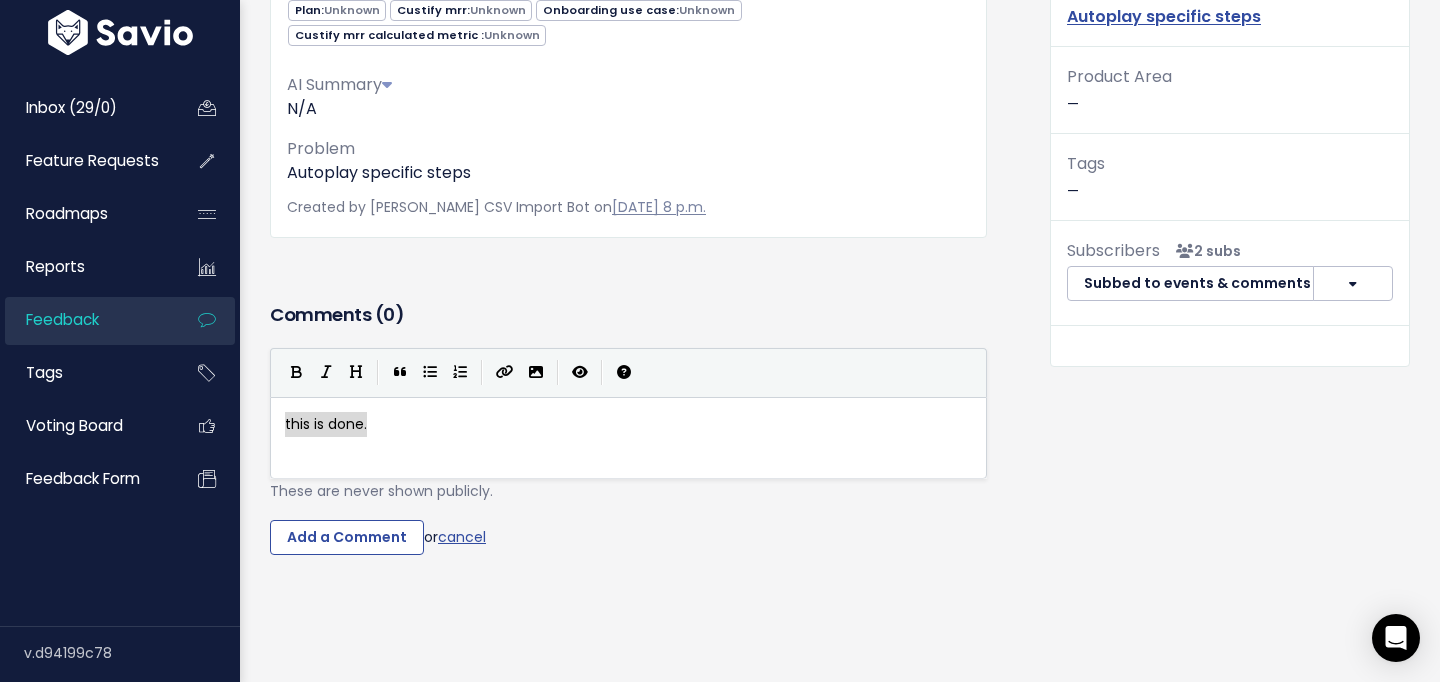 scroll, scrollTop: 285, scrollLeft: 0, axis: vertical 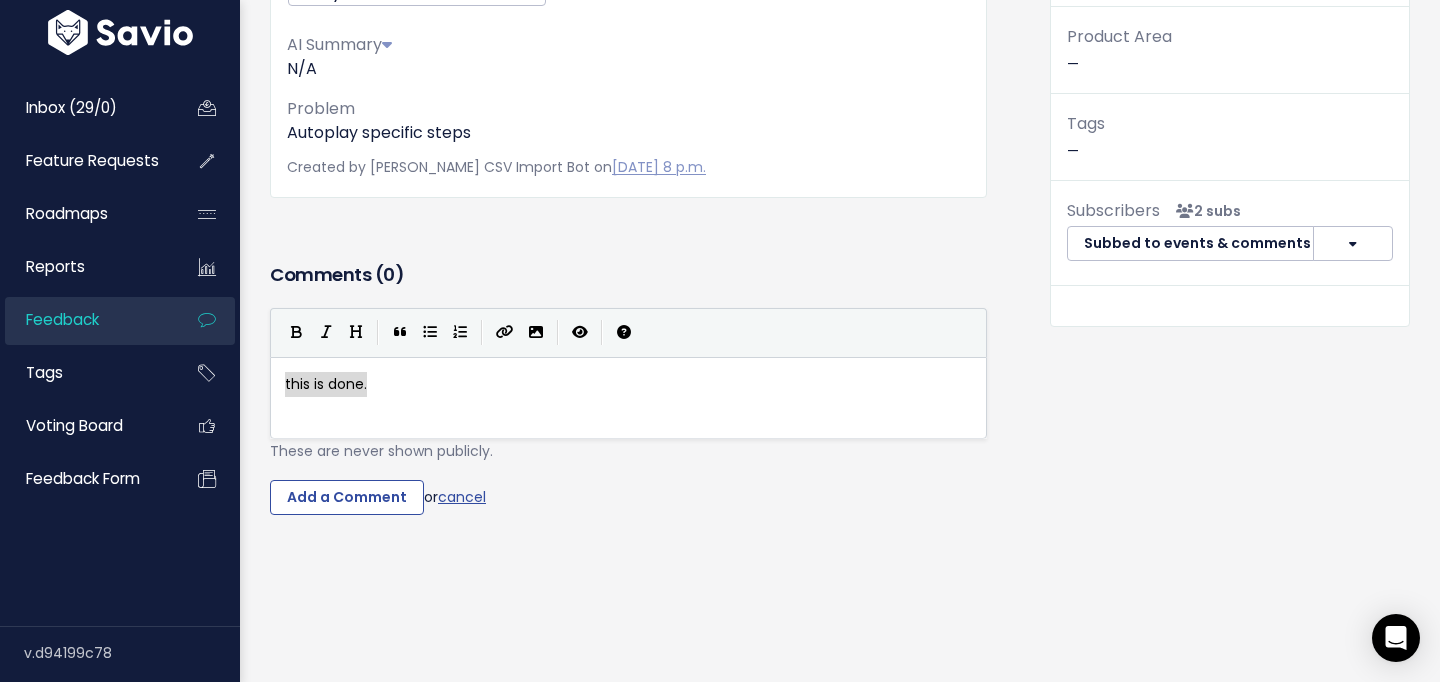 click on "x this is done." at bounding box center [628, 384] 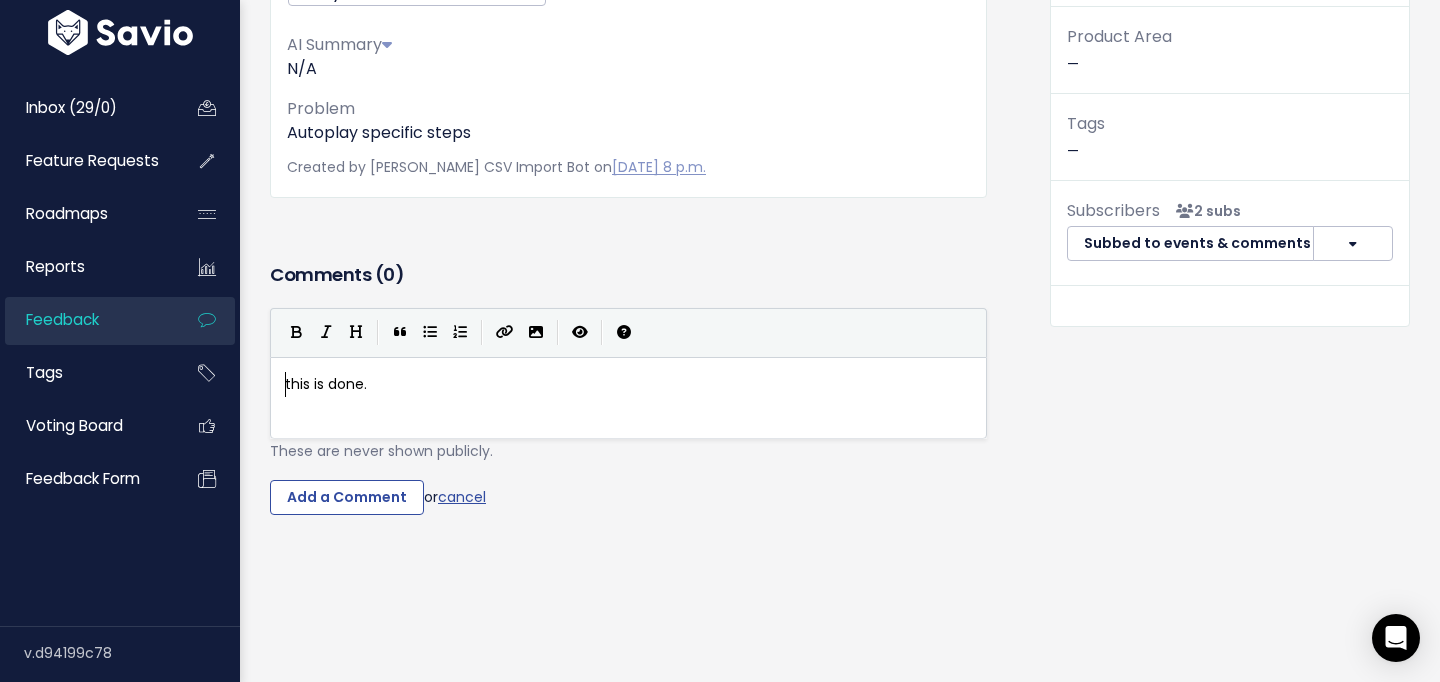 click on "this is done." at bounding box center [628, 384] 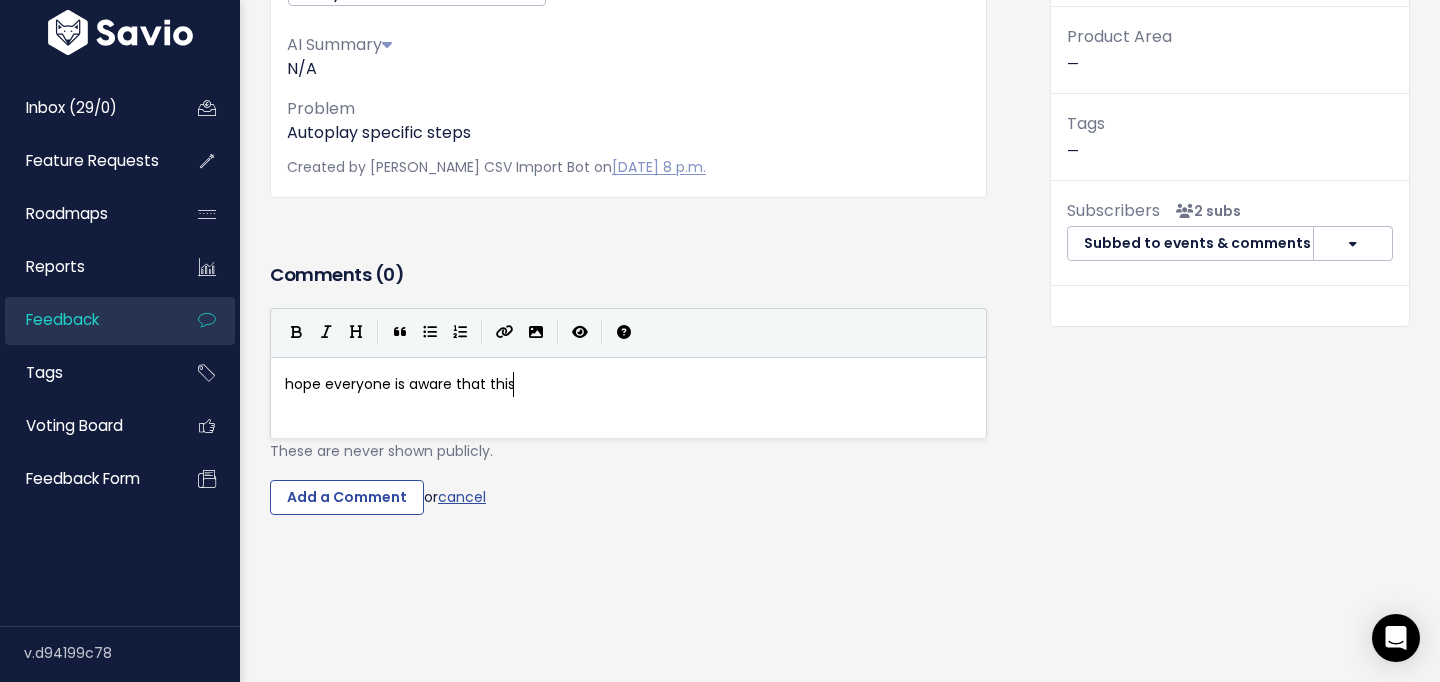 scroll, scrollTop: 7, scrollLeft: 230, axis: both 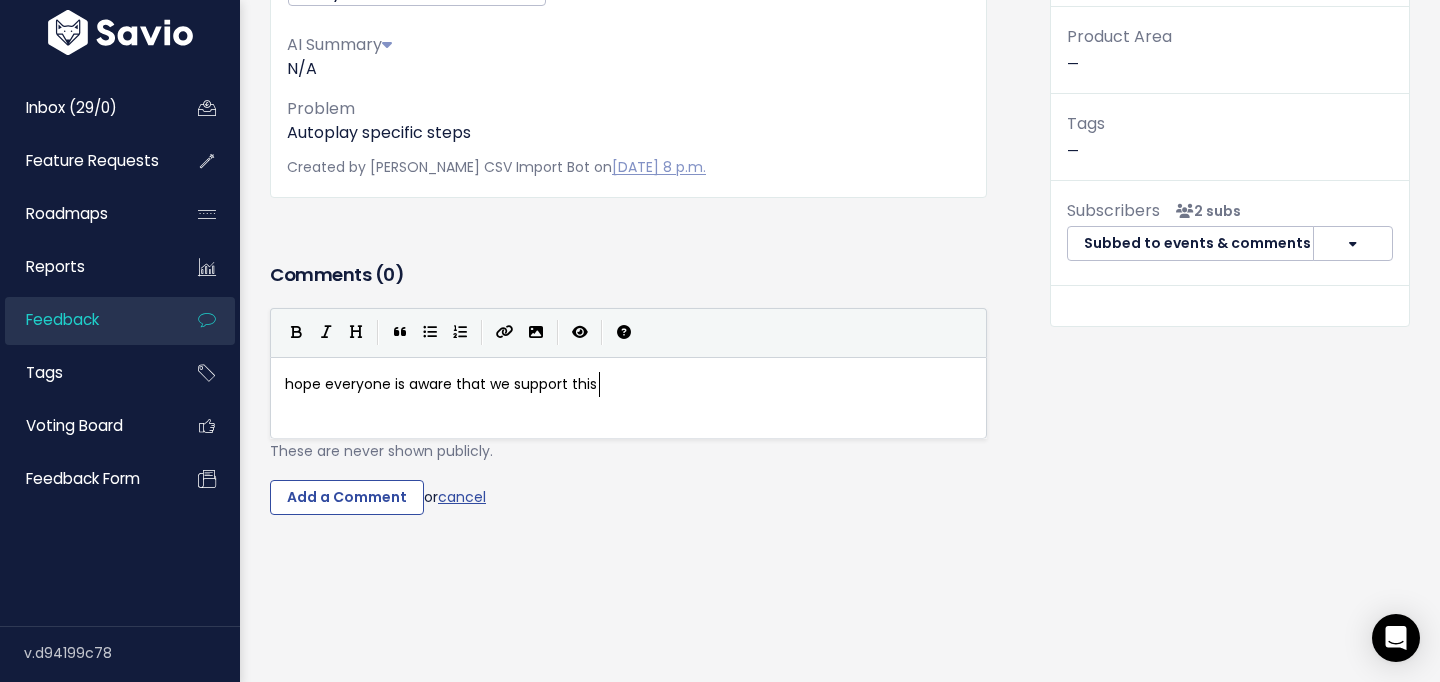 type on "we support this n" 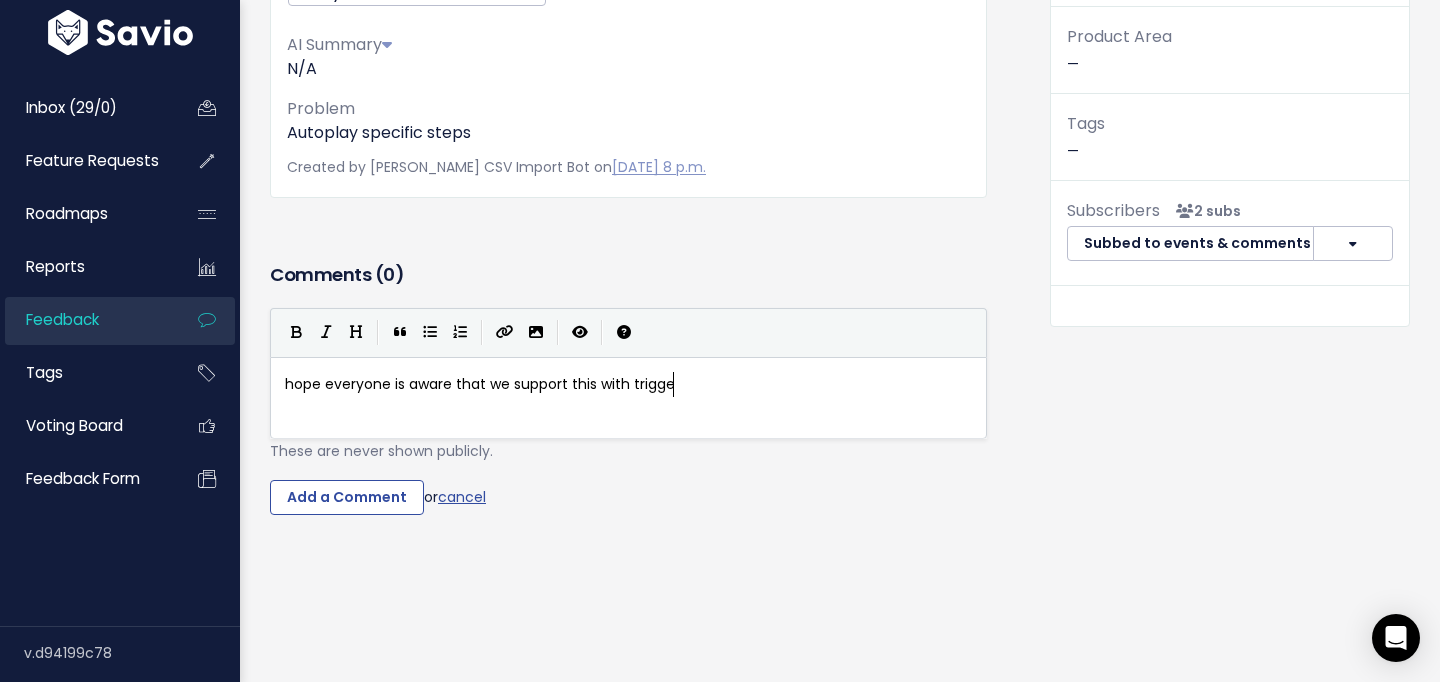 scroll, scrollTop: 7, scrollLeft: 85, axis: both 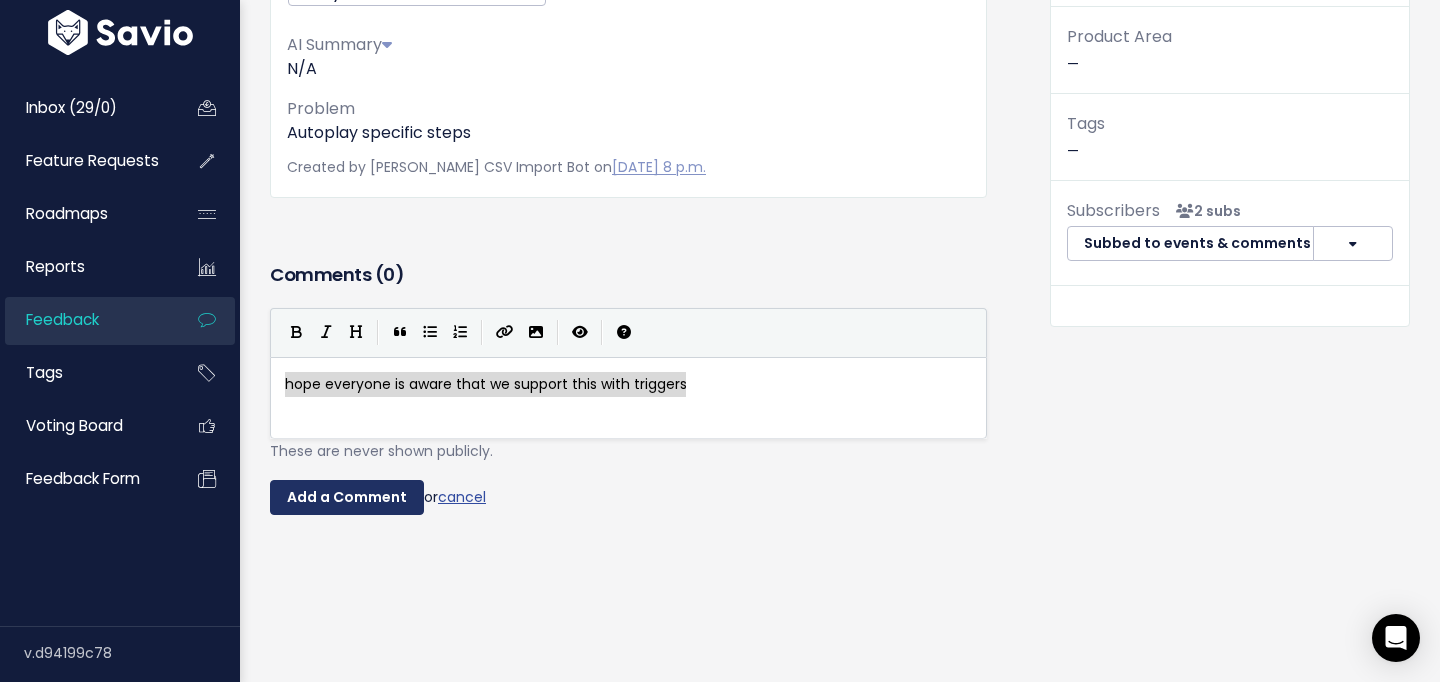type on "hope everyone is aware that we support this with triggers" 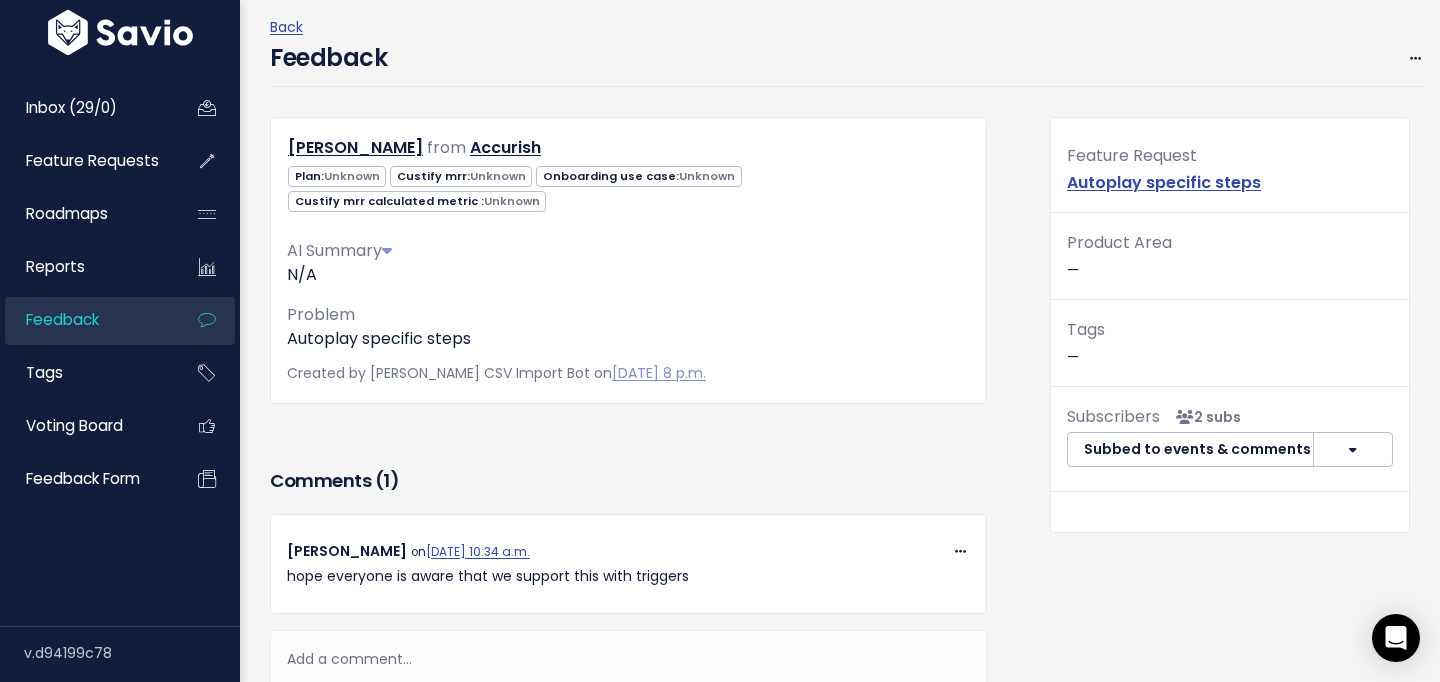 scroll, scrollTop: 0, scrollLeft: 0, axis: both 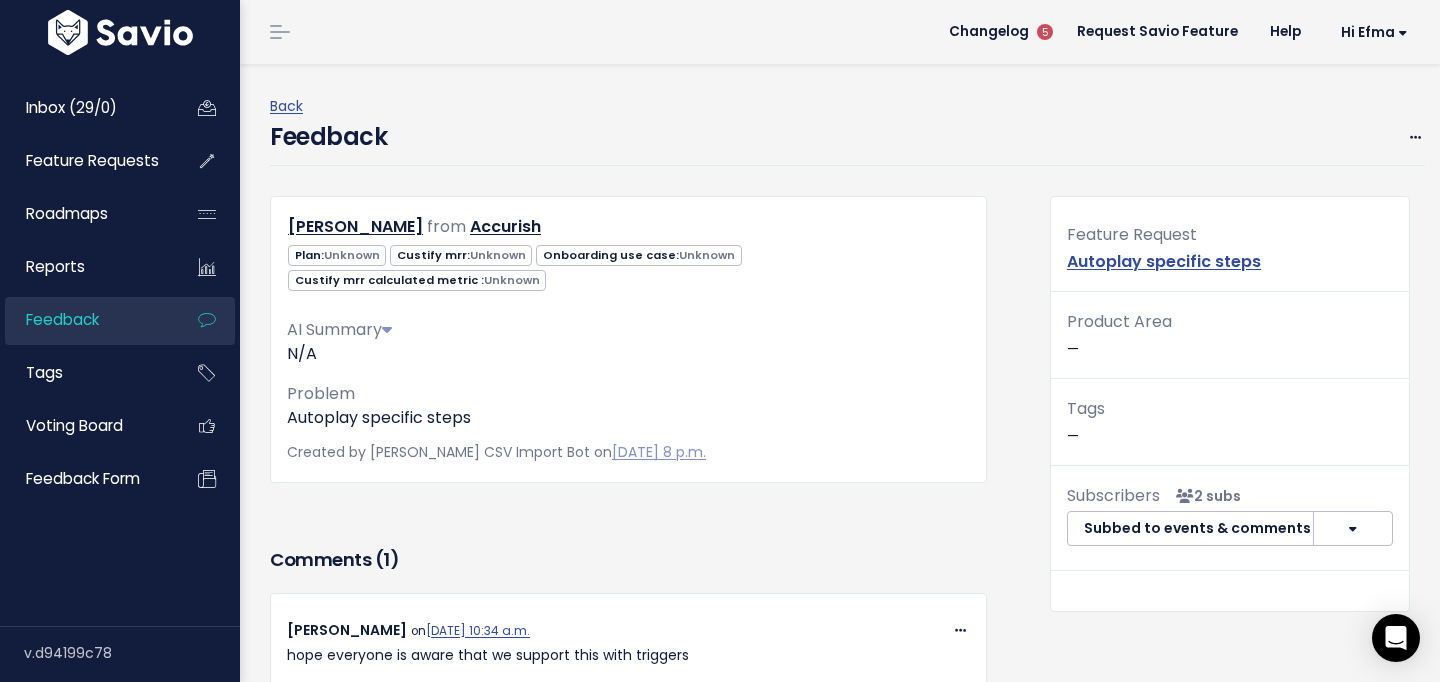 click at bounding box center (1353, 529) 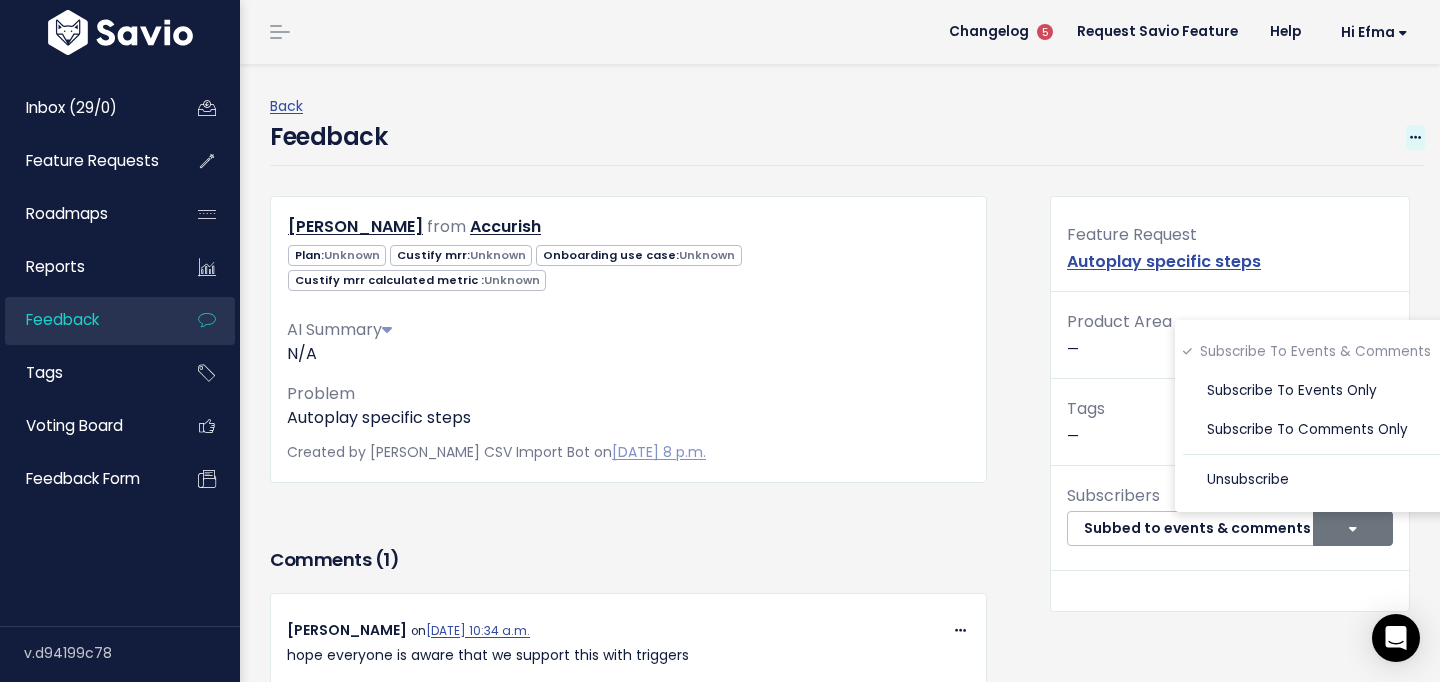 click at bounding box center (1415, 137) 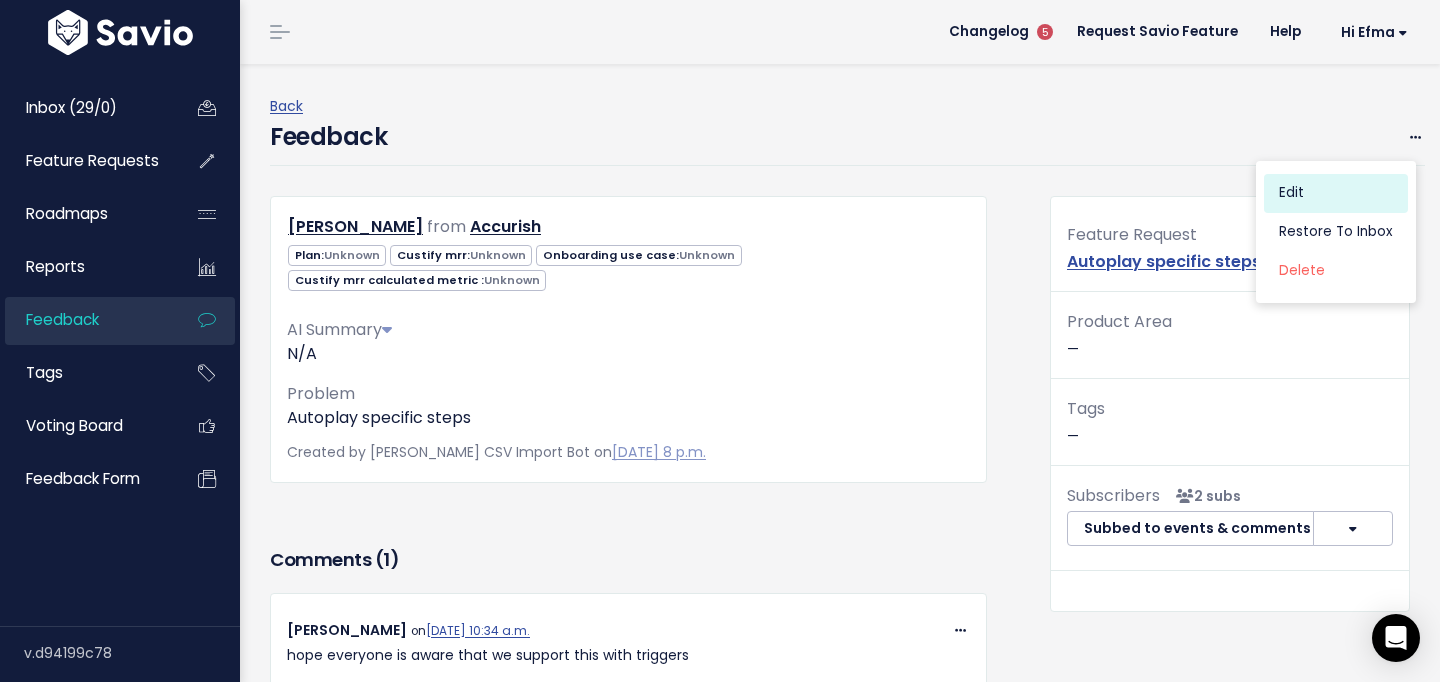 click on "Edit" at bounding box center [1336, 192] 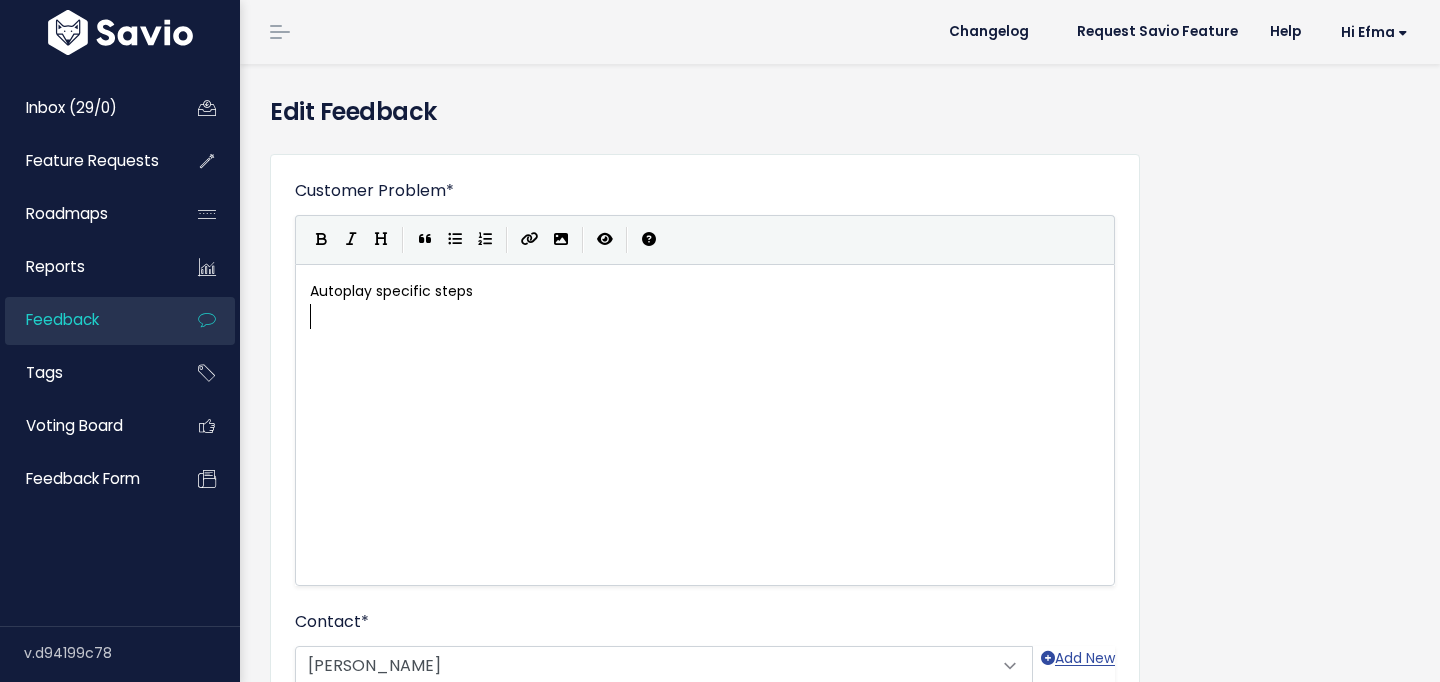 scroll, scrollTop: 0, scrollLeft: 0, axis: both 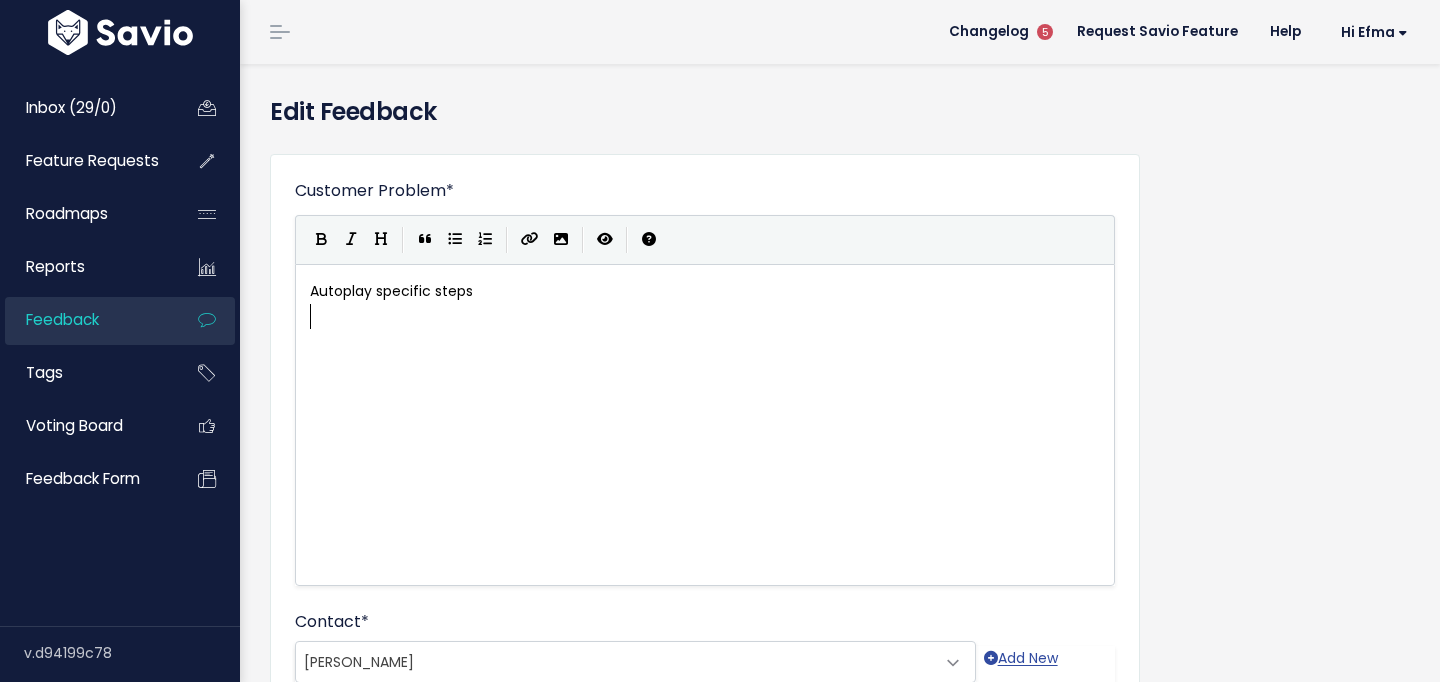 click on "Feedback" at bounding box center [85, 320] 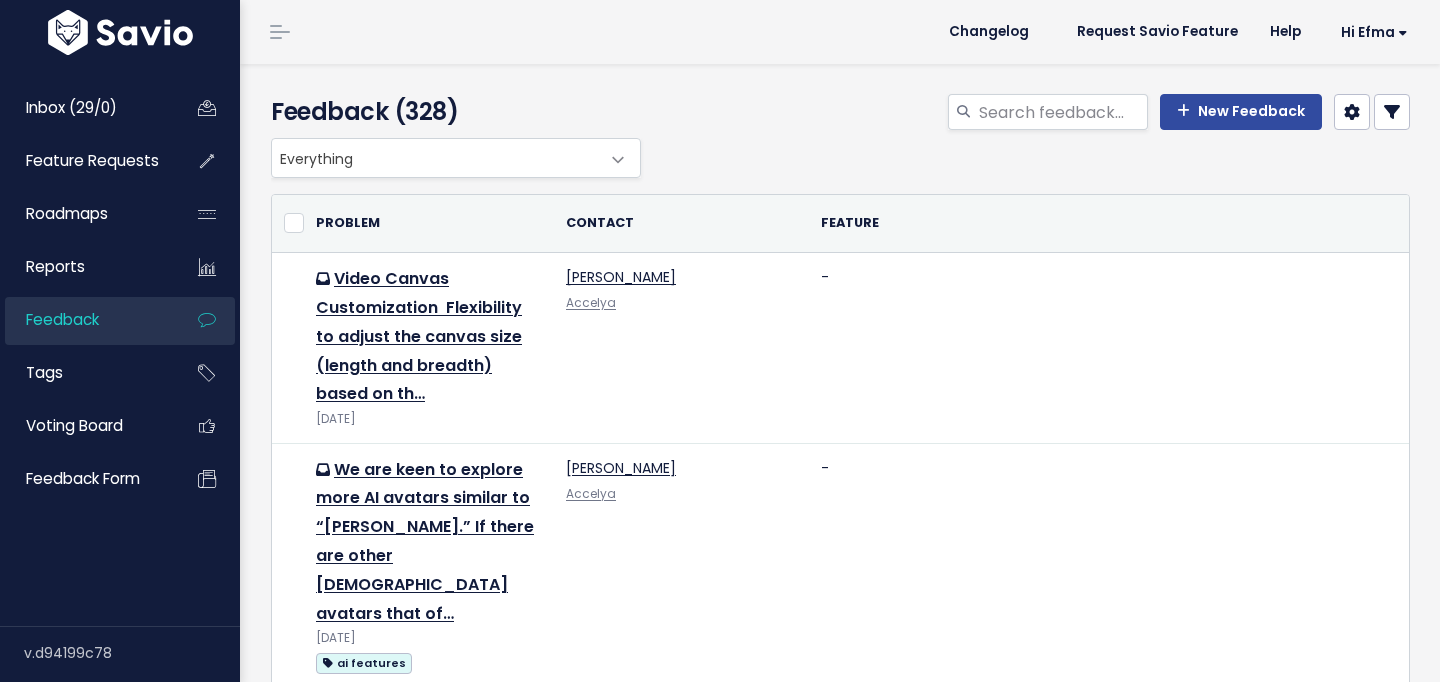 scroll, scrollTop: 0, scrollLeft: 0, axis: both 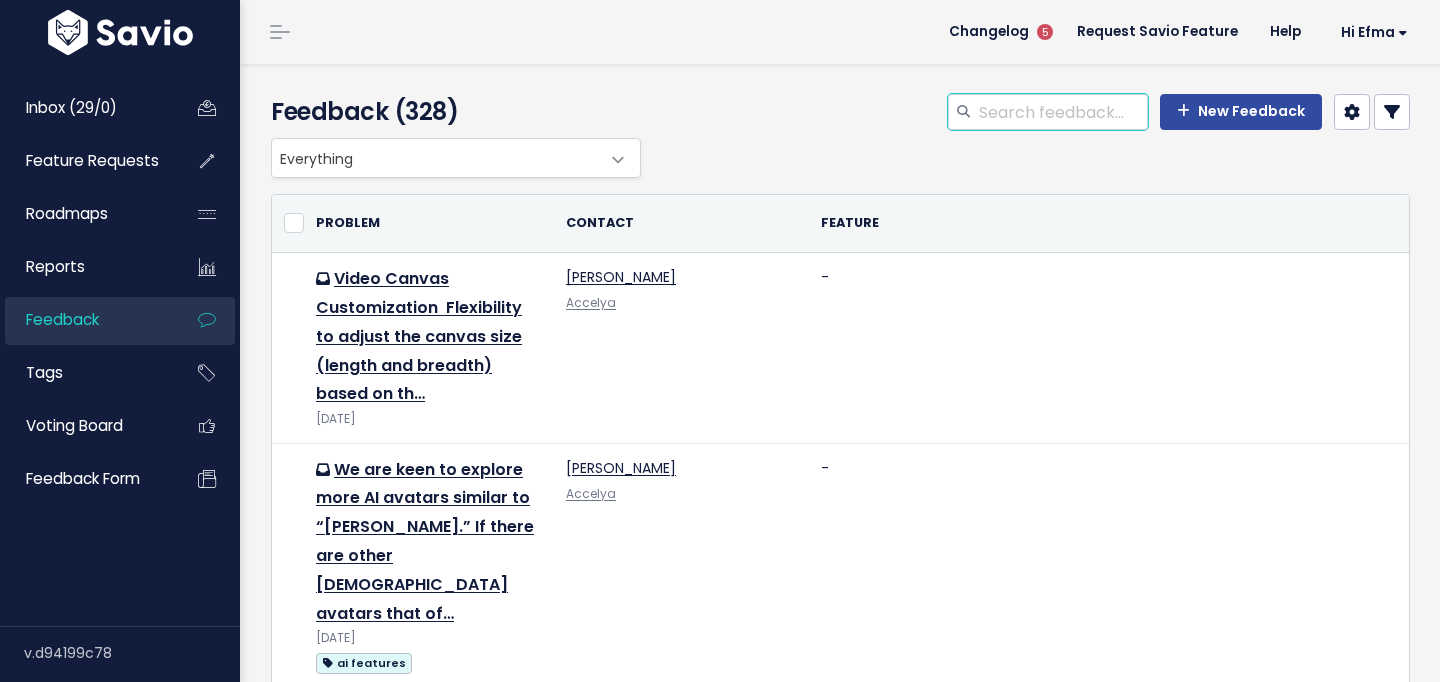 click at bounding box center [1062, 112] 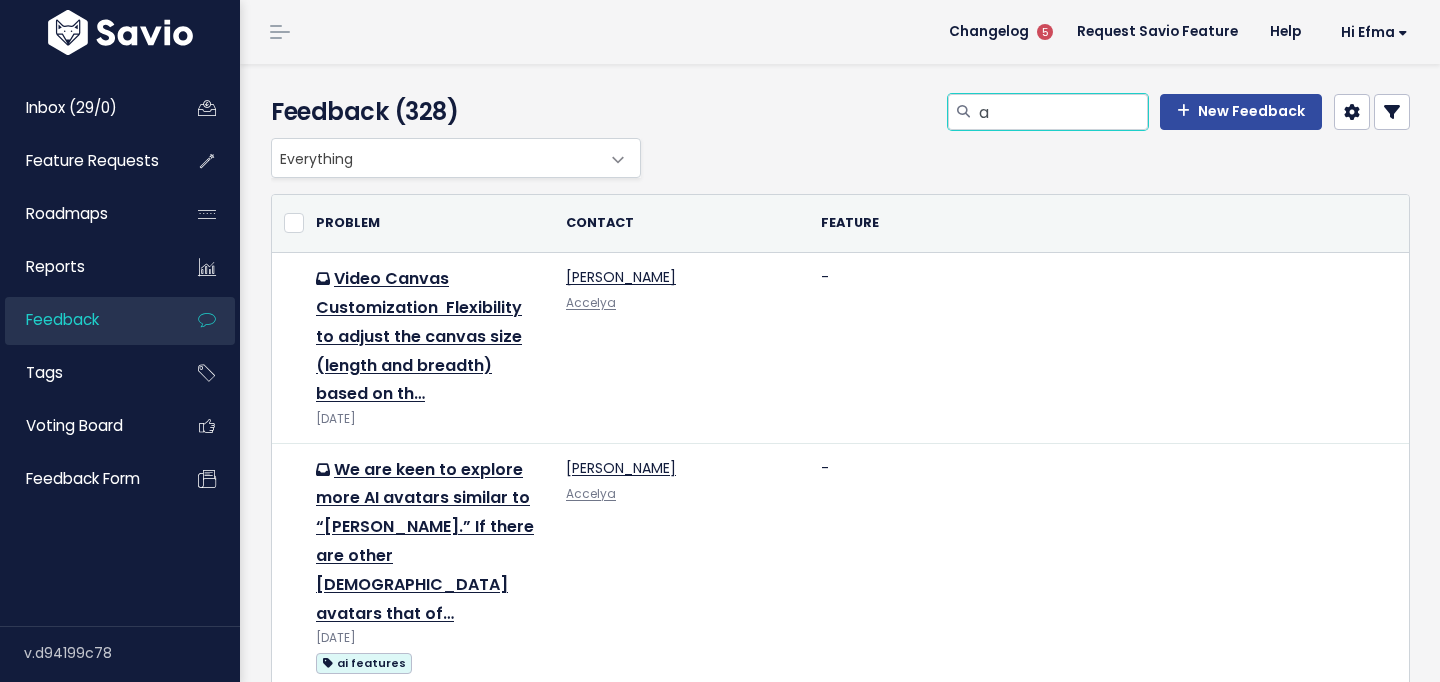 scroll, scrollTop: 0, scrollLeft: 0, axis: both 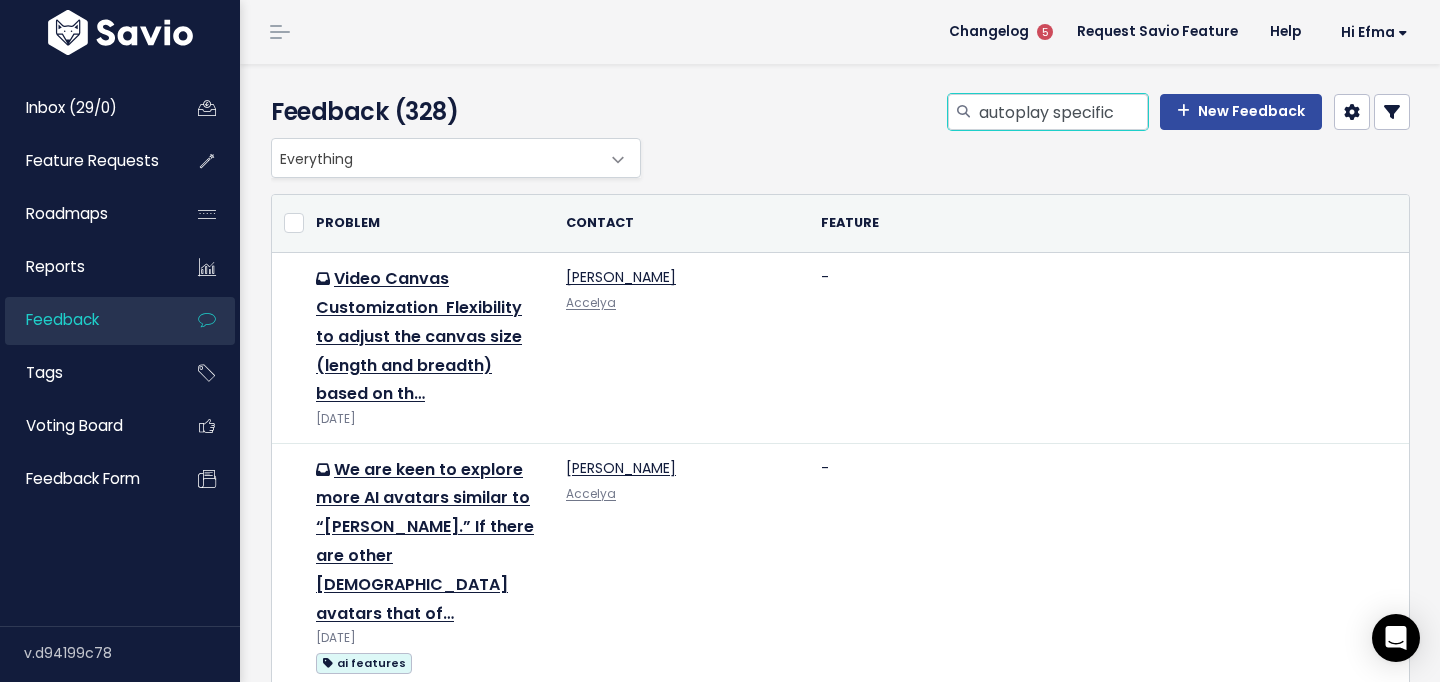 type on "autoplay specific" 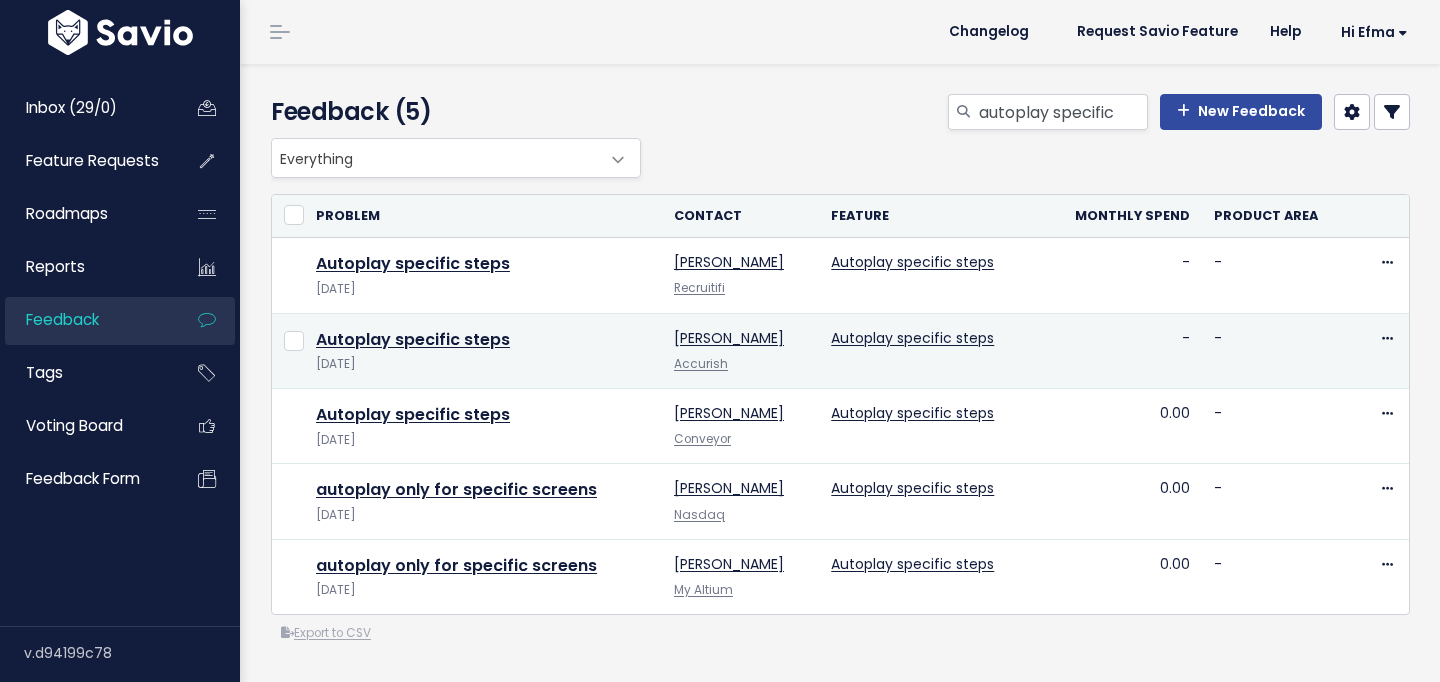 scroll, scrollTop: 0, scrollLeft: 0, axis: both 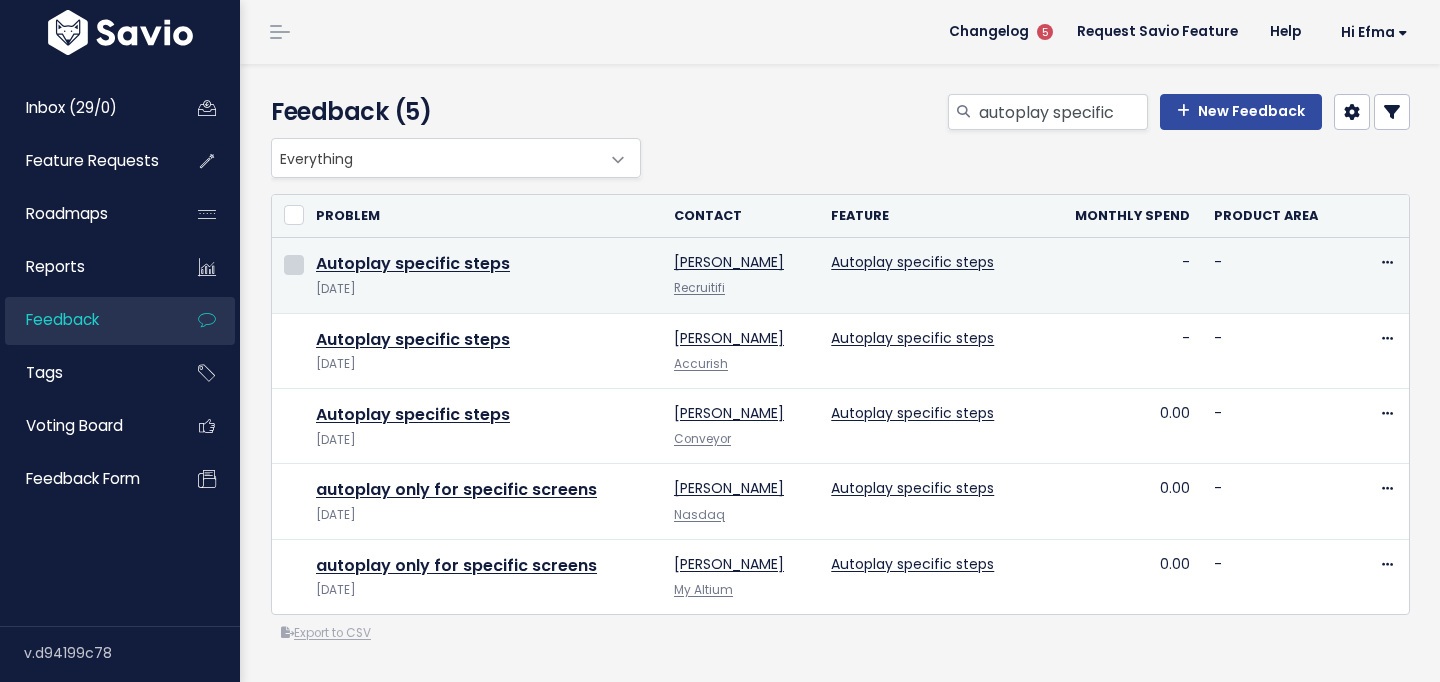 click at bounding box center [294, 265] 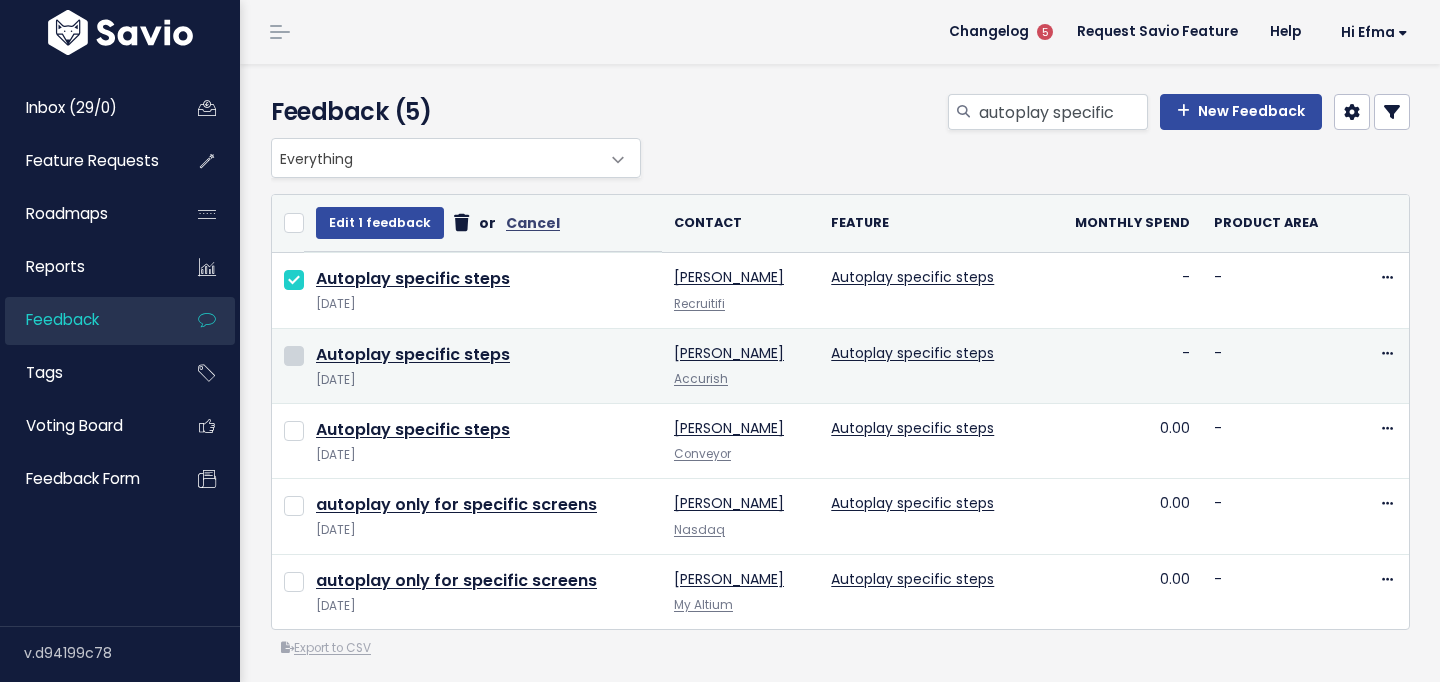 click at bounding box center (294, 356) 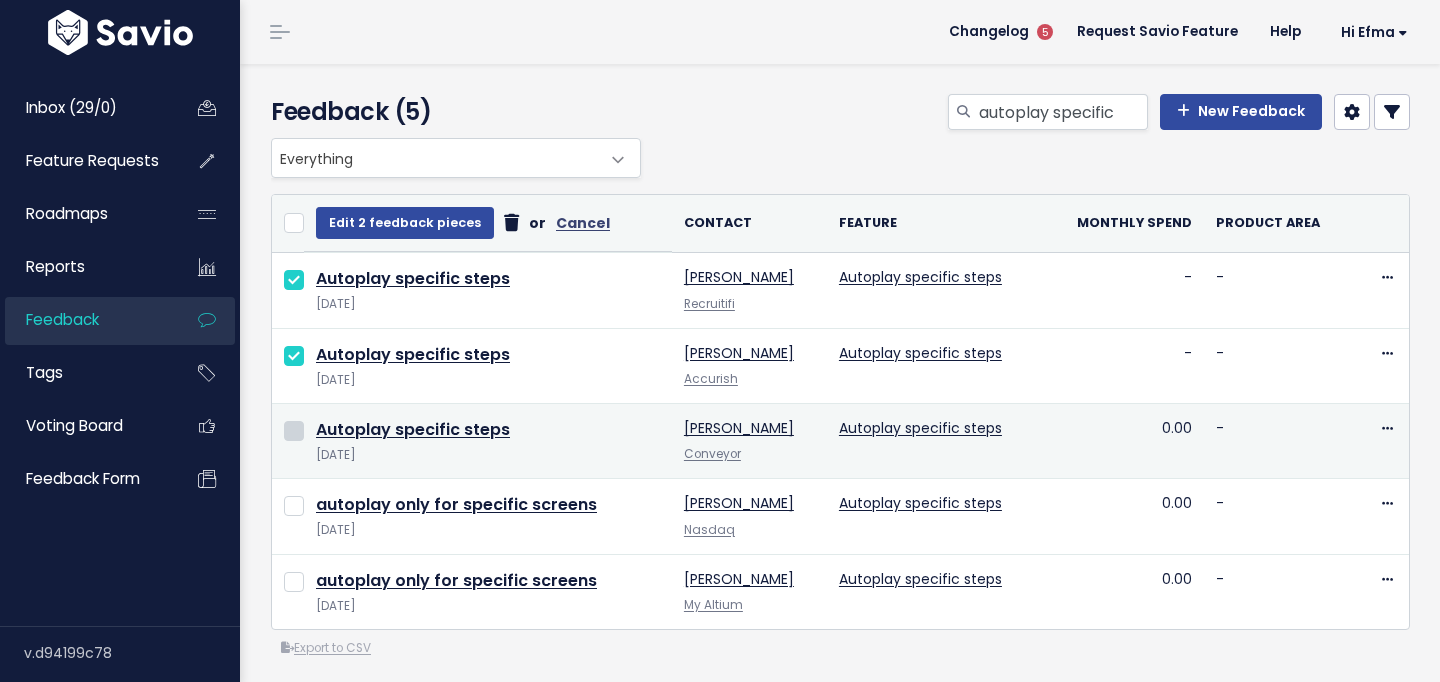 click at bounding box center [294, 431] 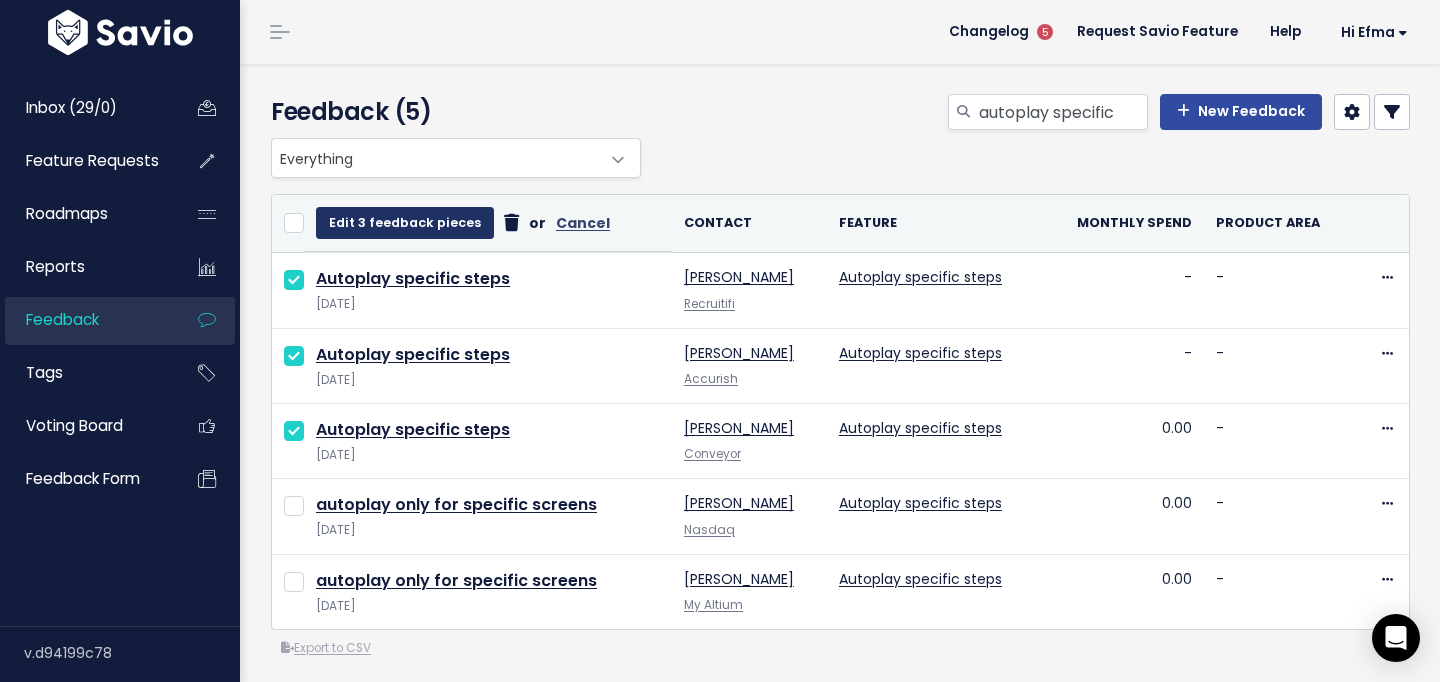 click on "Edit 3 feedback pieces" at bounding box center [405, 223] 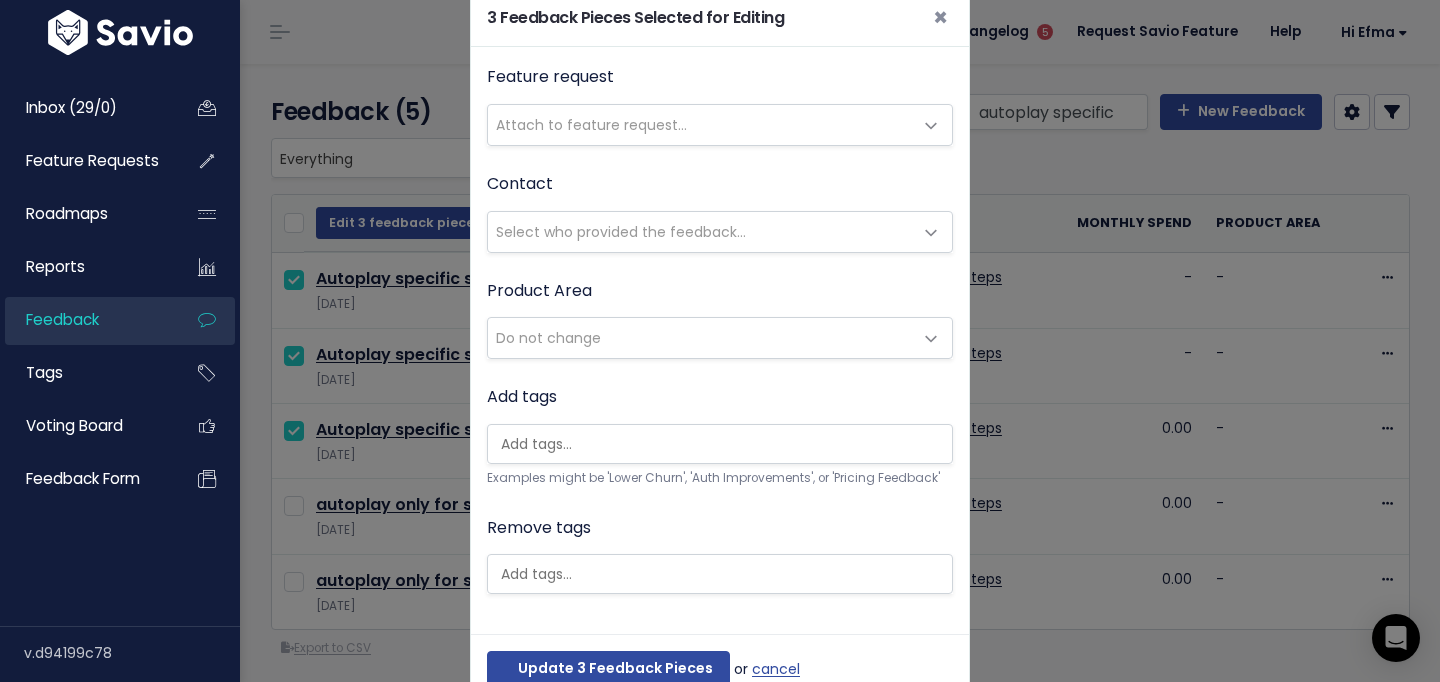 scroll, scrollTop: 0, scrollLeft: 0, axis: both 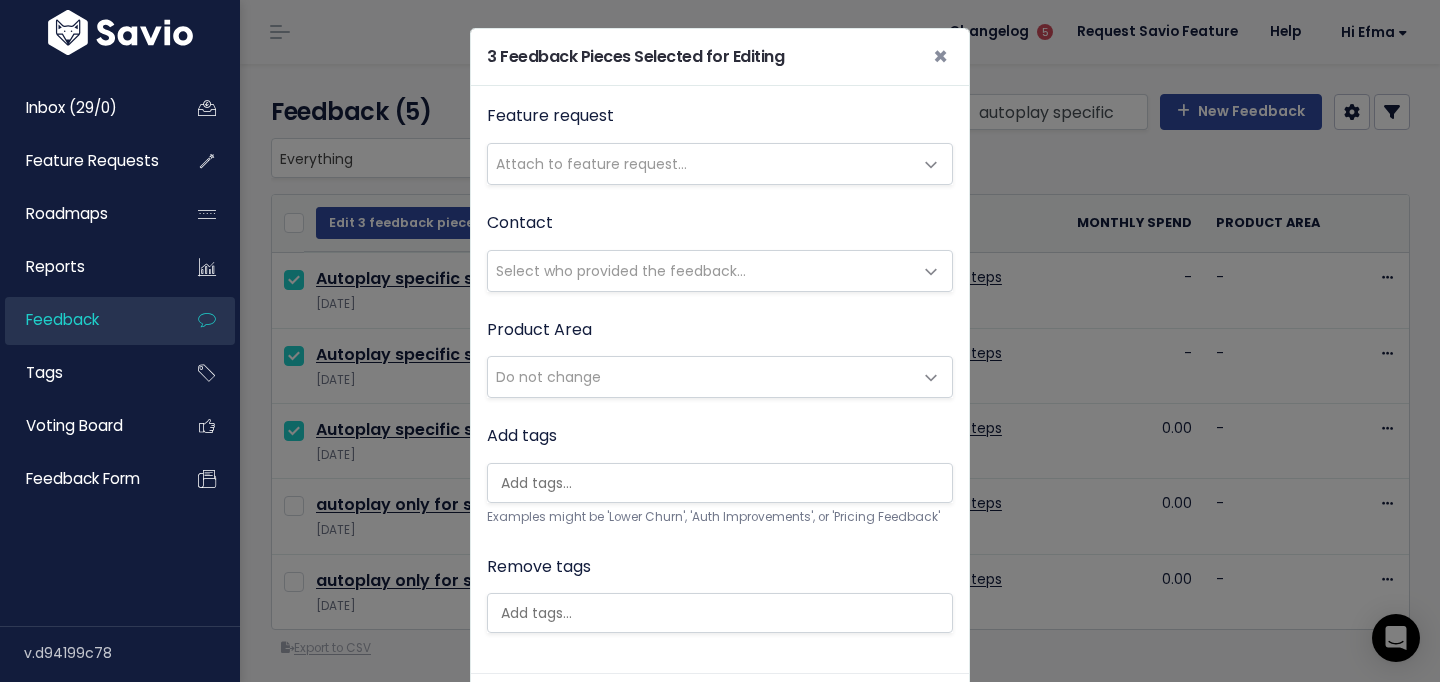 click on "Attach to feature request..." at bounding box center (700, 164) 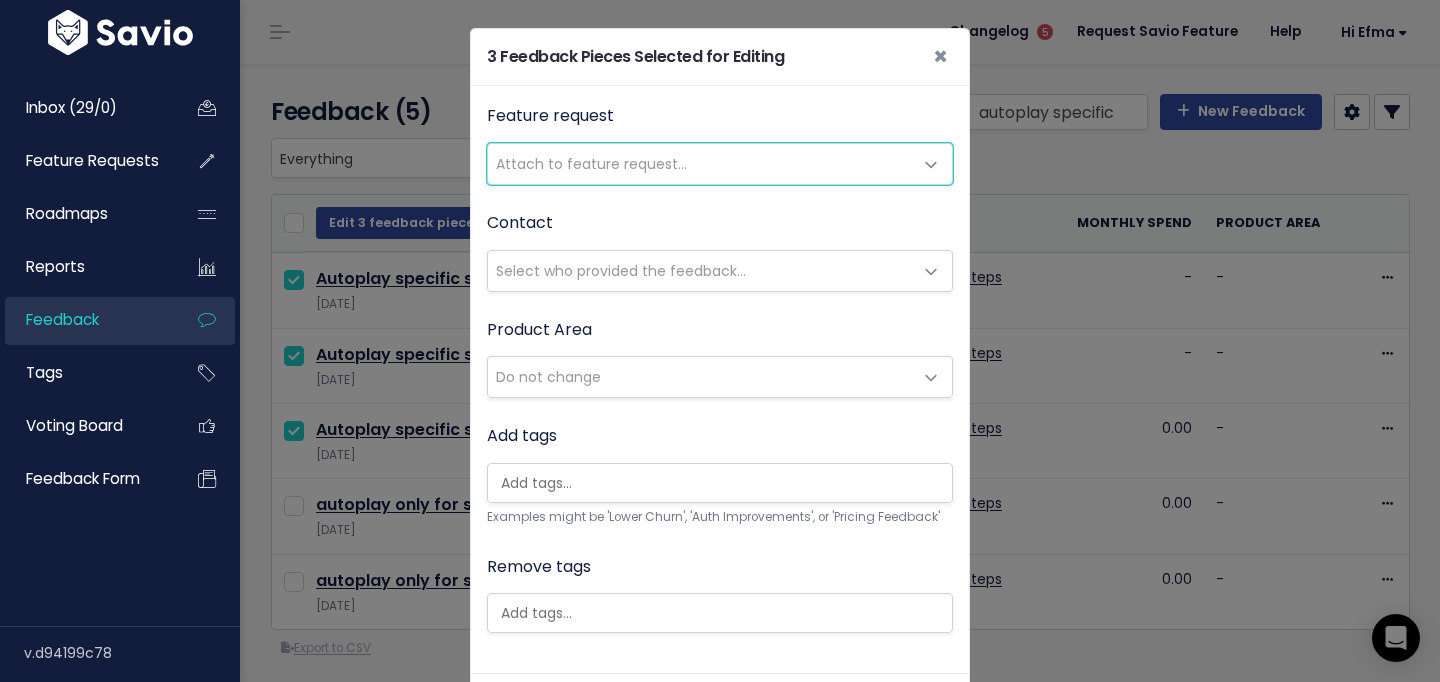 click on "Attach to feature request..." at bounding box center [591, 164] 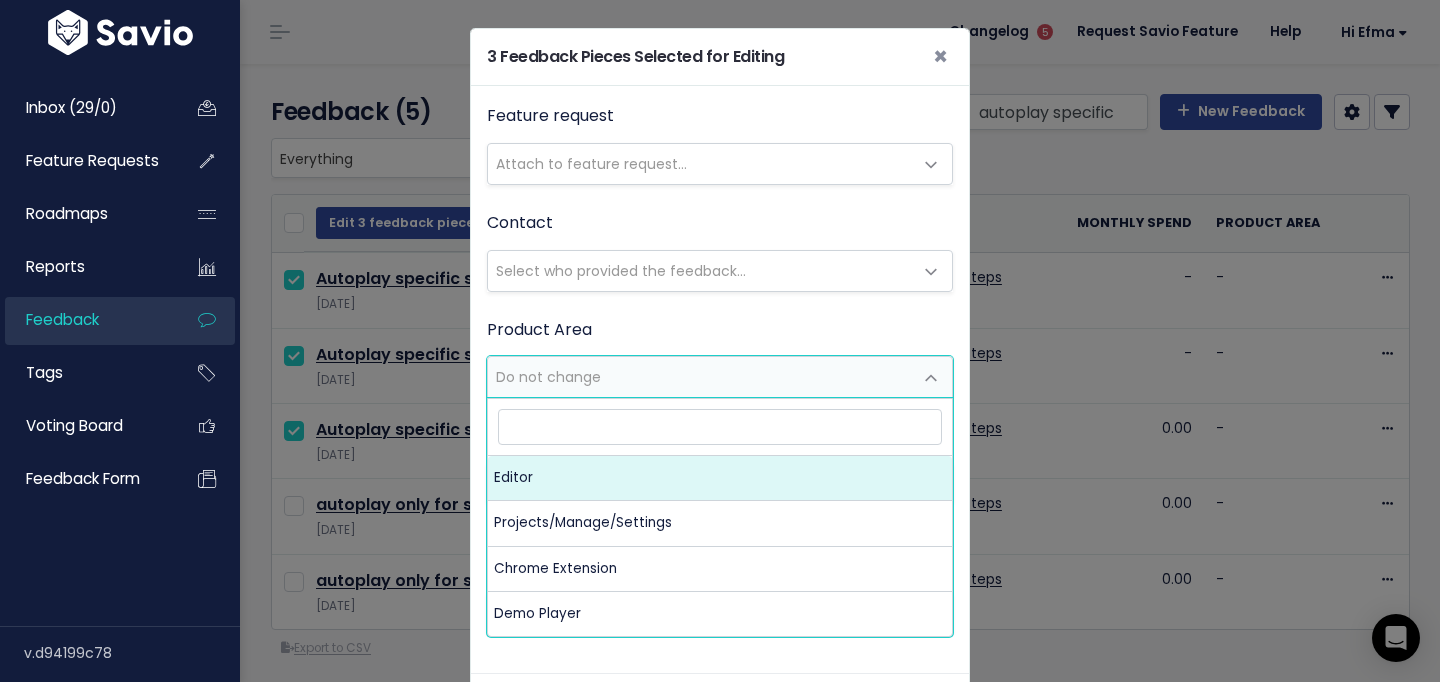 click on "Do not change" at bounding box center [700, 377] 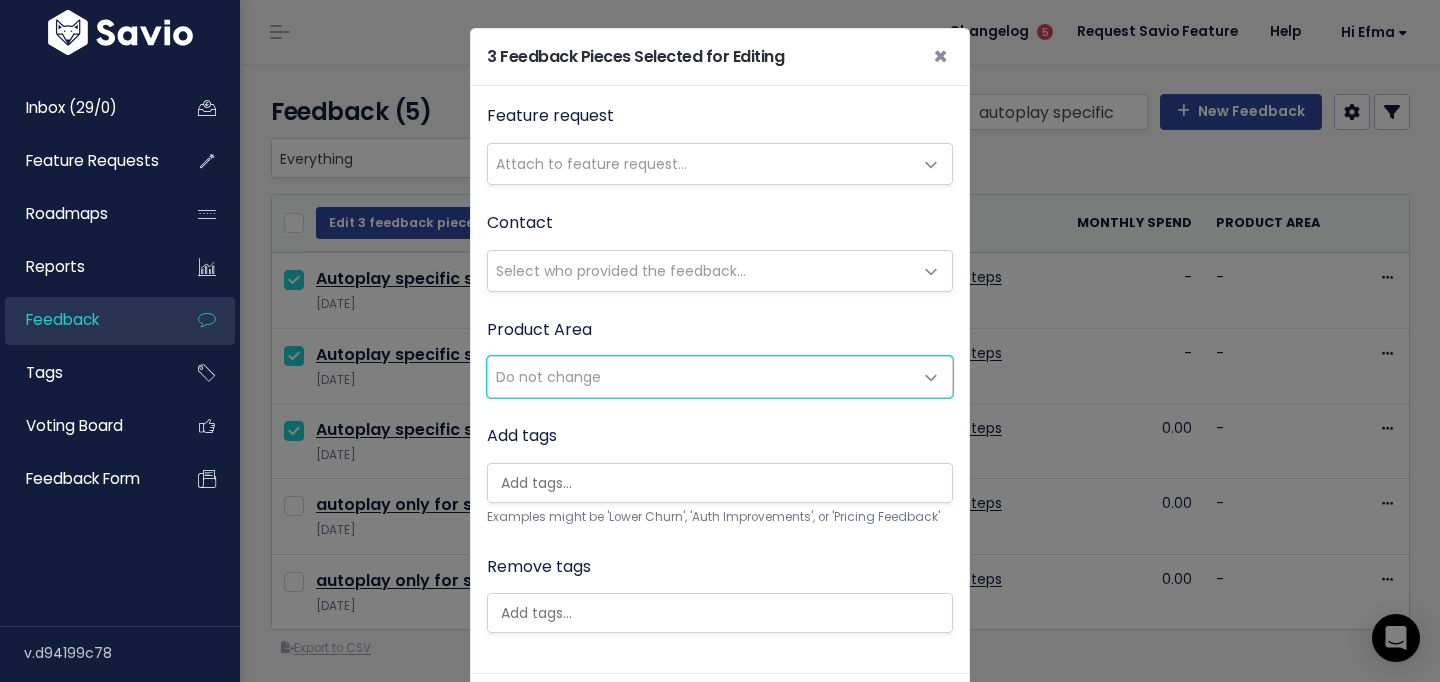 scroll, scrollTop: 89, scrollLeft: 0, axis: vertical 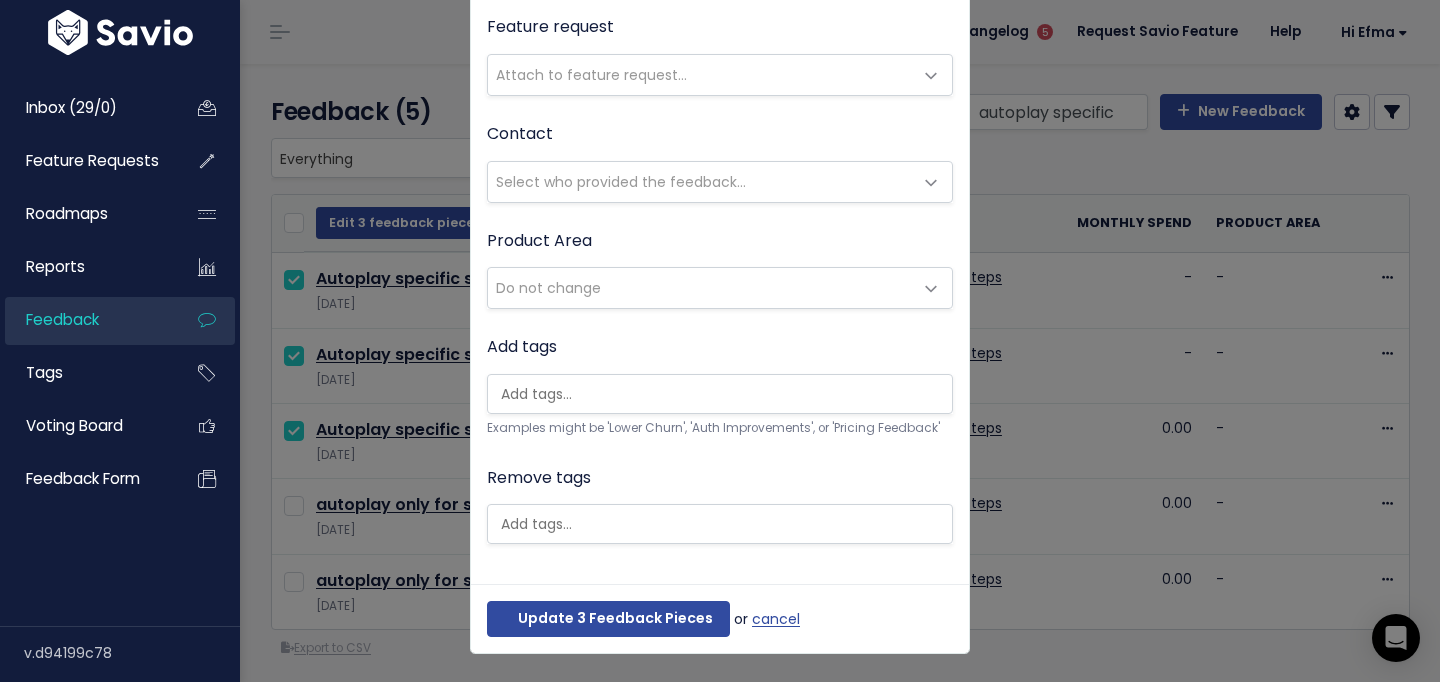click at bounding box center [715, 394] 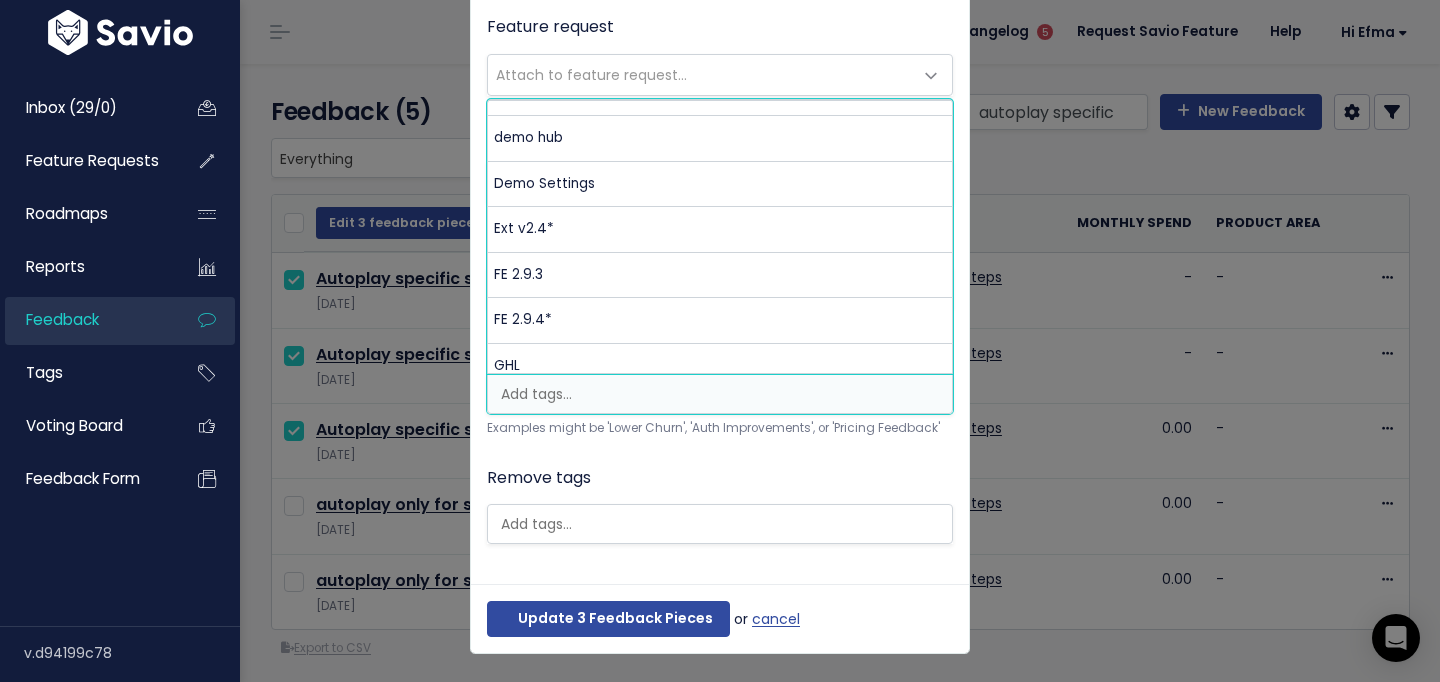 scroll, scrollTop: 454, scrollLeft: 0, axis: vertical 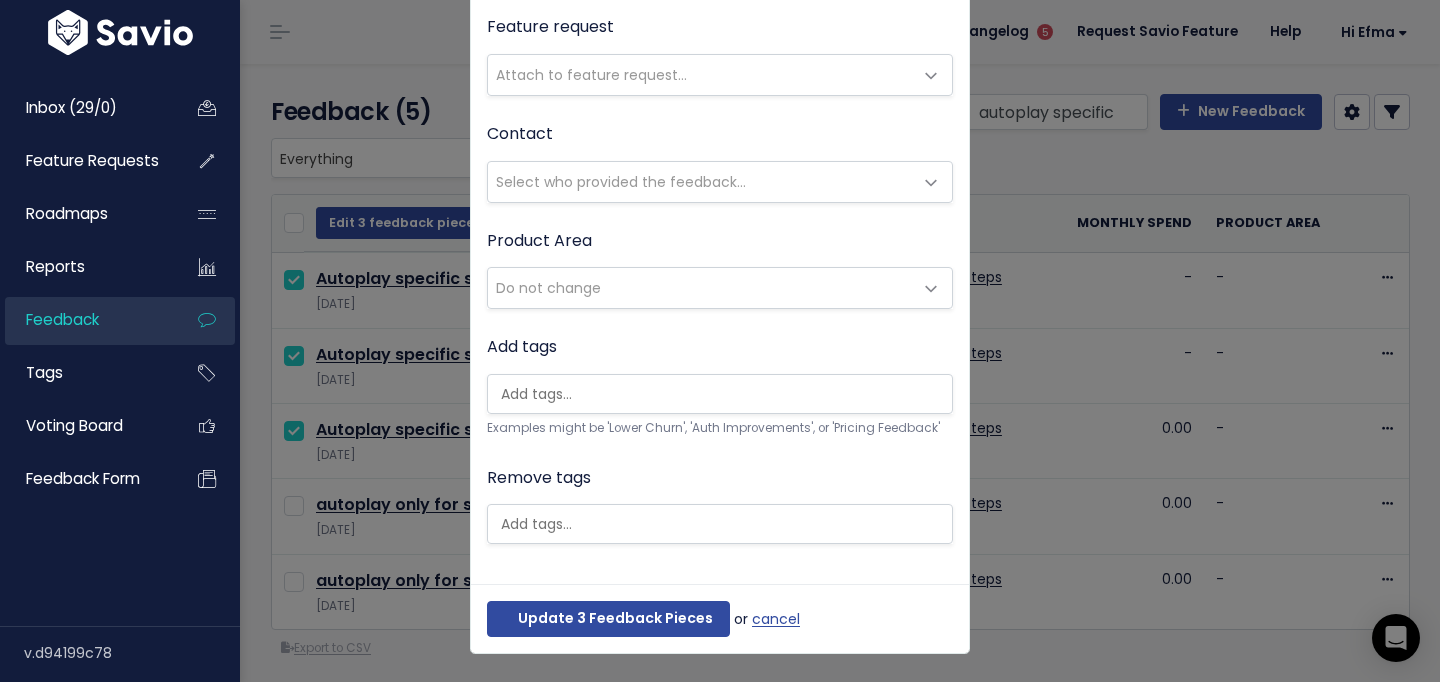 click on "Remove tags" at bounding box center [720, 504] 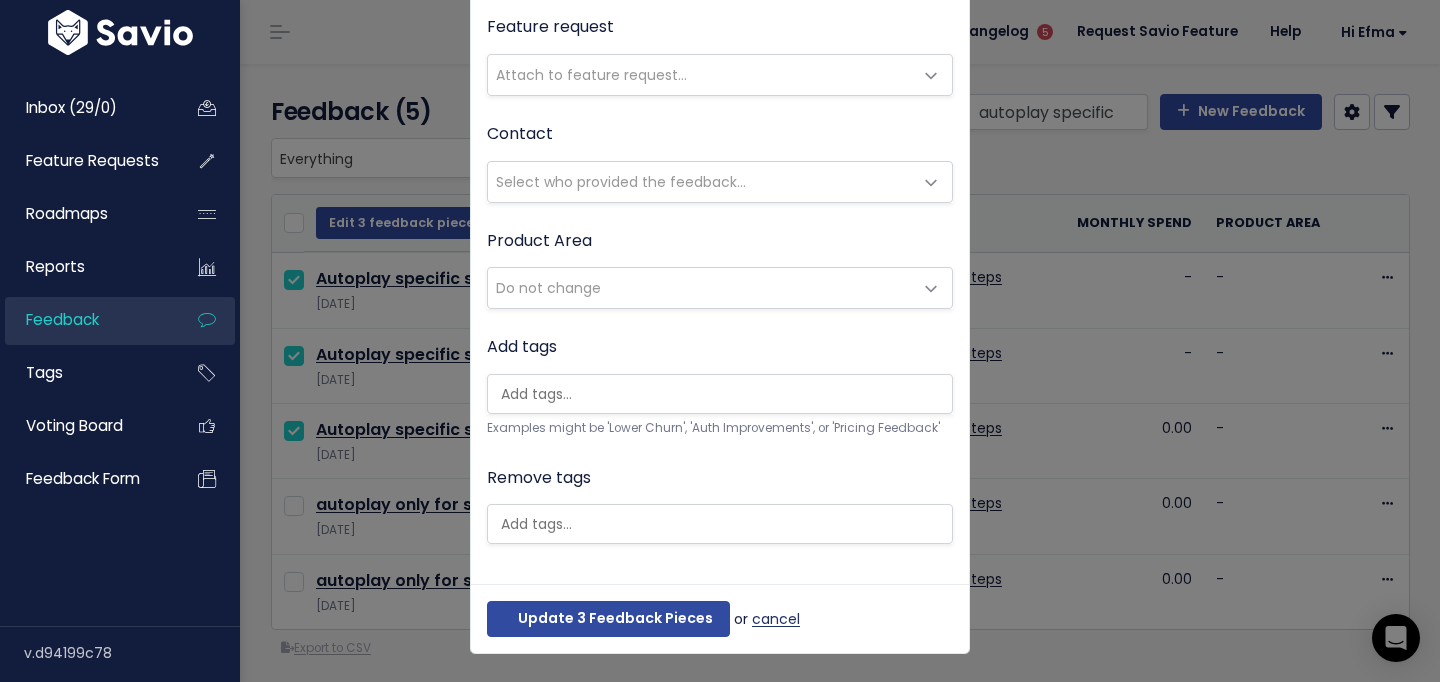 click on "cancel" at bounding box center [776, 619] 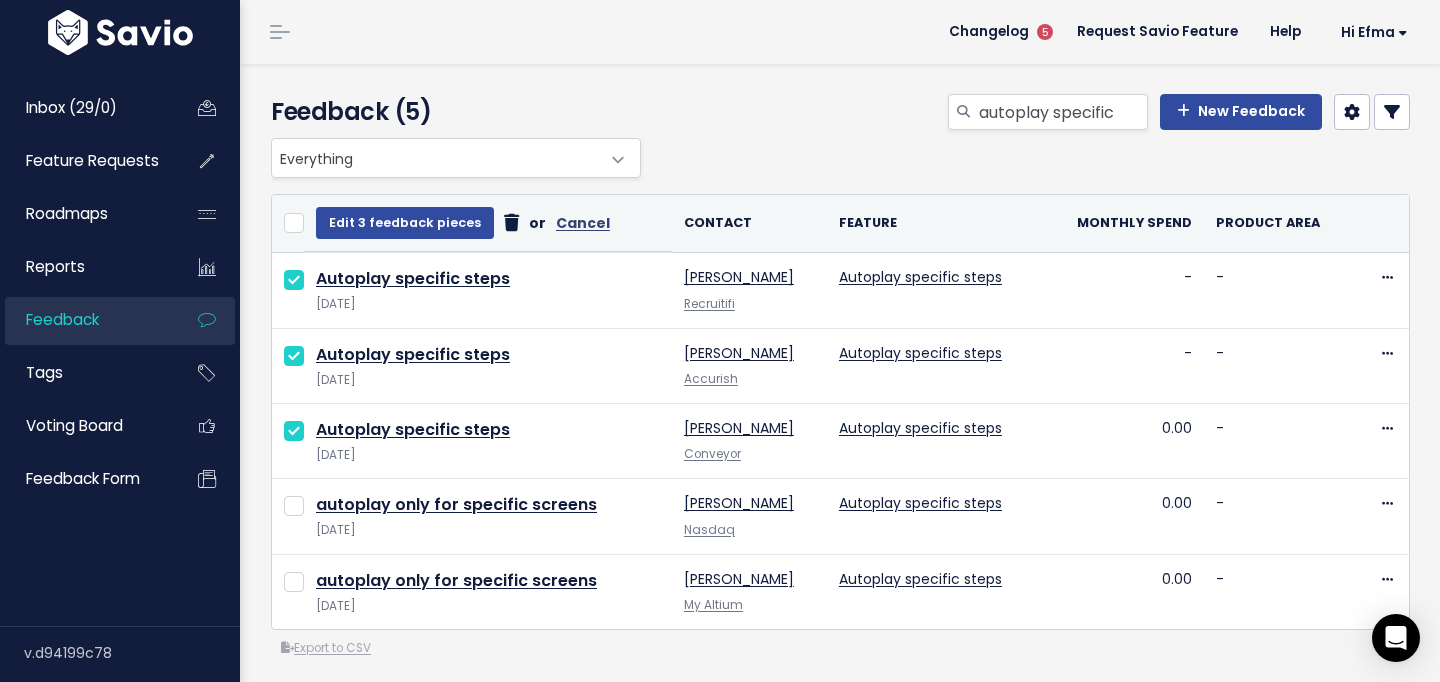 click on "Product Area" at bounding box center (66, 122) 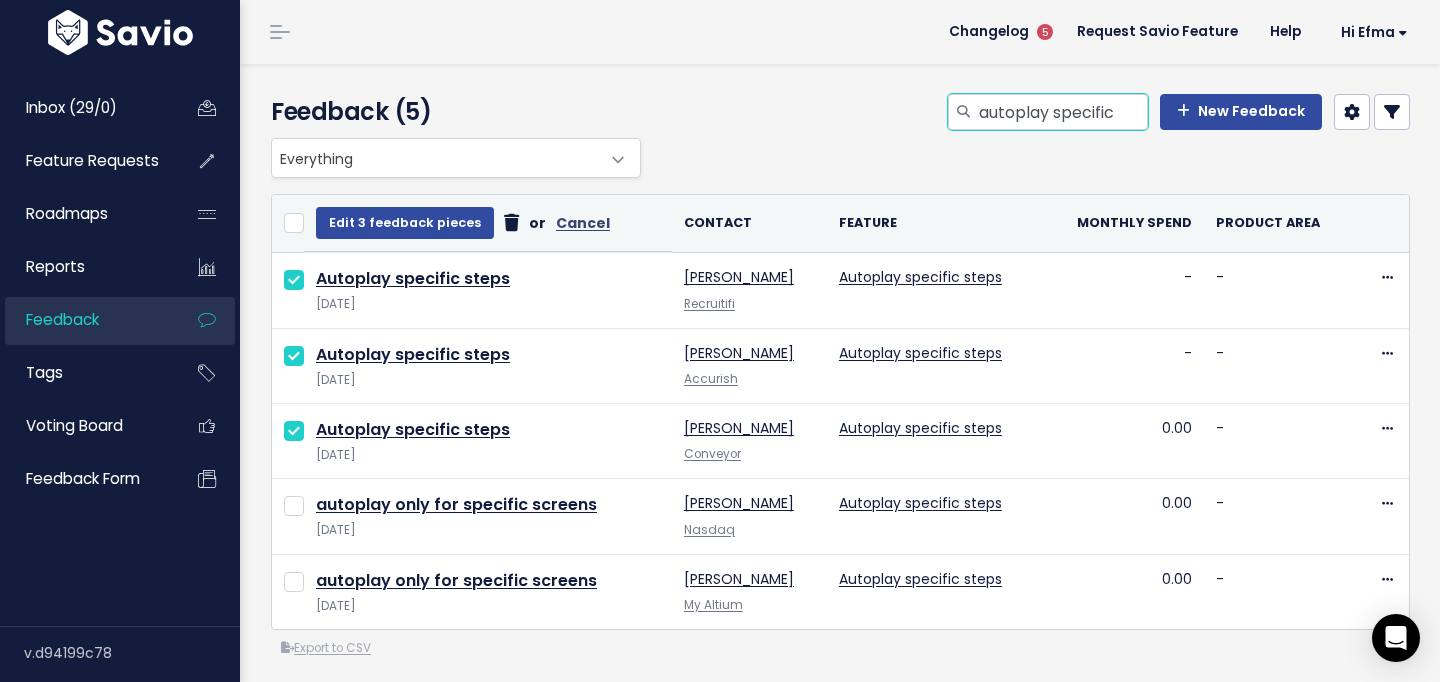 click on "autoplay specific" at bounding box center (1062, 112) 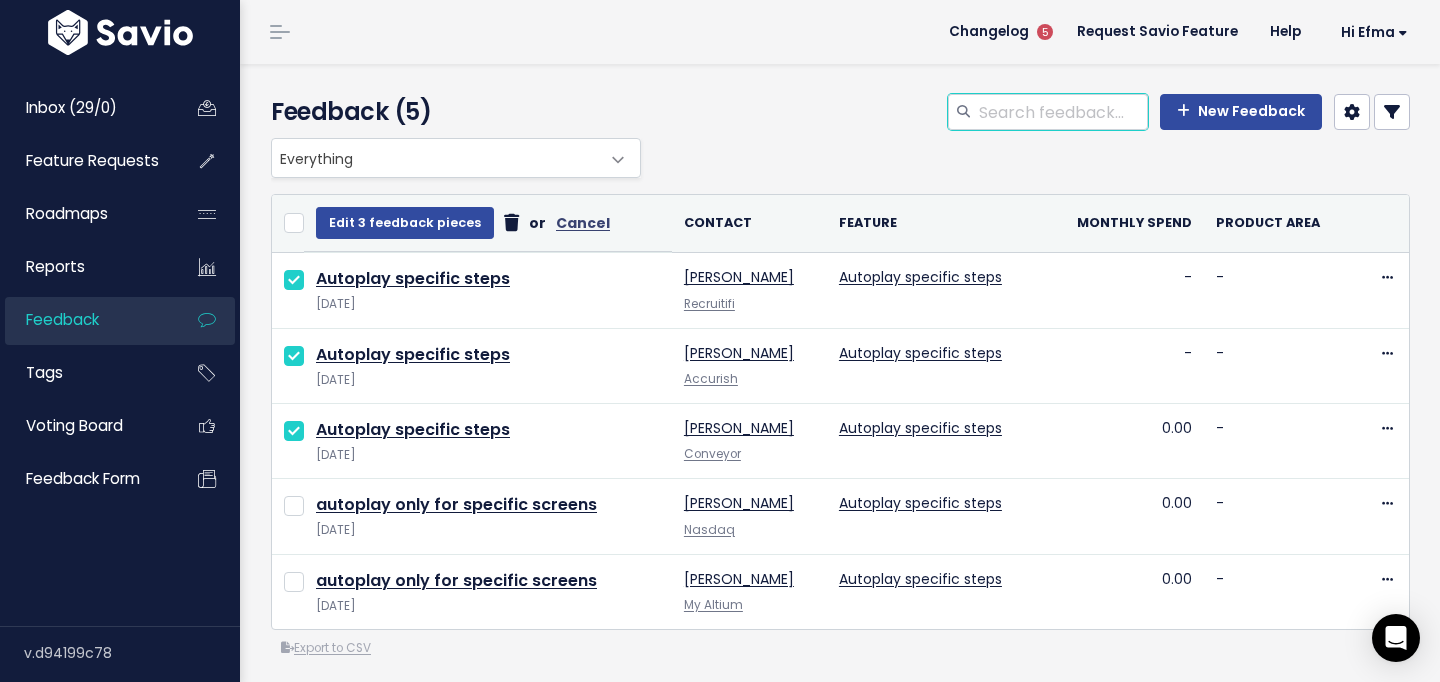 type 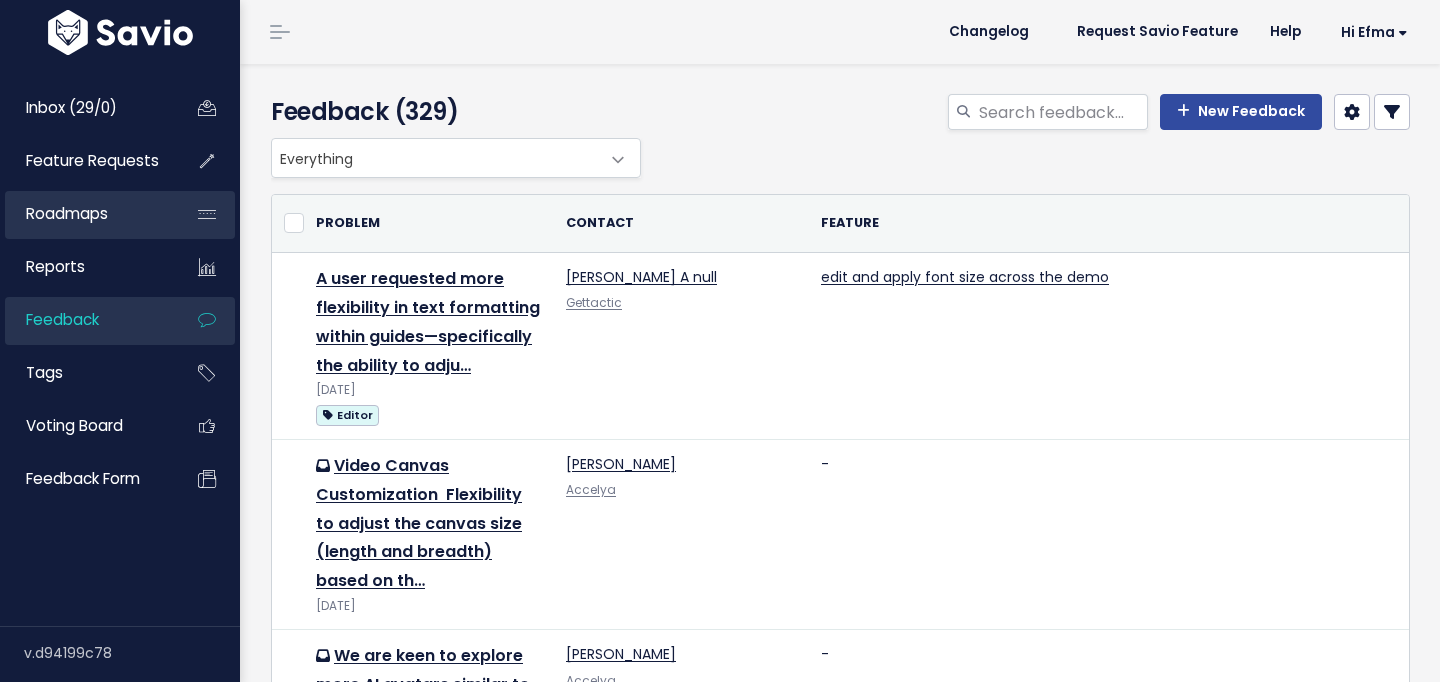 scroll, scrollTop: 0, scrollLeft: 0, axis: both 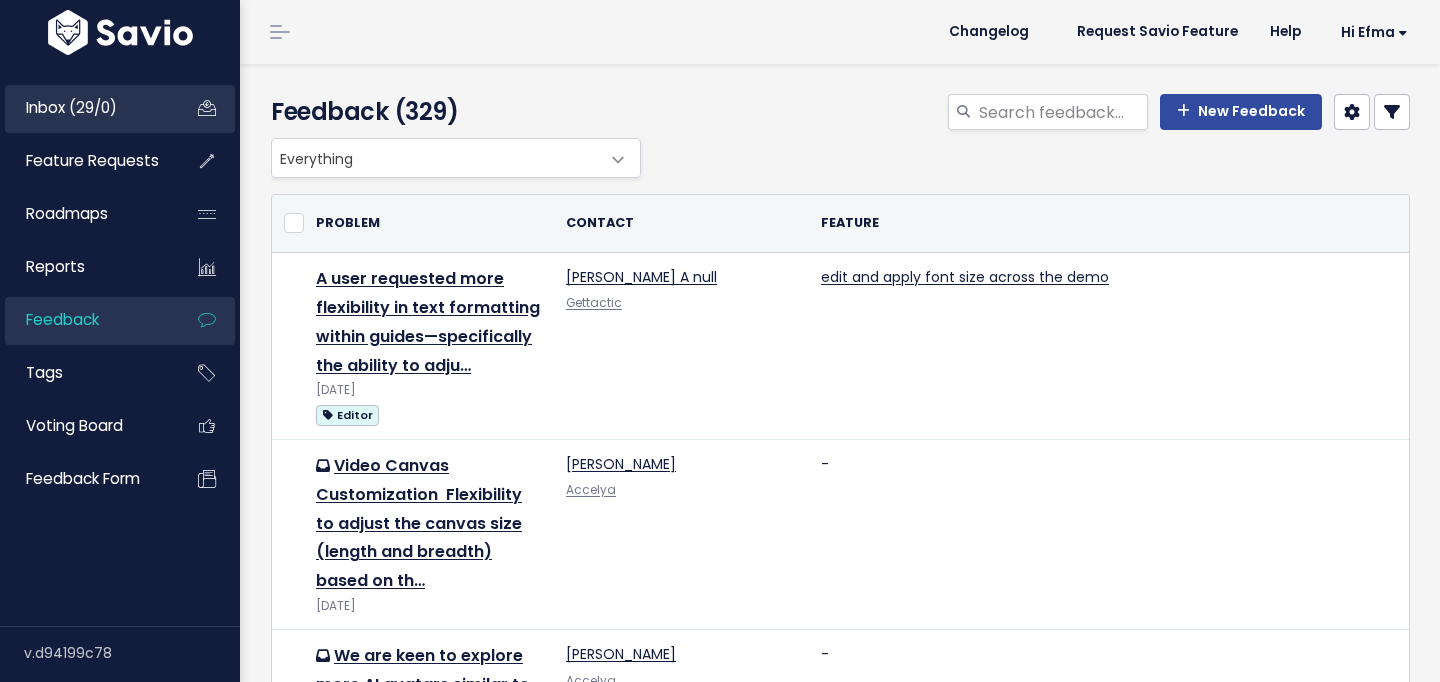 click on "Inbox (29/0)" at bounding box center (71, 107) 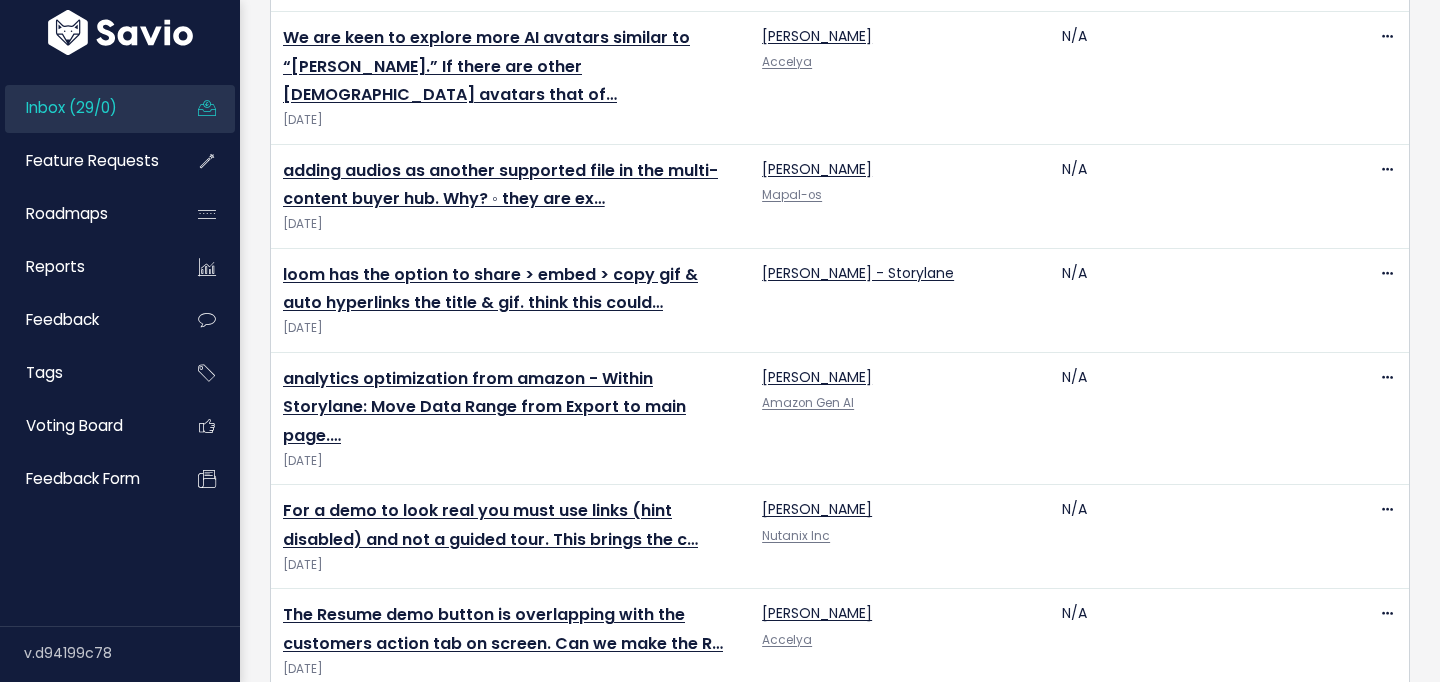 scroll, scrollTop: 594, scrollLeft: 0, axis: vertical 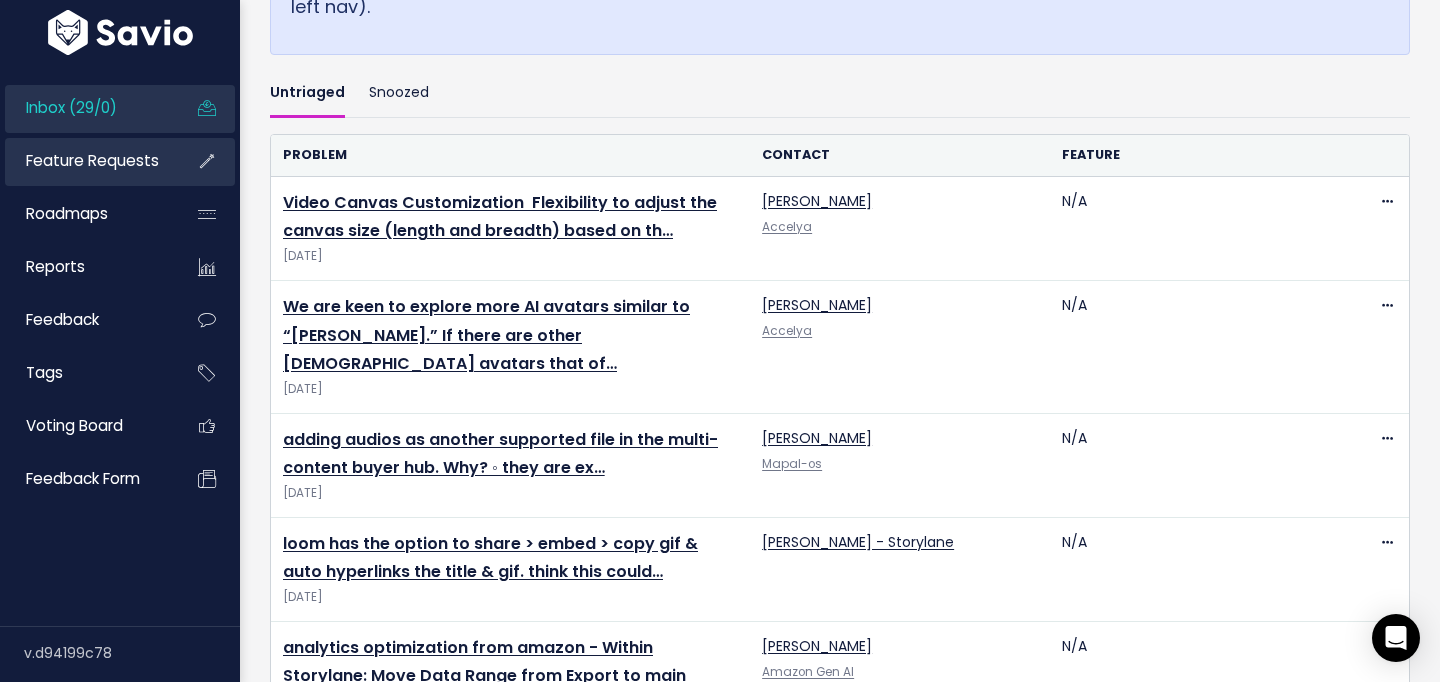 click on "Feature Requests" at bounding box center (85, 161) 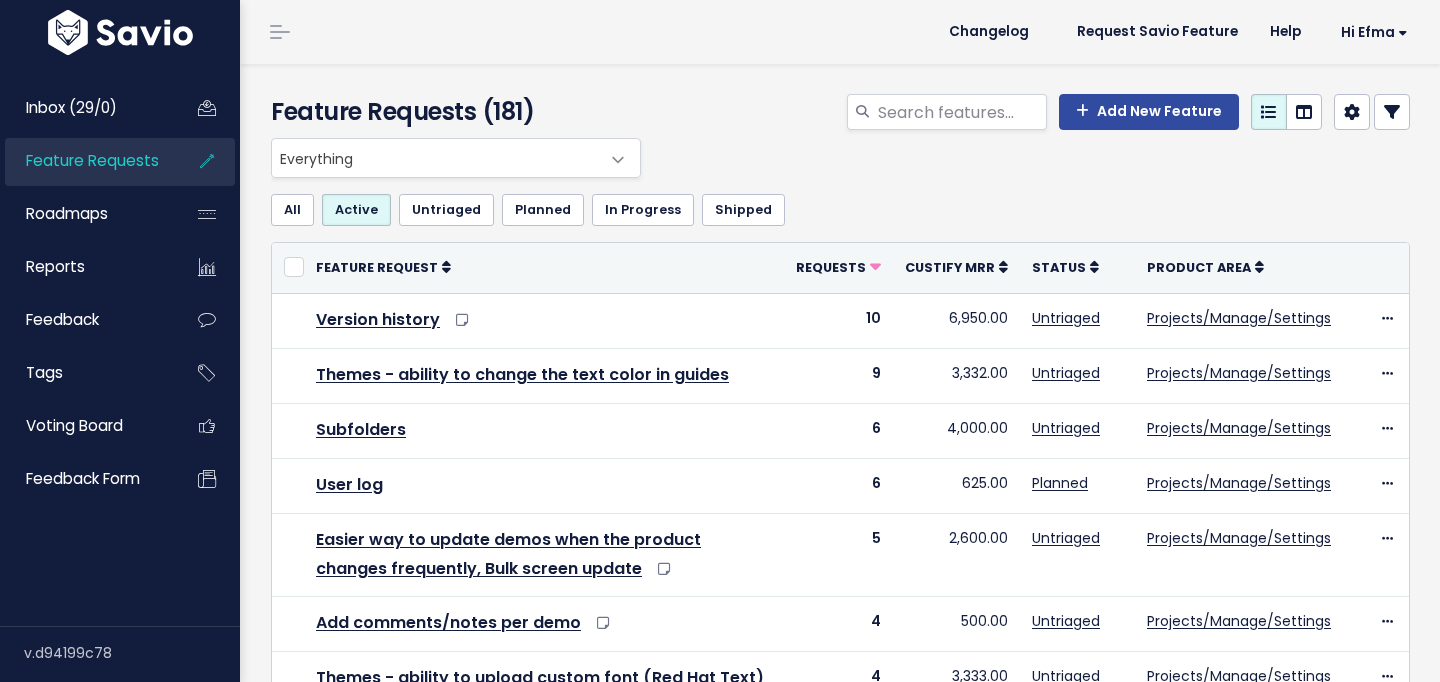 scroll, scrollTop: 0, scrollLeft: 0, axis: both 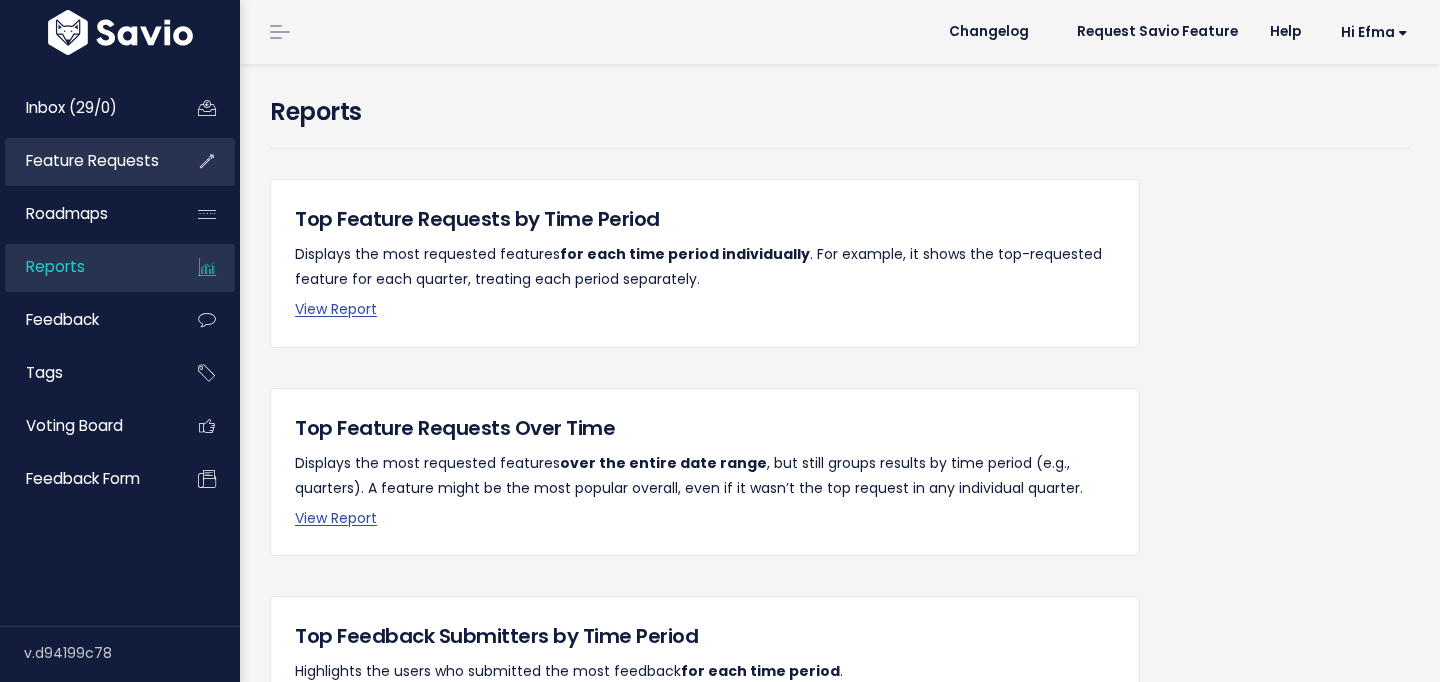 click on "Feature Requests" at bounding box center [92, 160] 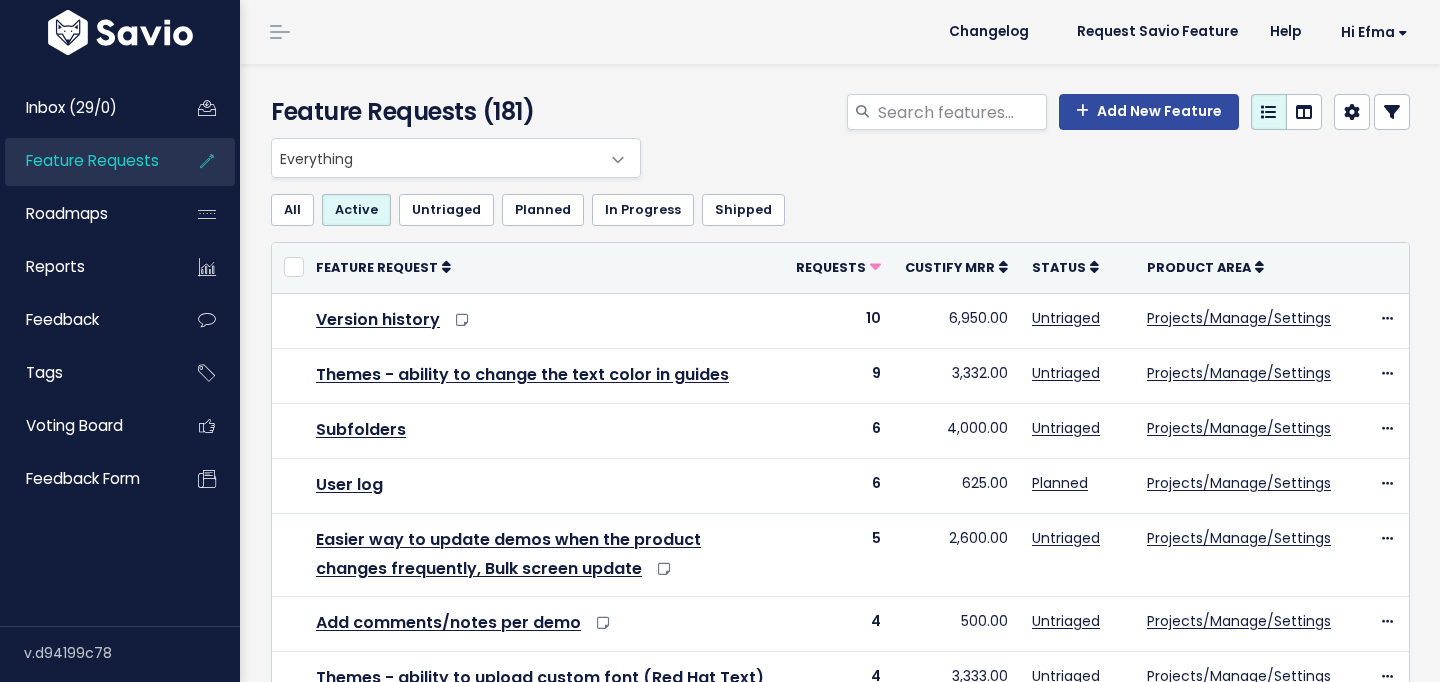 scroll, scrollTop: 0, scrollLeft: 0, axis: both 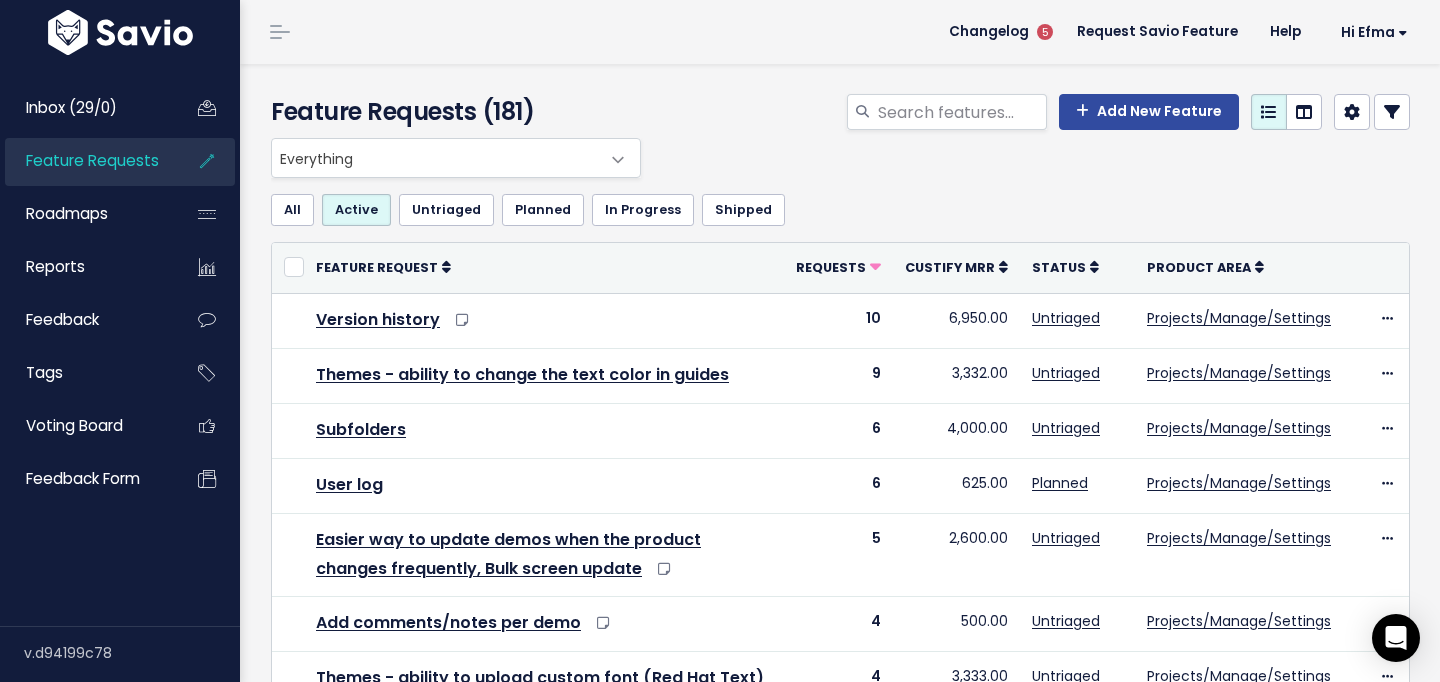 click on "Everything" at bounding box center [436, 158] 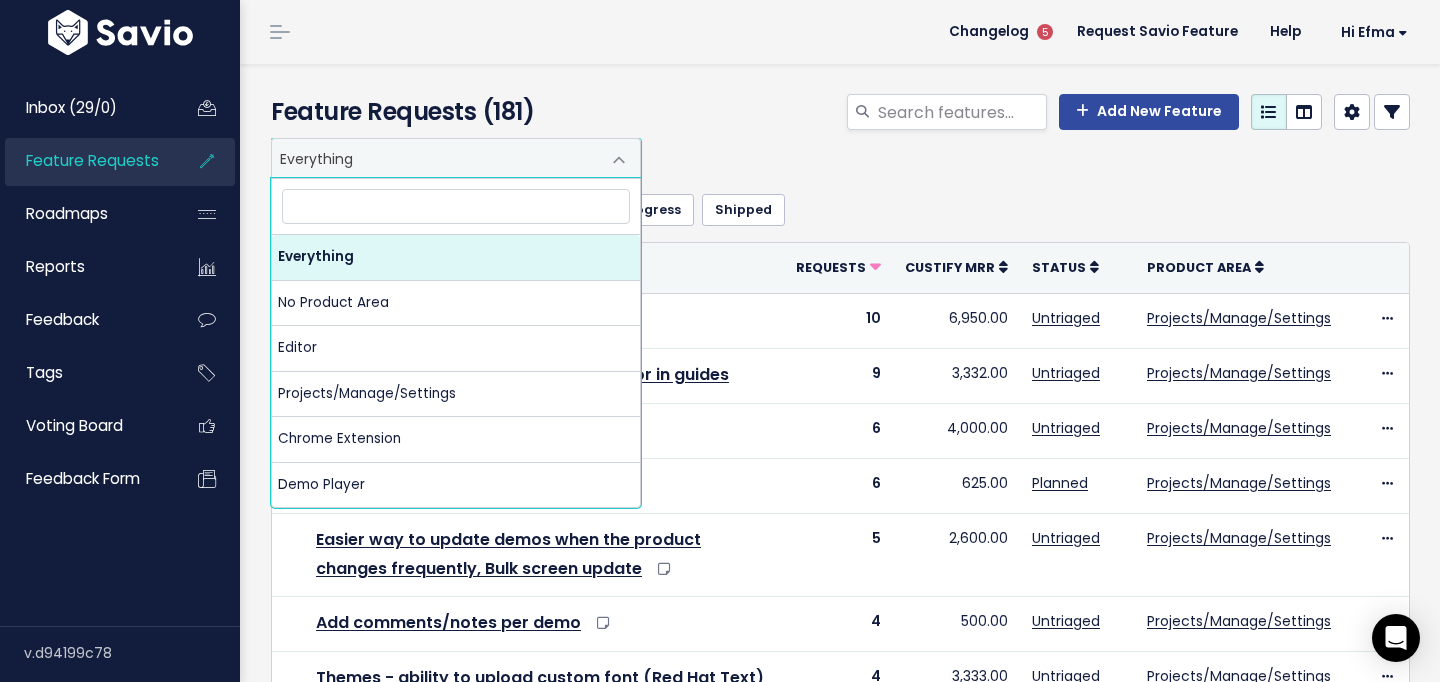 click at bounding box center (1392, 112) 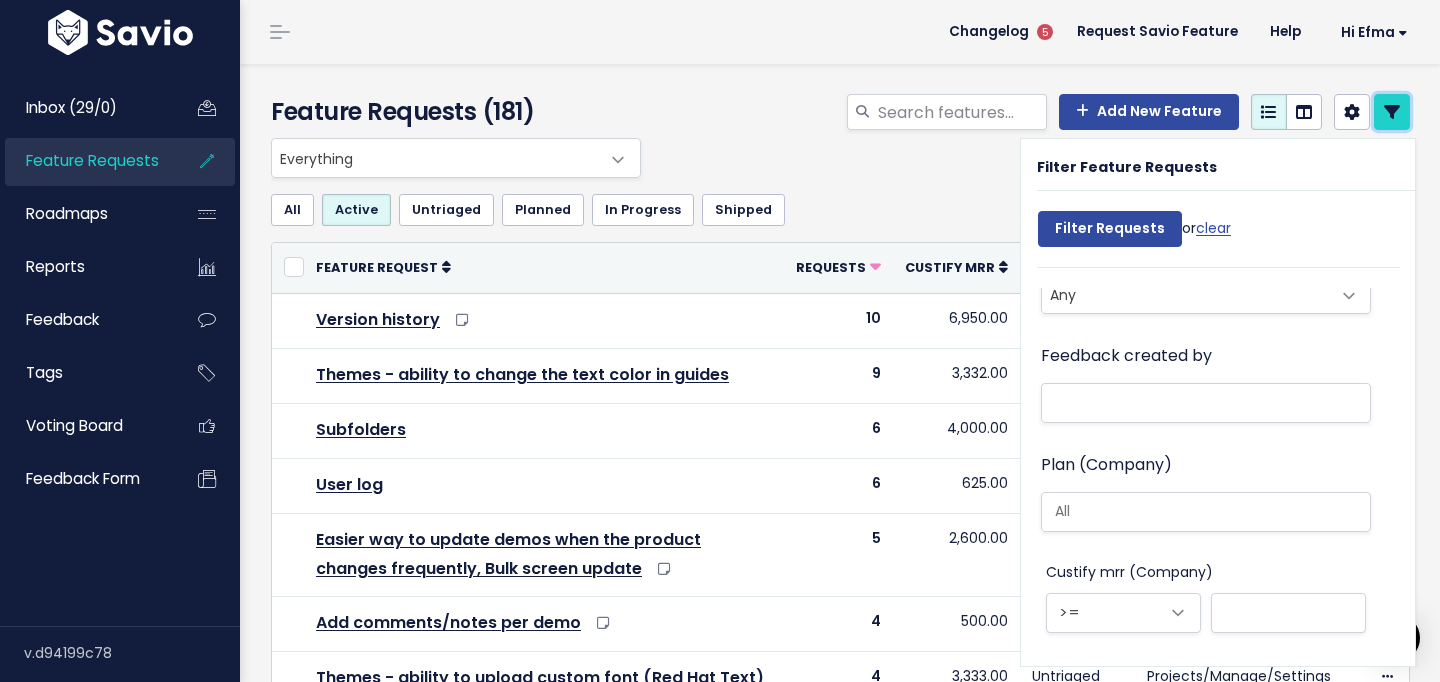 scroll, scrollTop: 1872, scrollLeft: 0, axis: vertical 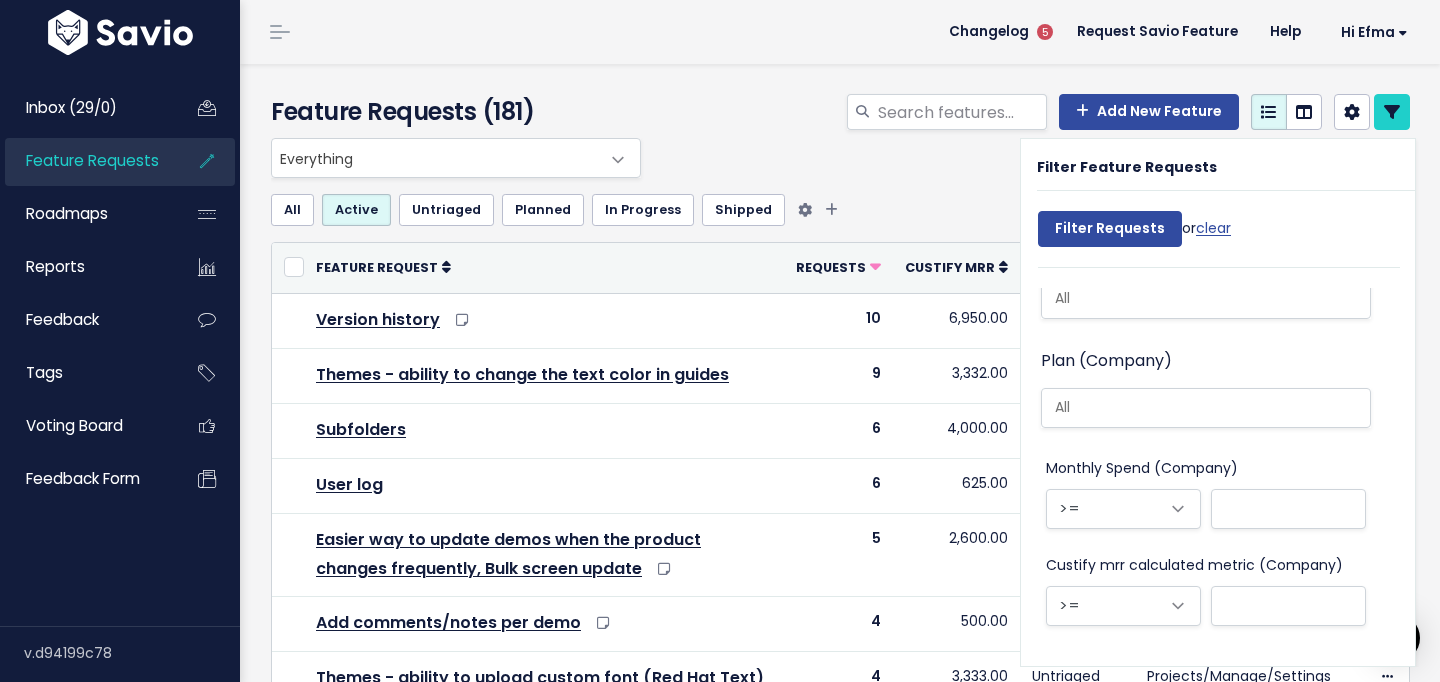 click on "All
Active
Untriaged
Planned
In Progress
Shipped" at bounding box center [840, 210] 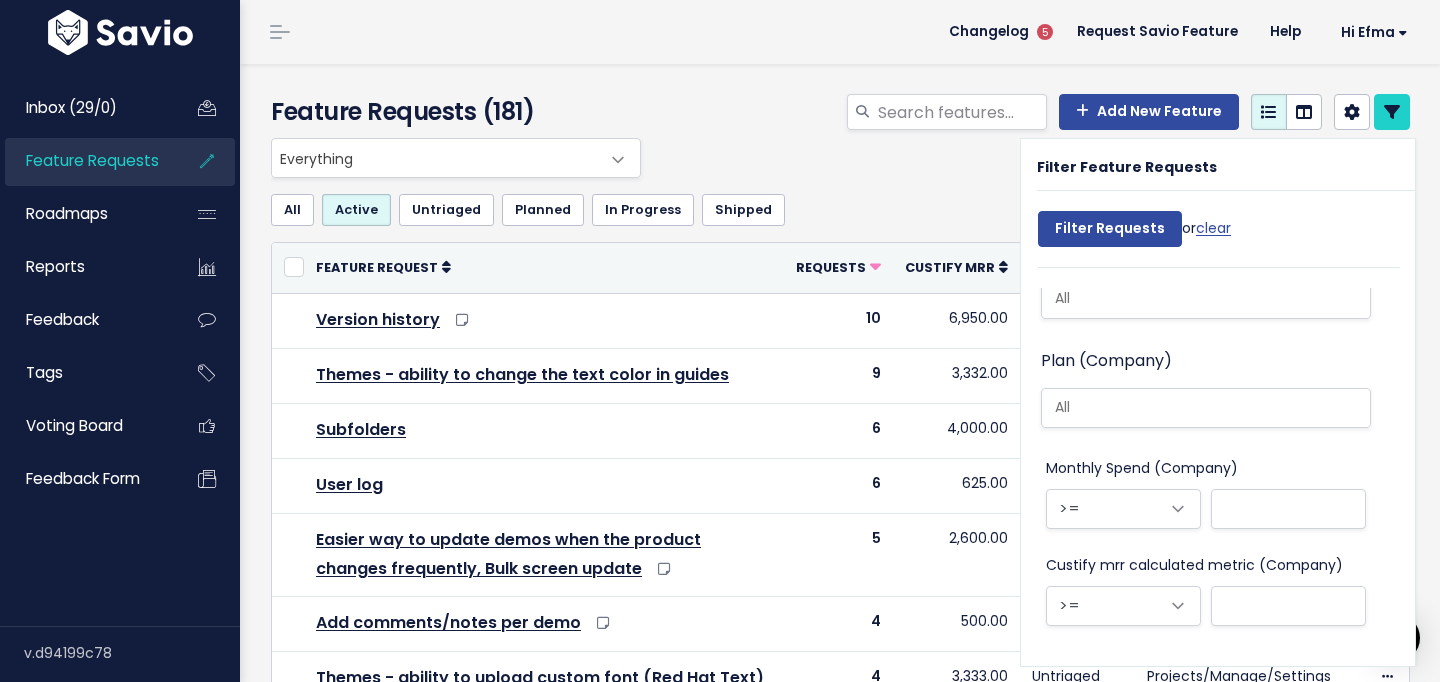 click on "Feature Requests (181)" at bounding box center [451, 112] 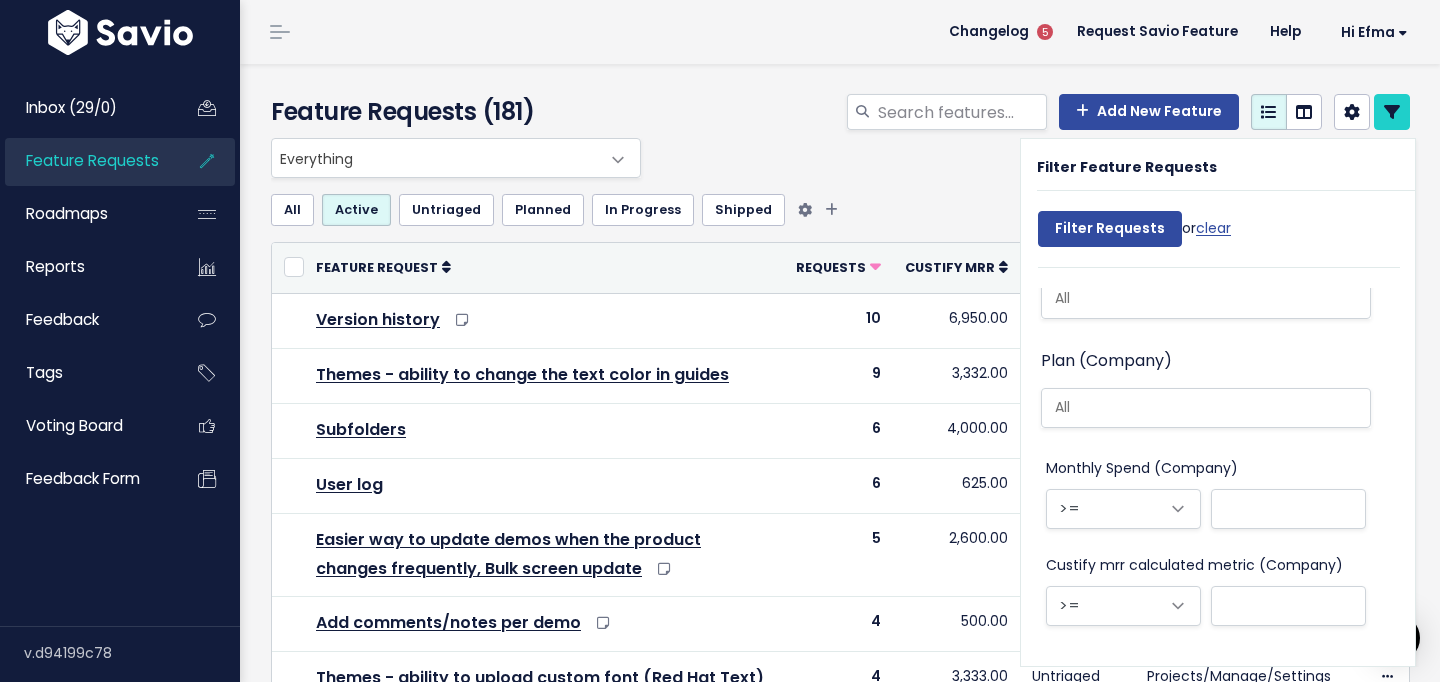 click on "All" at bounding box center (292, 210) 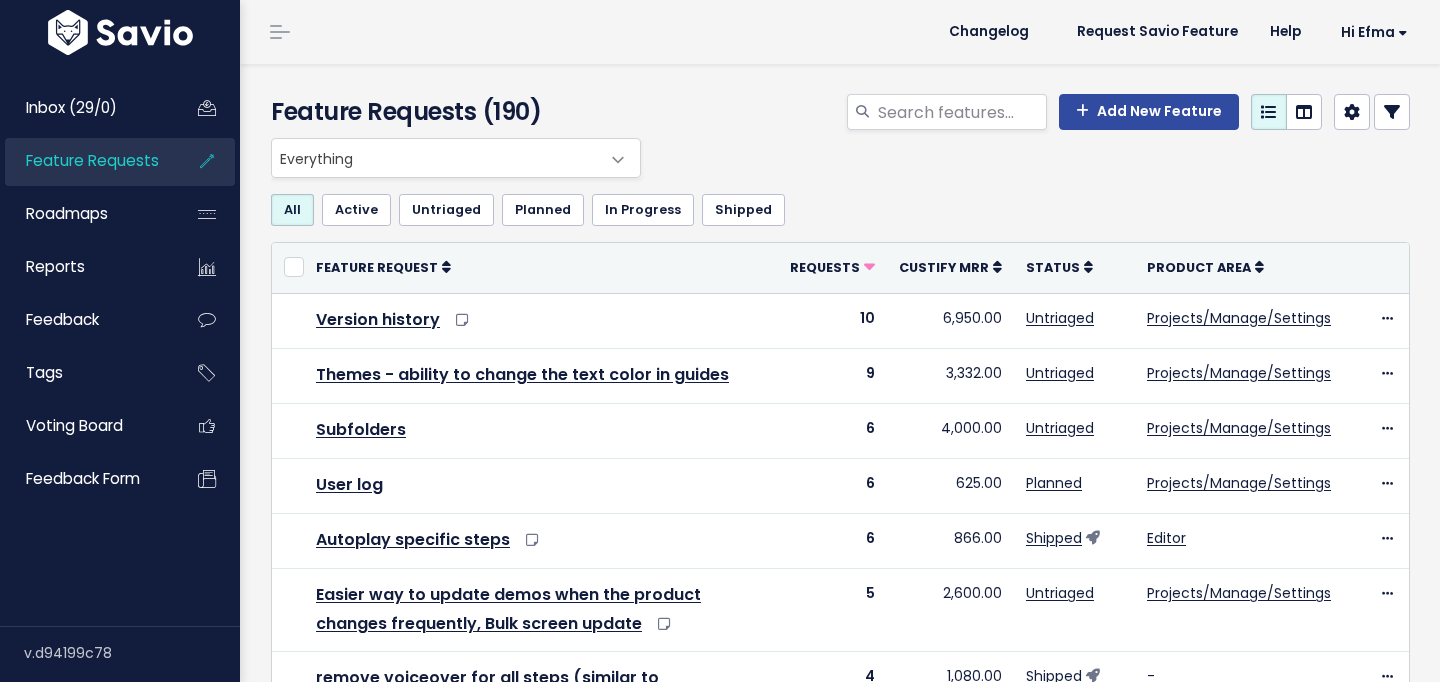 scroll, scrollTop: 0, scrollLeft: 0, axis: both 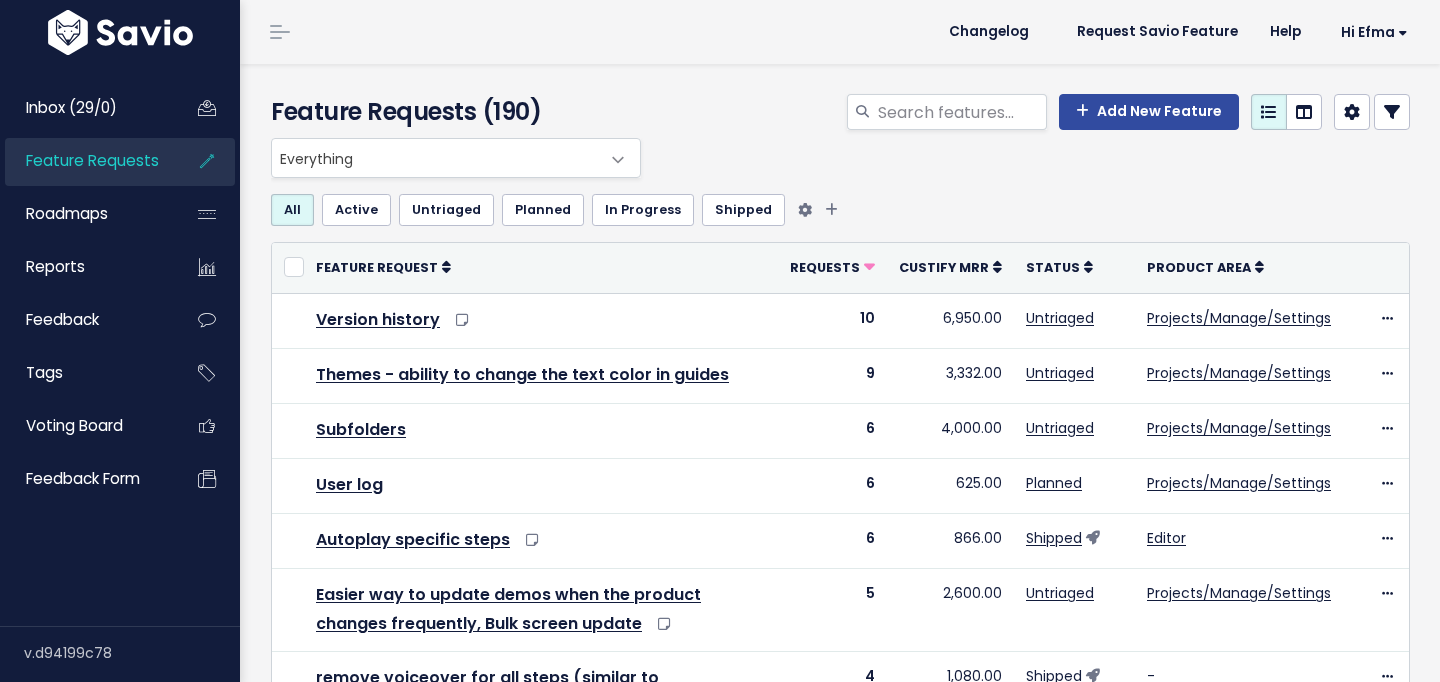 click on "Active" at bounding box center [356, 210] 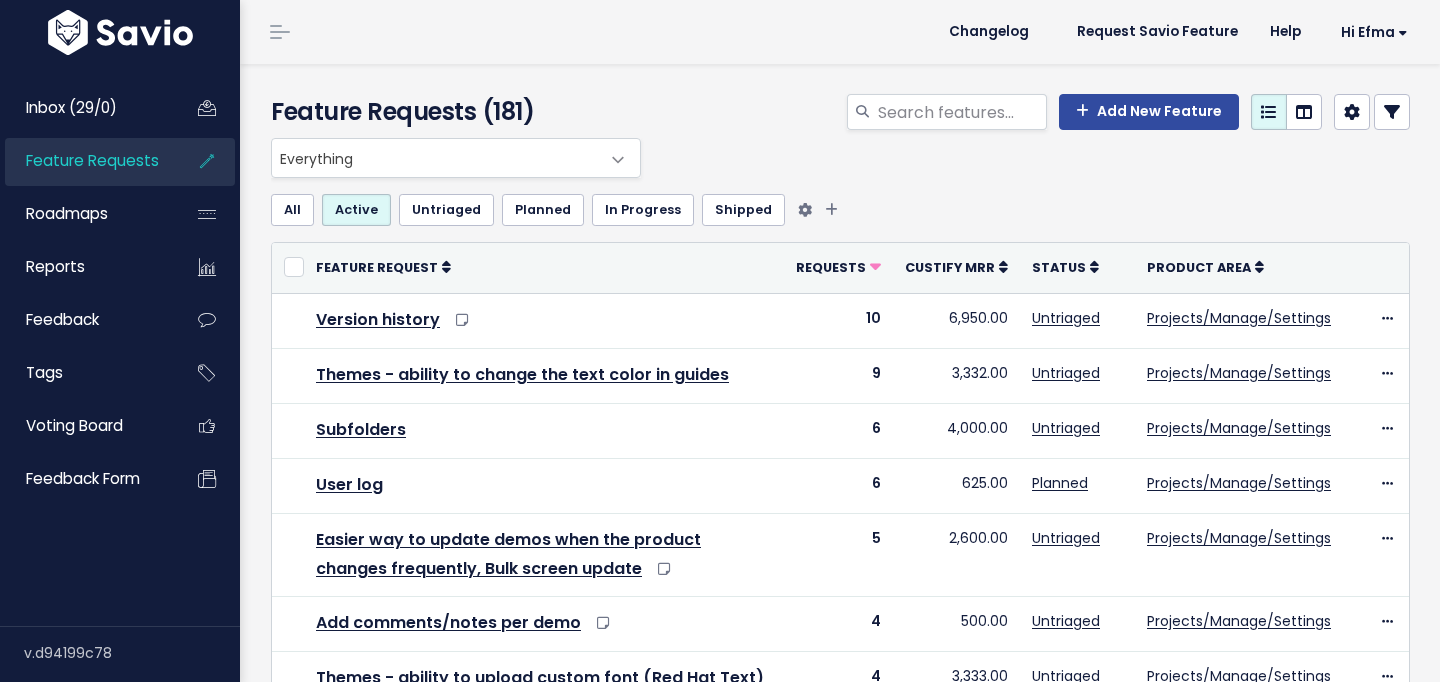 scroll, scrollTop: 0, scrollLeft: 0, axis: both 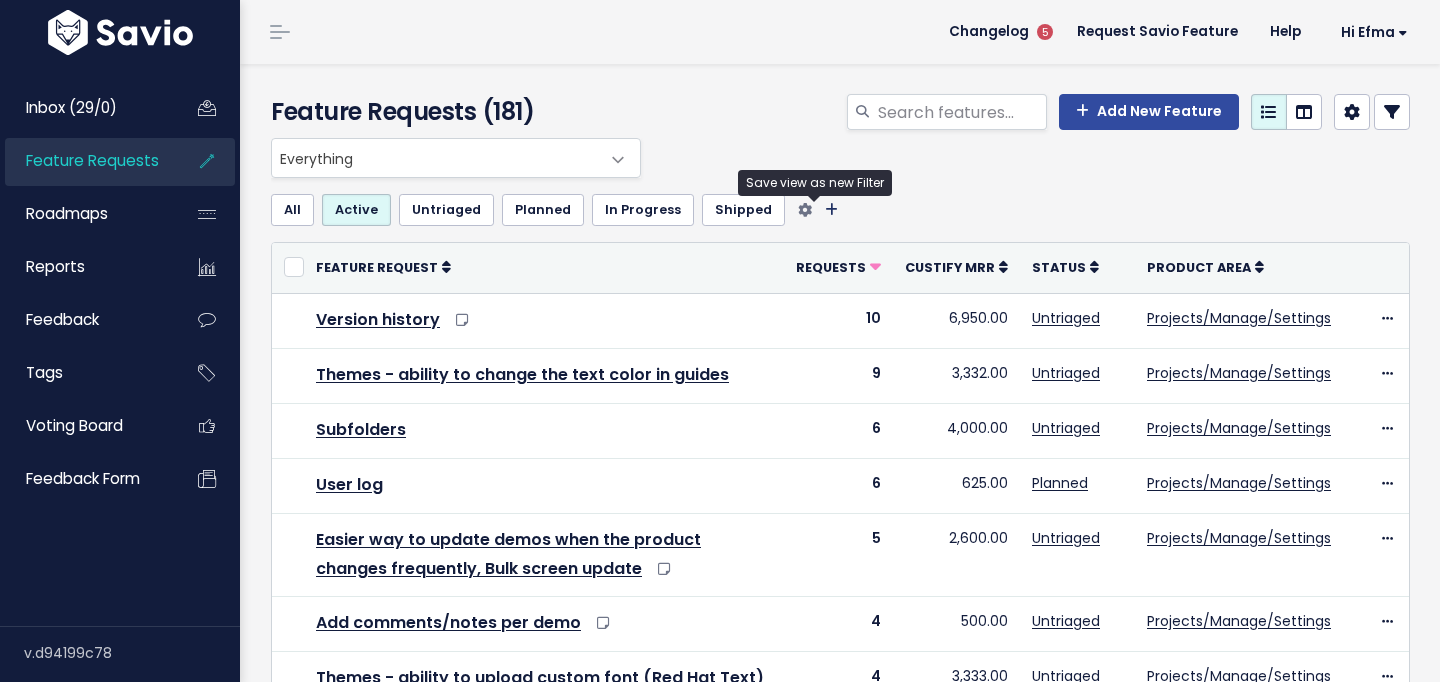 click at bounding box center (831, 210) 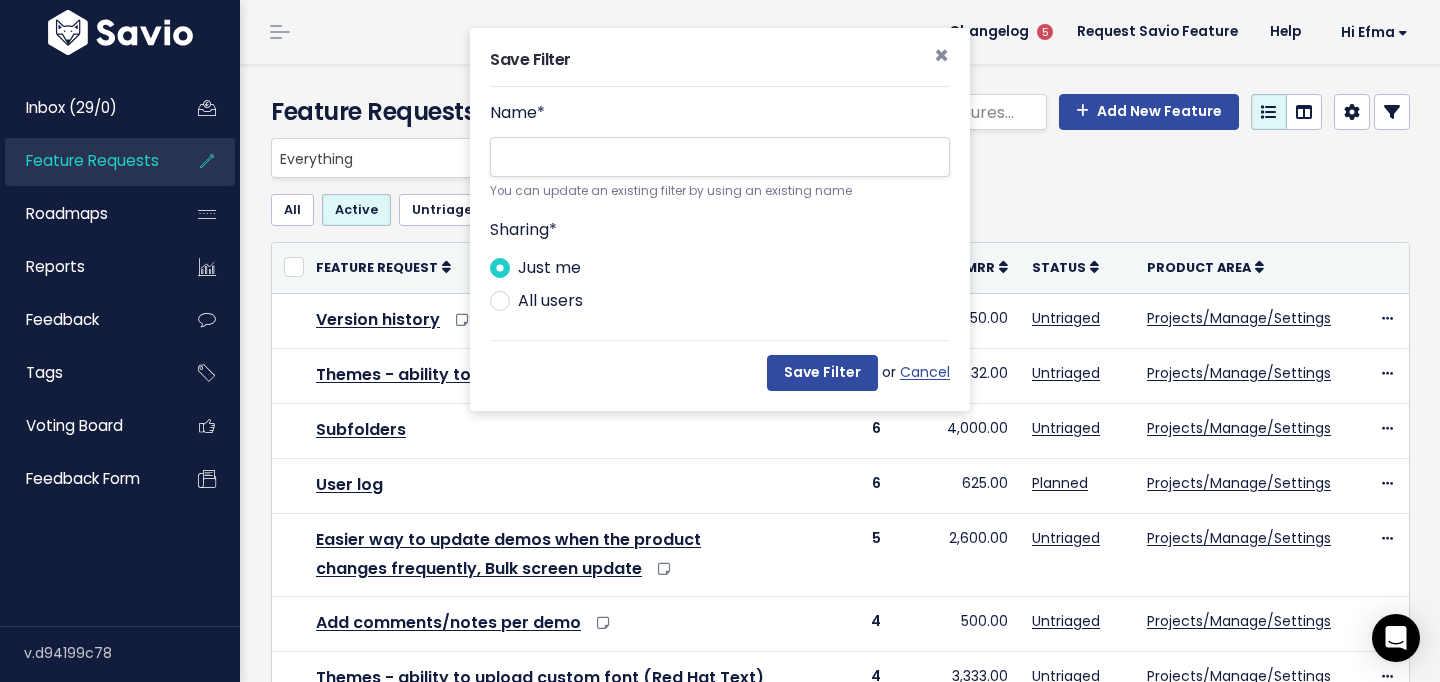click on "Save Filter
×
Name *
You can update an existing filter by using an existing name
Sharing *
Just me
All users
Save Filter
or
Cancel" at bounding box center [720, 341] 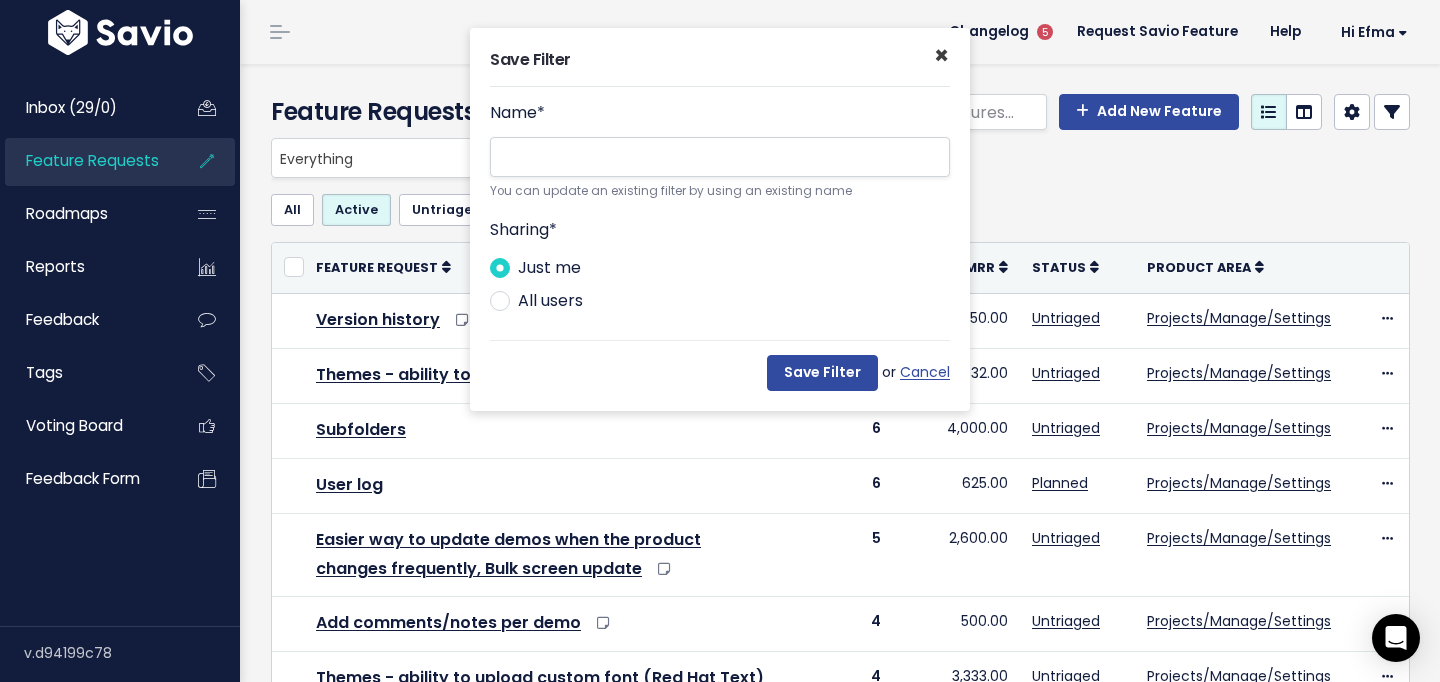 click on "×" at bounding box center (941, 55) 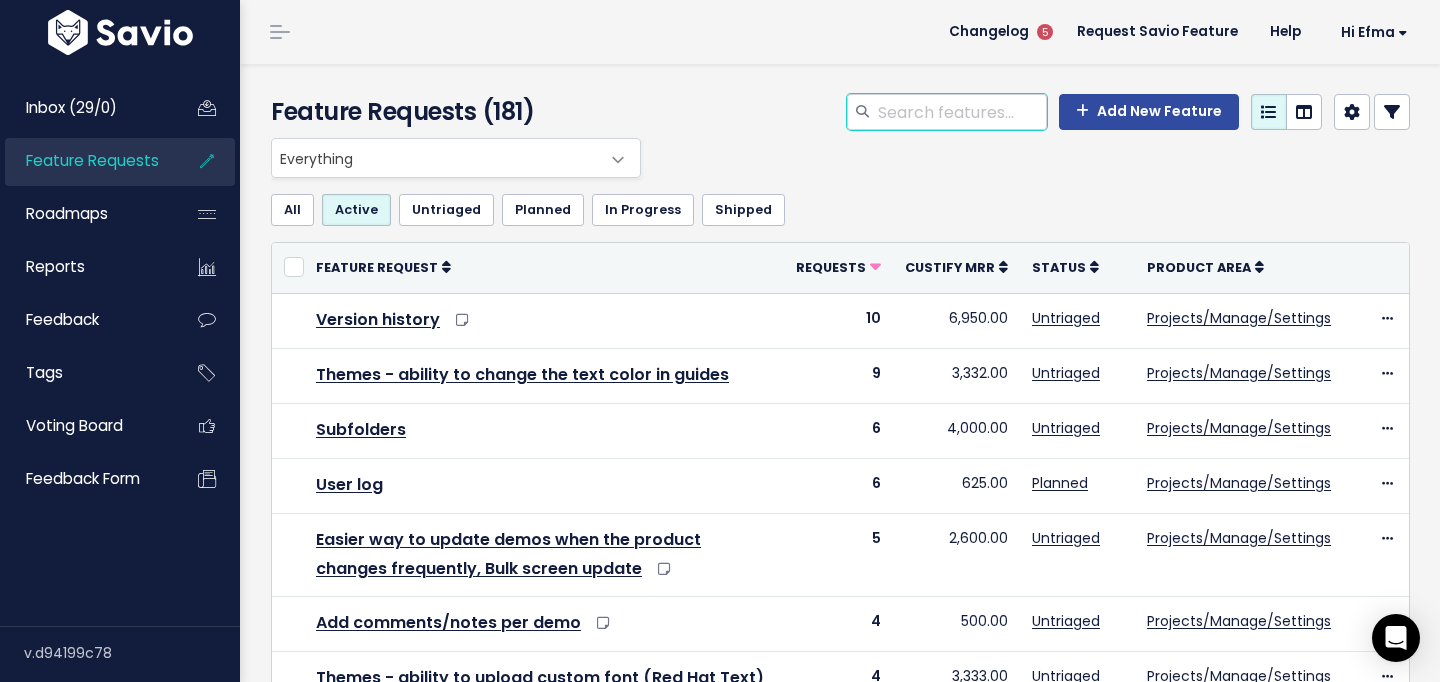 click at bounding box center [961, 112] 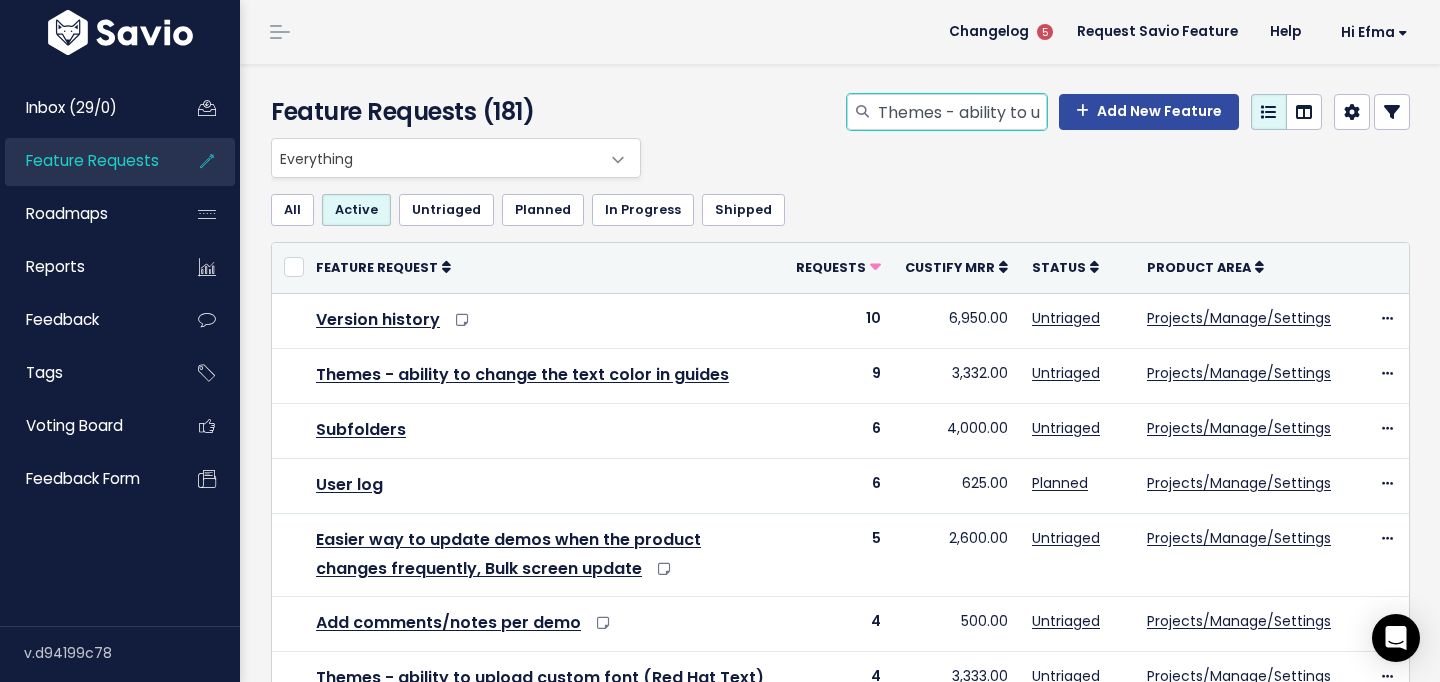 scroll, scrollTop: 0, scrollLeft: 267, axis: horizontal 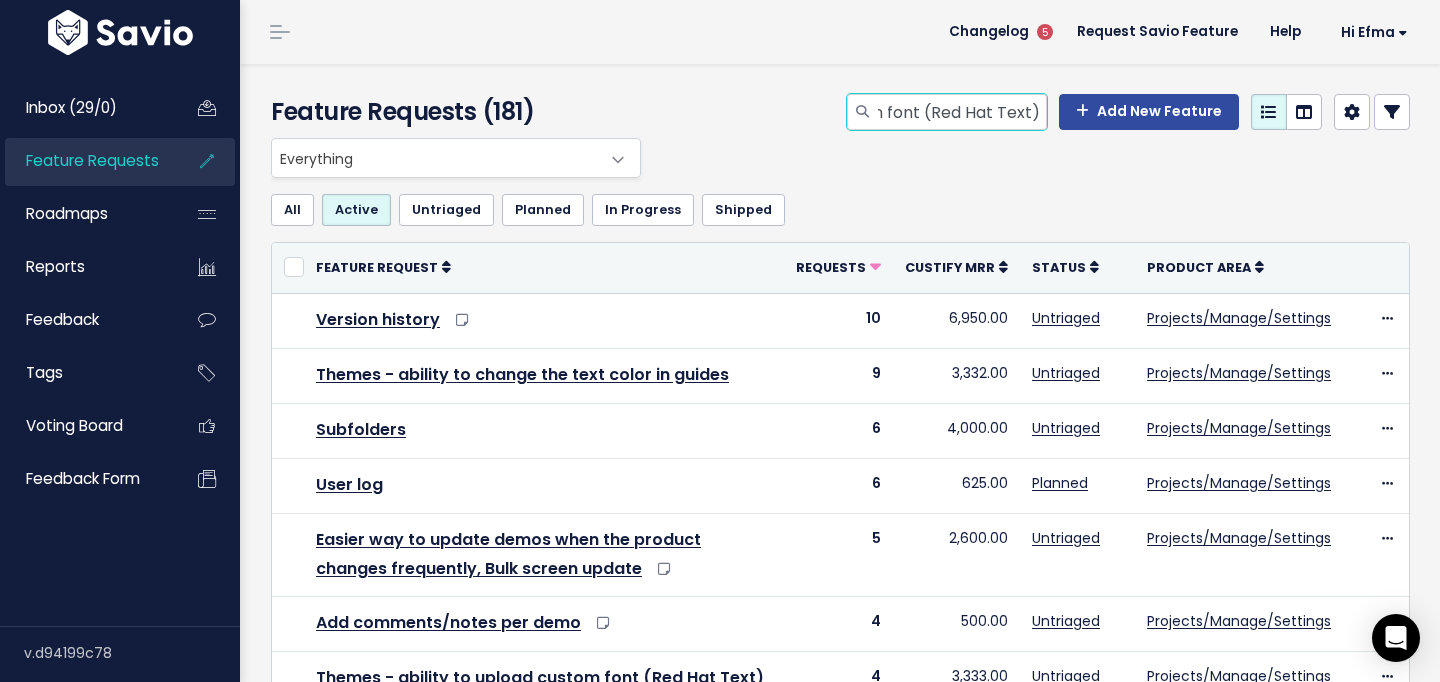 type on "Themes - ability to upload custom font (Red Hat Text)" 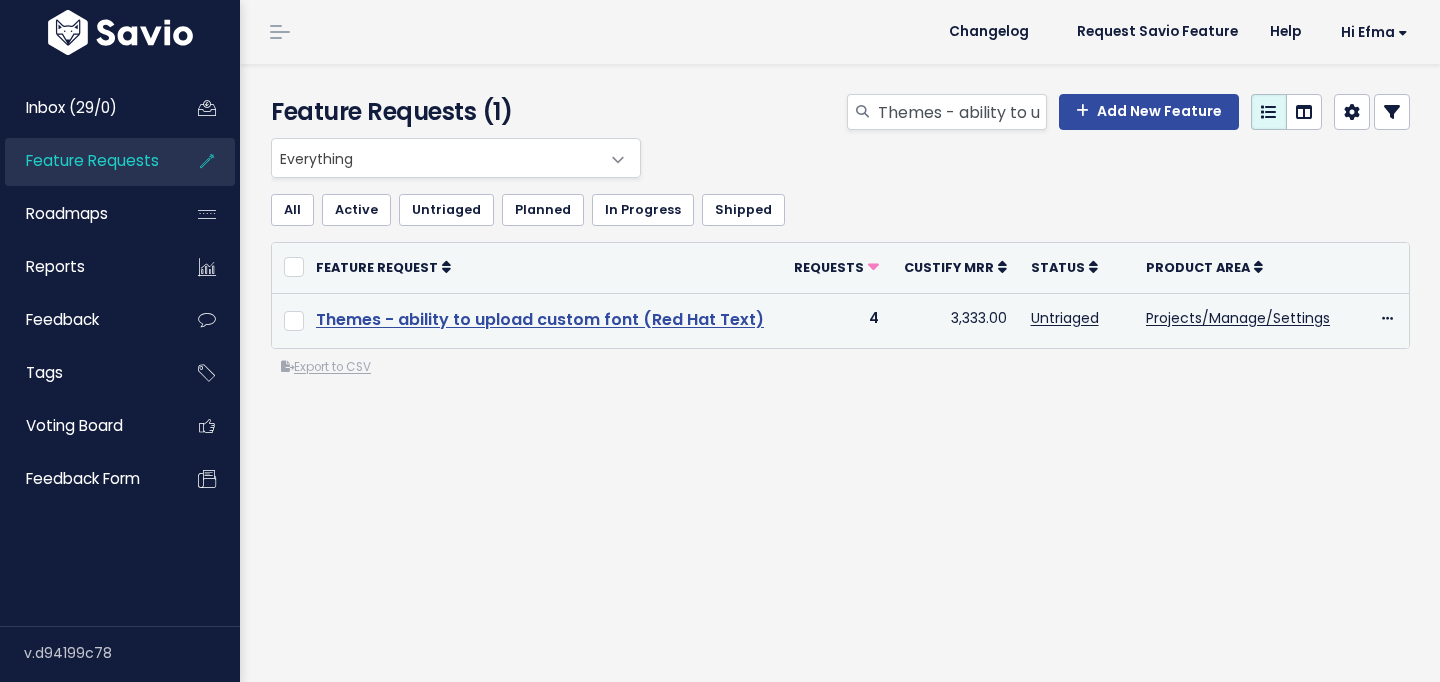 scroll, scrollTop: 0, scrollLeft: 0, axis: both 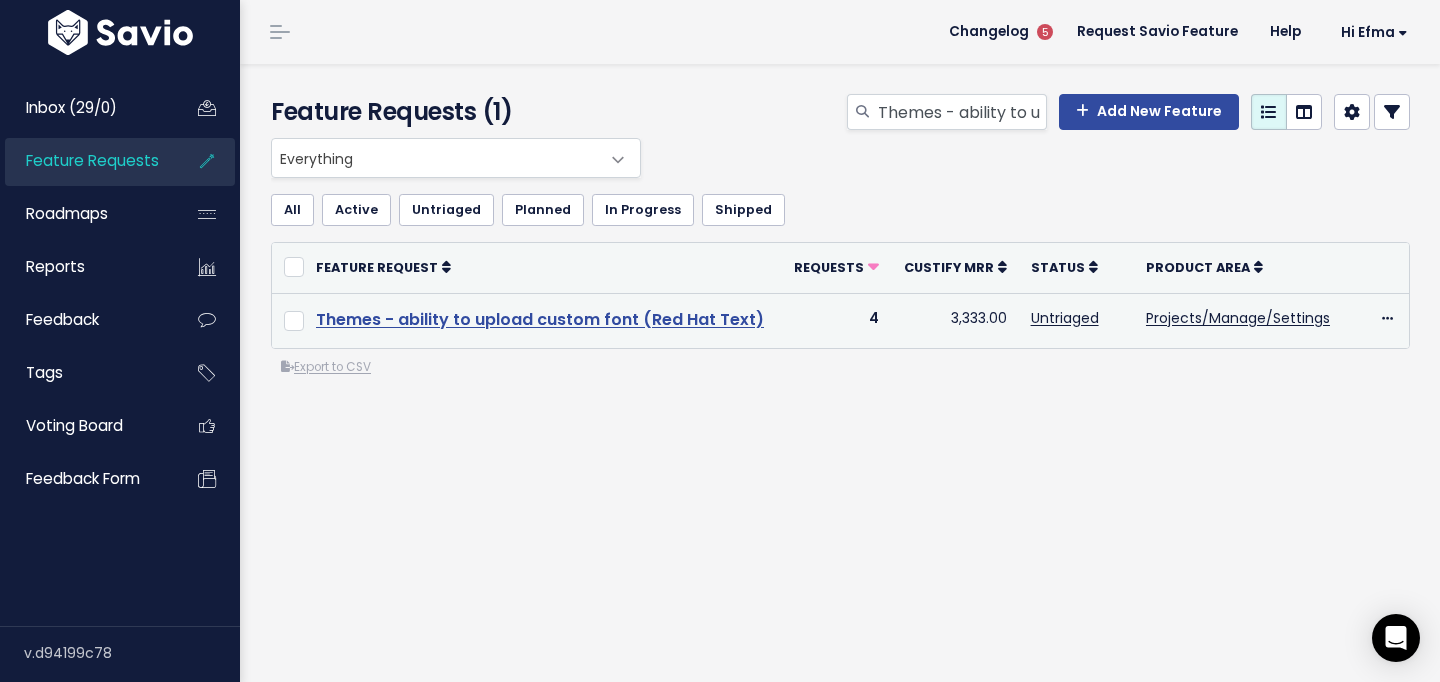 click on "Themes - ability to upload custom font (Red Hat Text)" at bounding box center [540, 319] 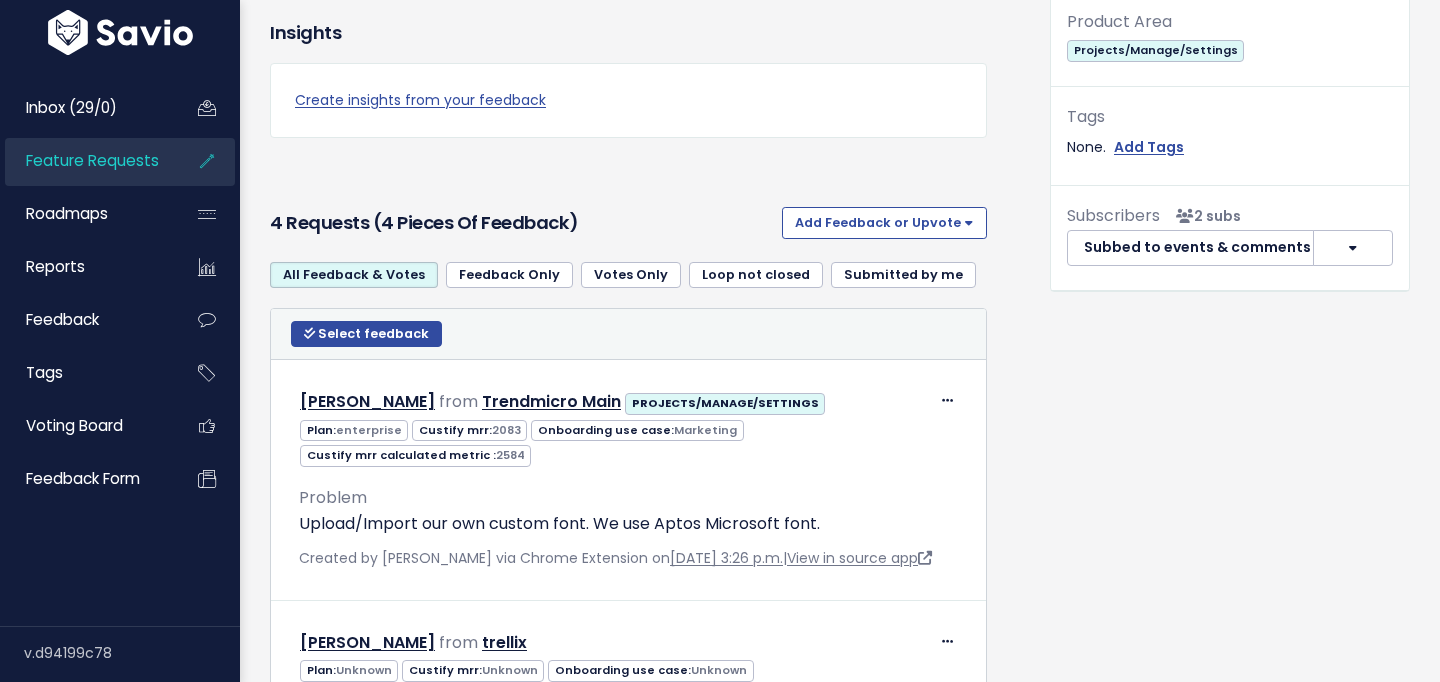 scroll, scrollTop: 0, scrollLeft: 0, axis: both 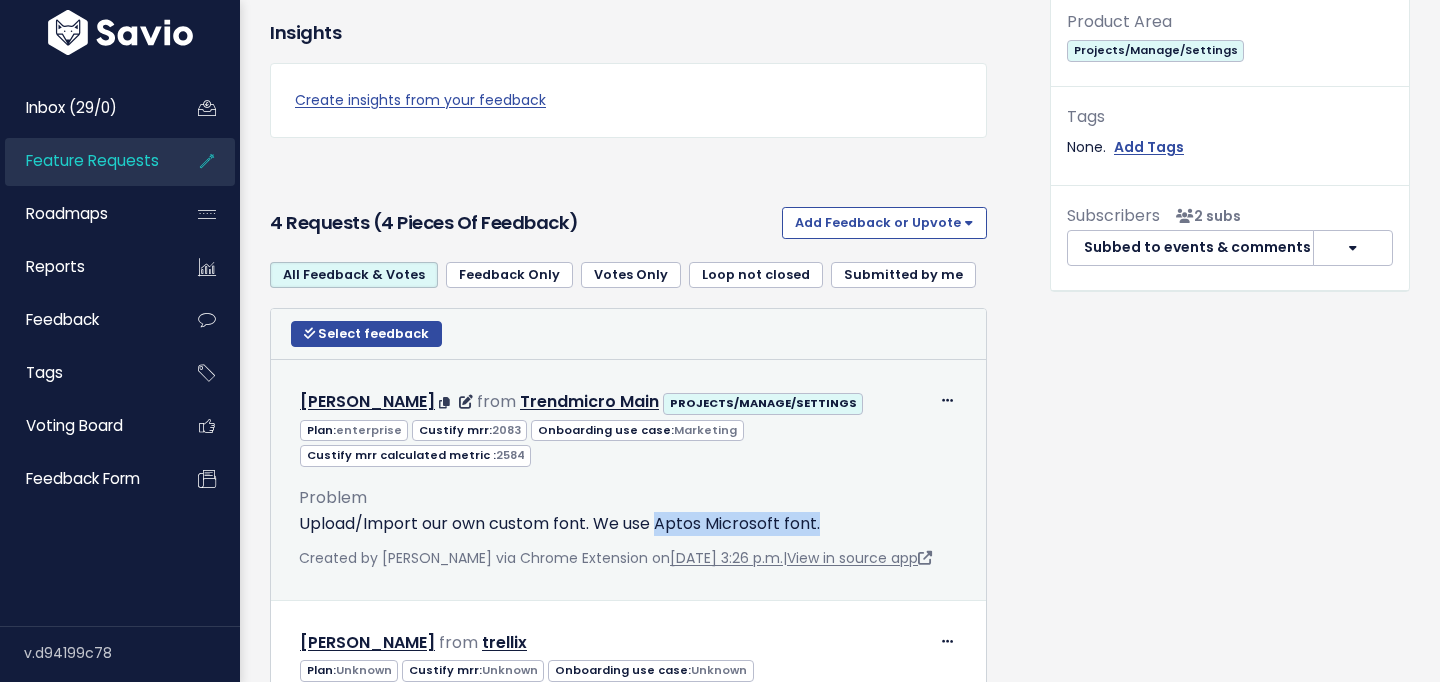 copy on "Aptos Microsoft font." 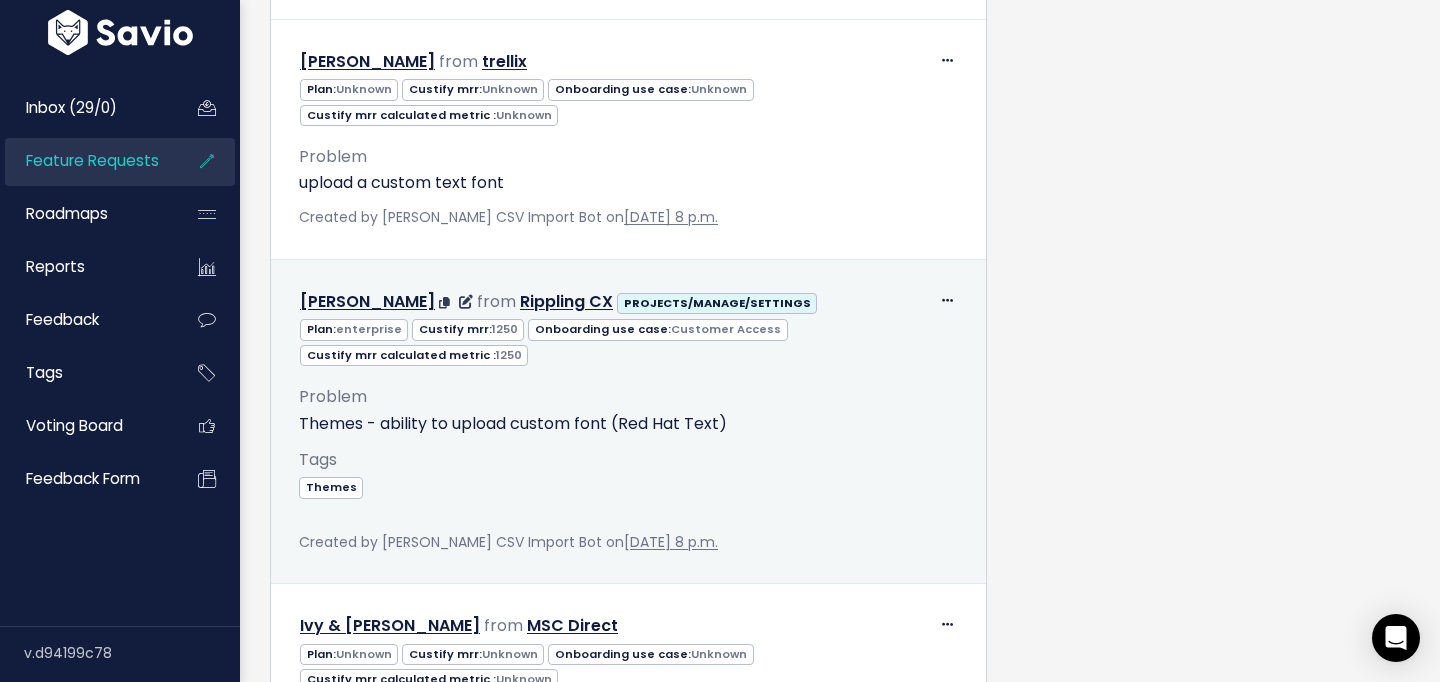 scroll, scrollTop: 1388, scrollLeft: 0, axis: vertical 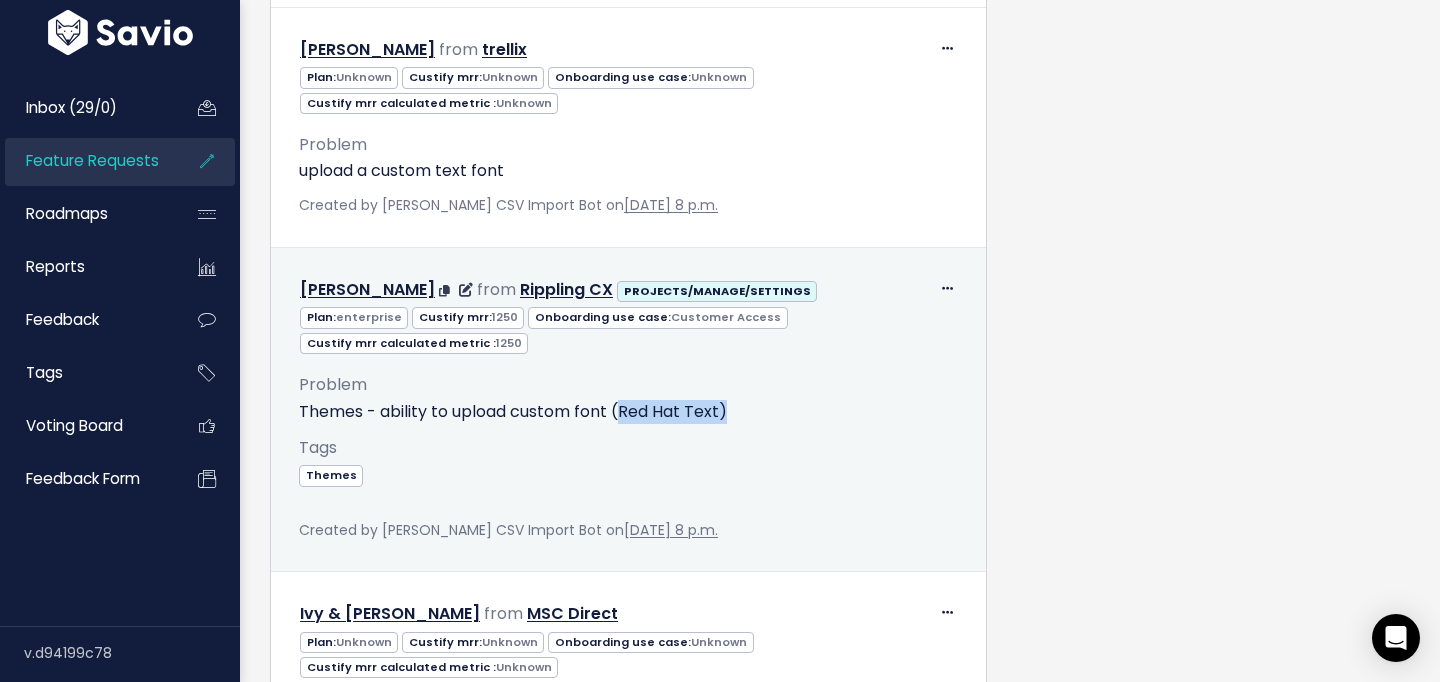 drag, startPoint x: 735, startPoint y: 408, endPoint x: 626, endPoint y: 411, distance: 109.041275 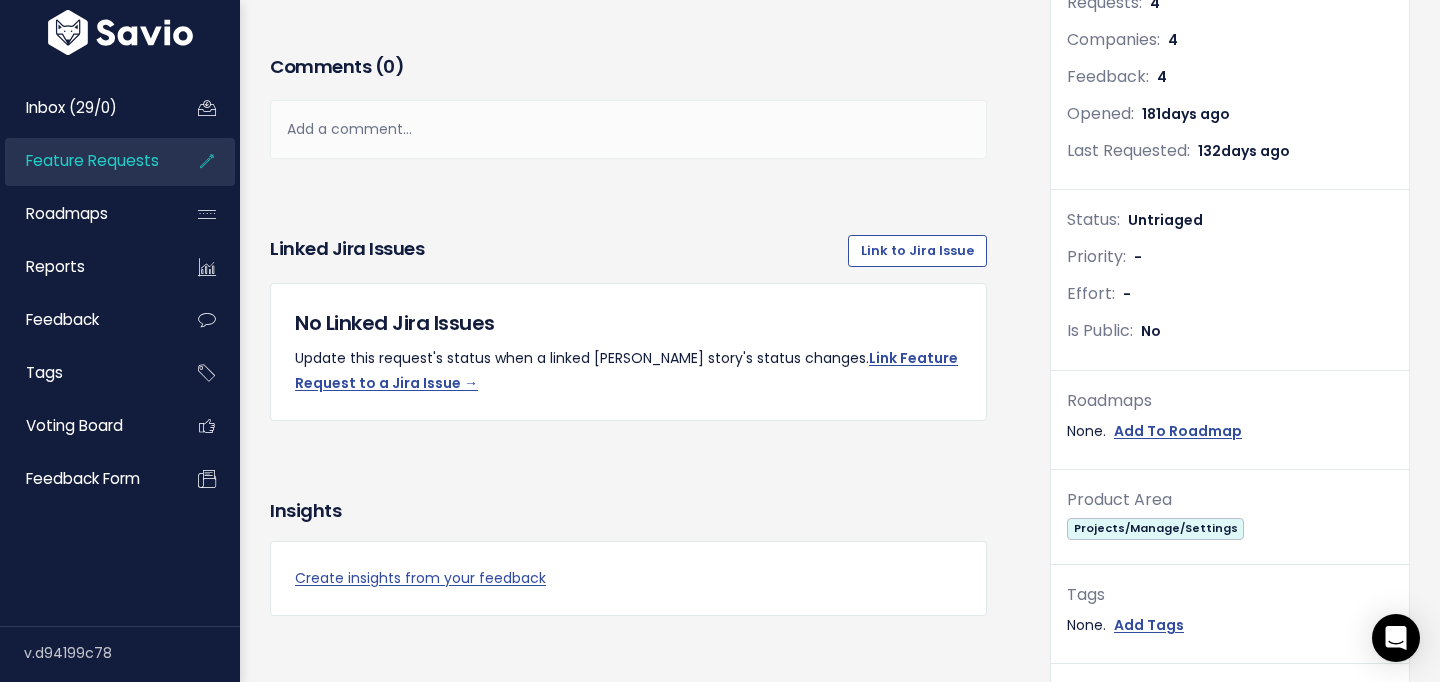 scroll, scrollTop: 0, scrollLeft: 0, axis: both 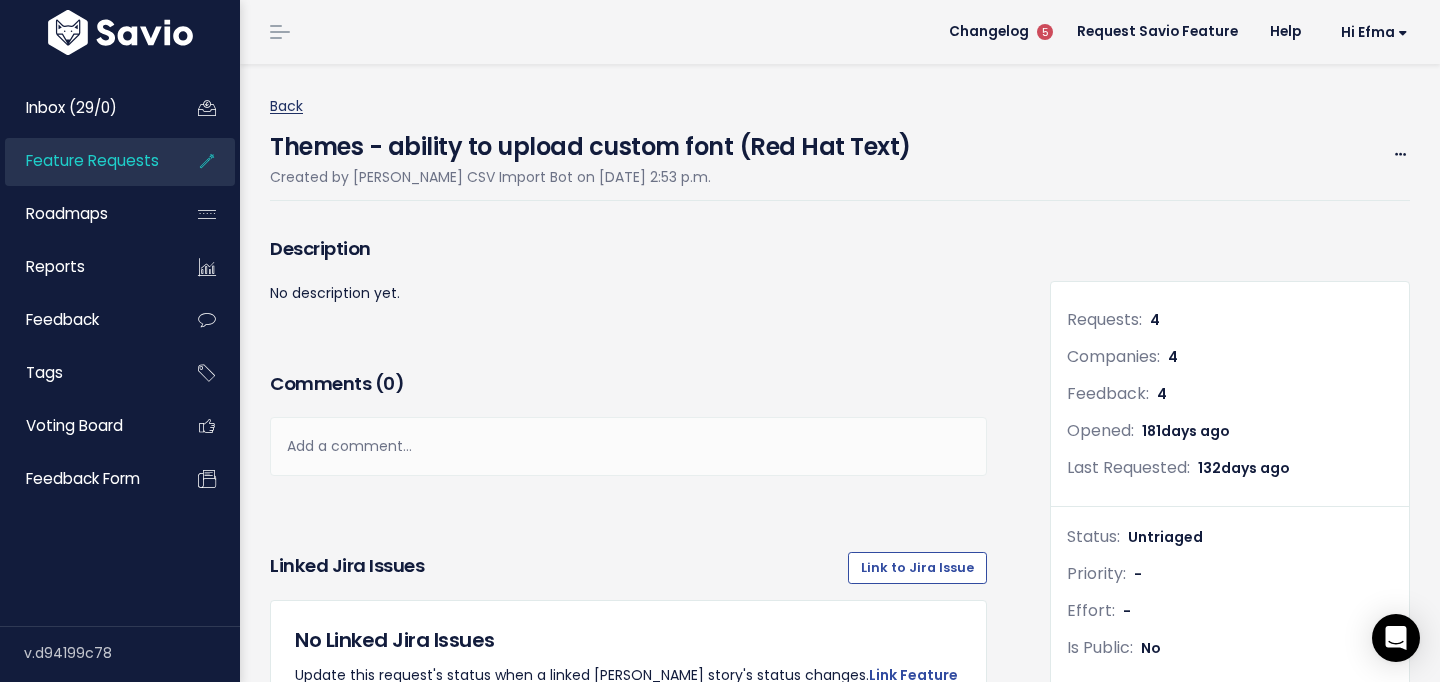 click on "Back" at bounding box center [286, 106] 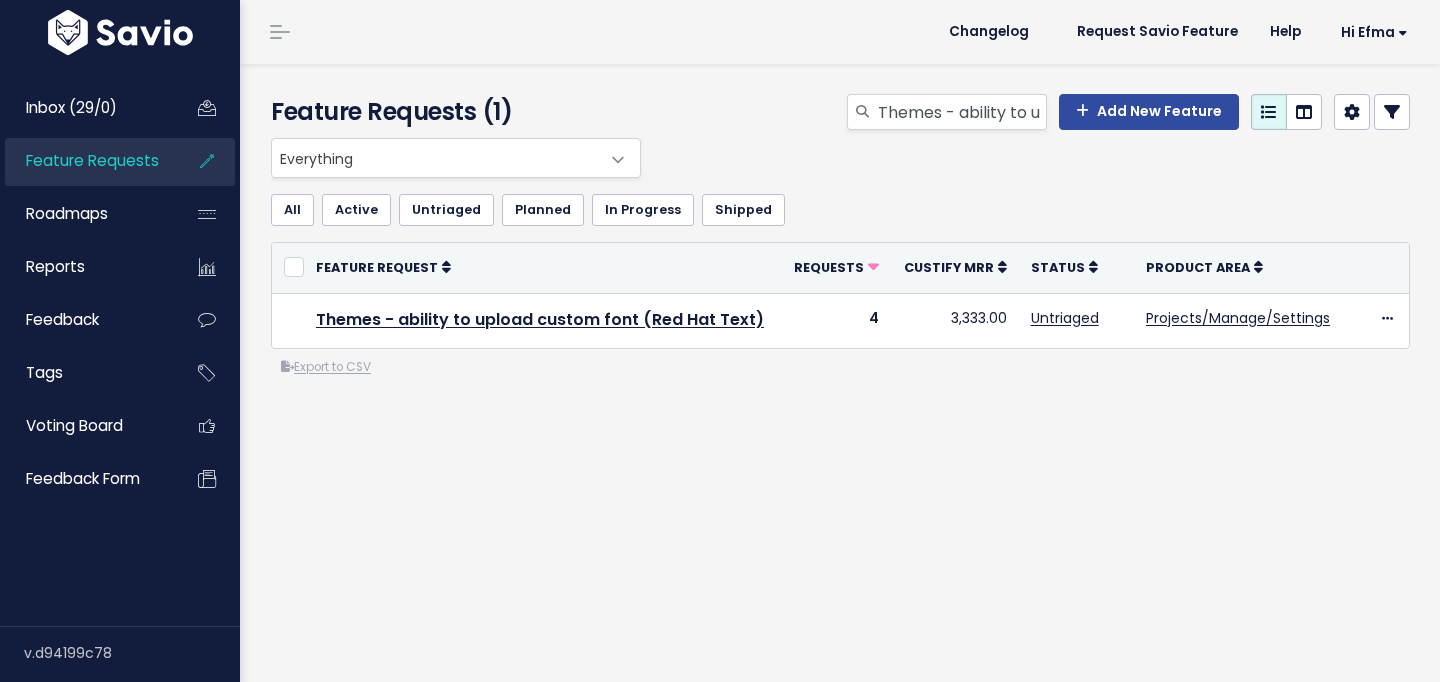 scroll, scrollTop: 0, scrollLeft: 0, axis: both 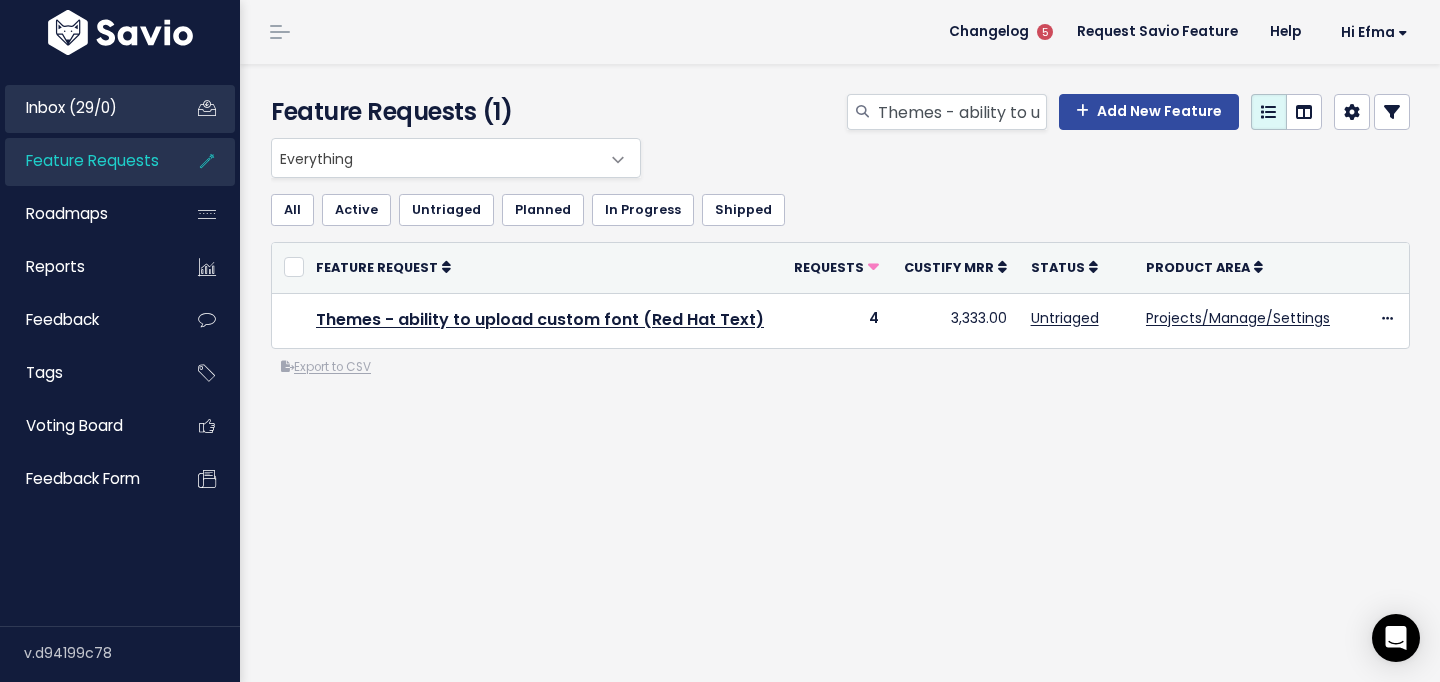 click on "Inbox (29/0)" at bounding box center (85, 108) 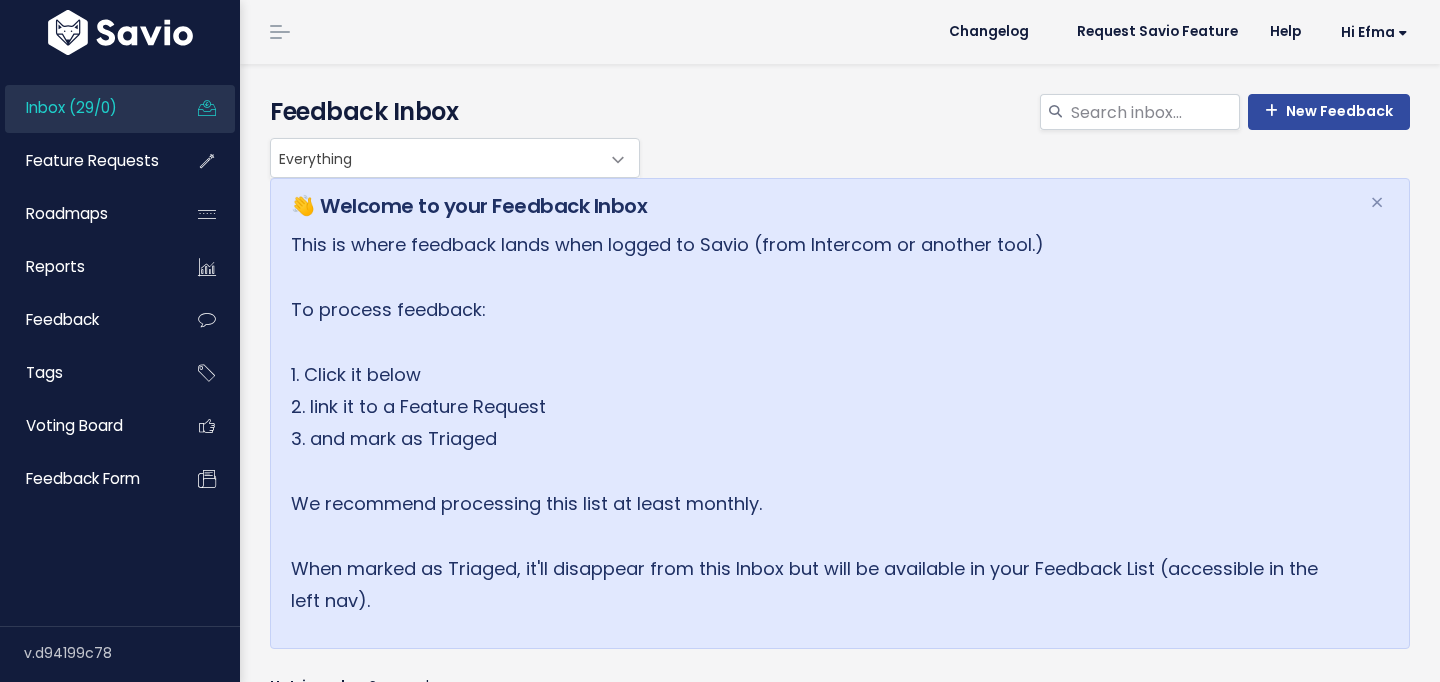 scroll, scrollTop: 0, scrollLeft: 0, axis: both 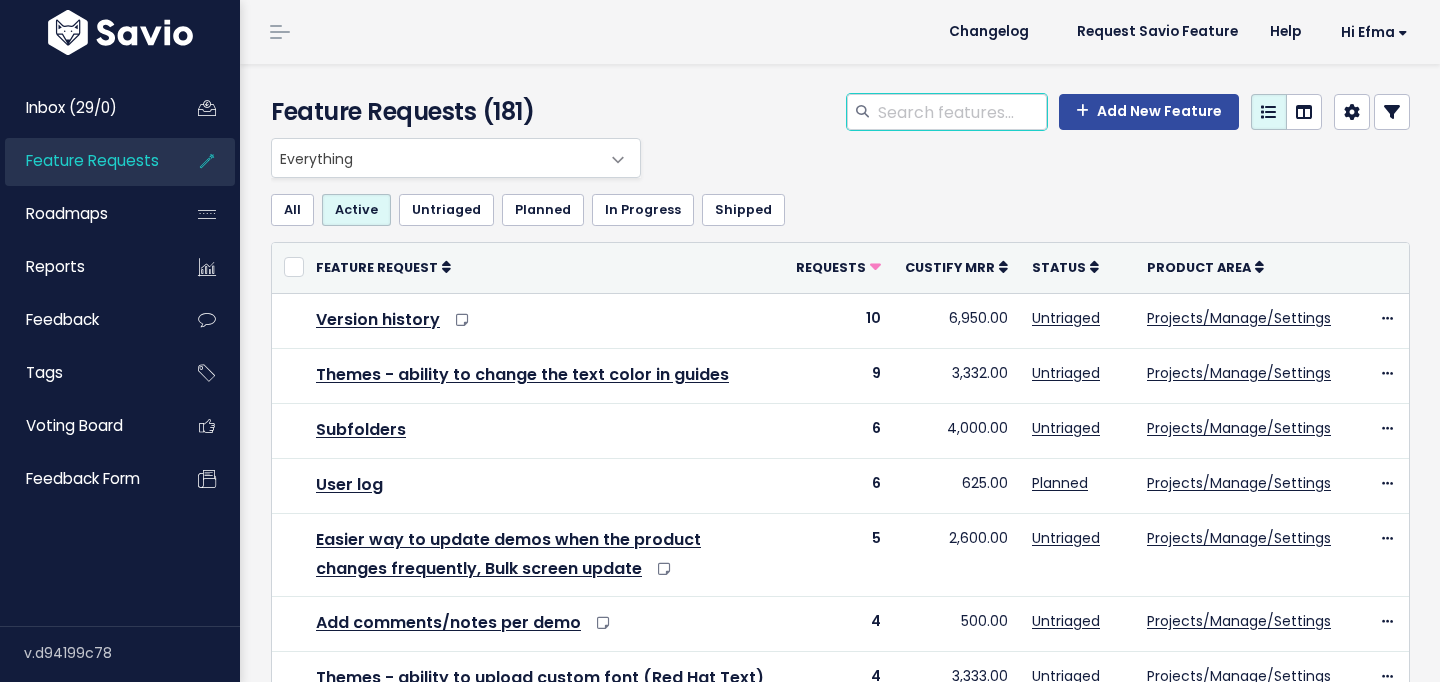 click at bounding box center [961, 112] 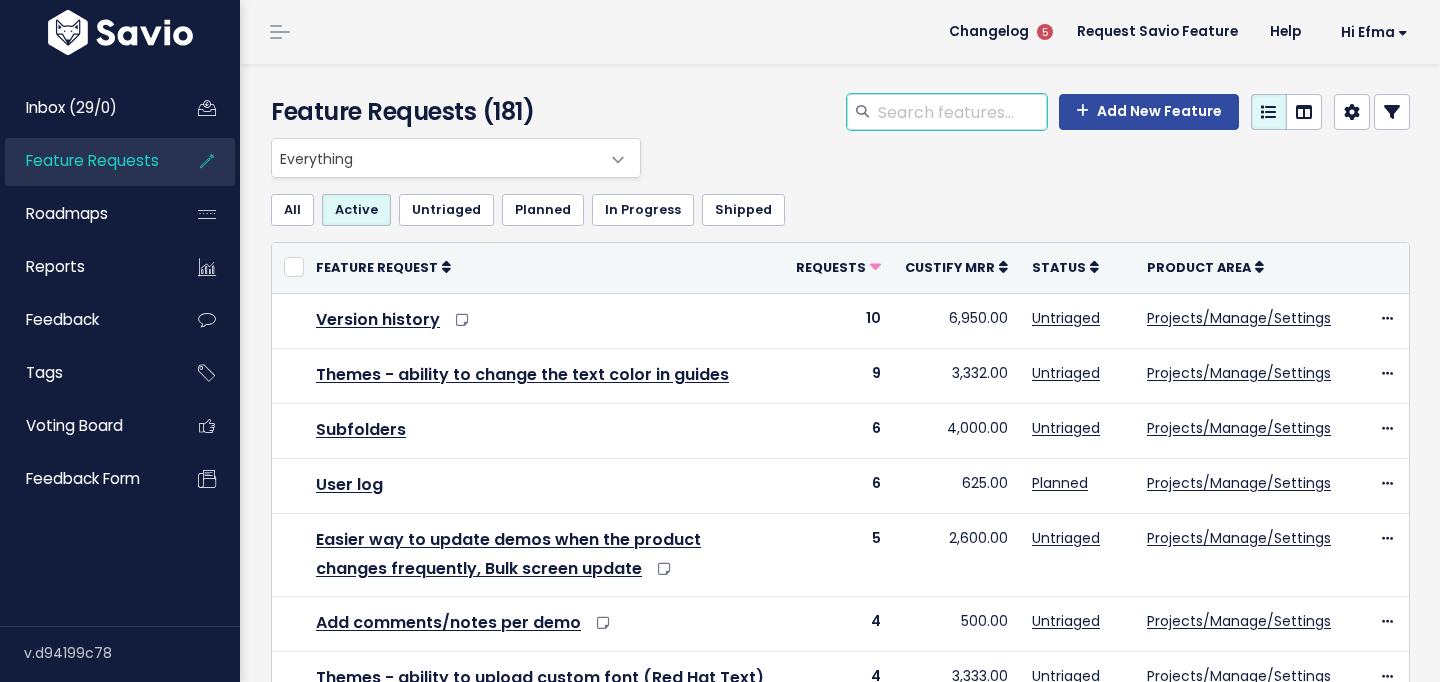 paste on "HTML Demos, add padding to selected element for guides" 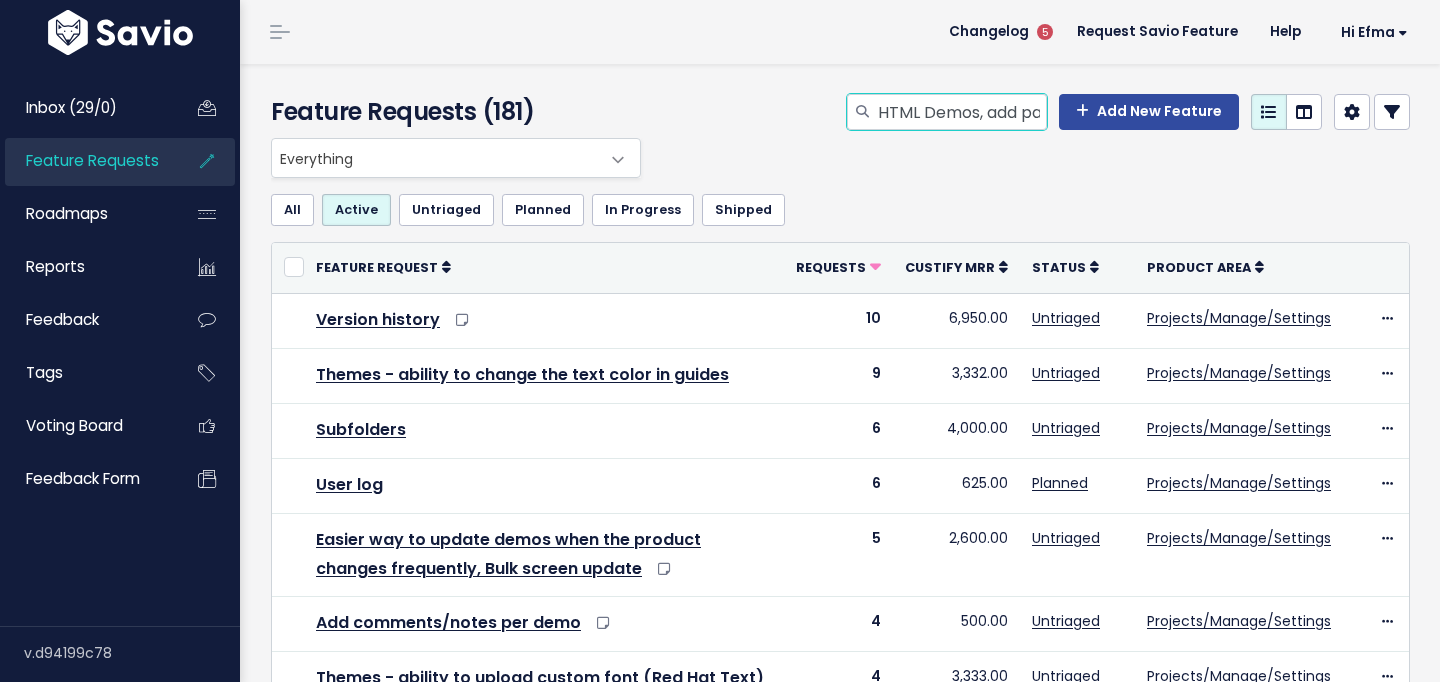 scroll, scrollTop: 0, scrollLeft: 299, axis: horizontal 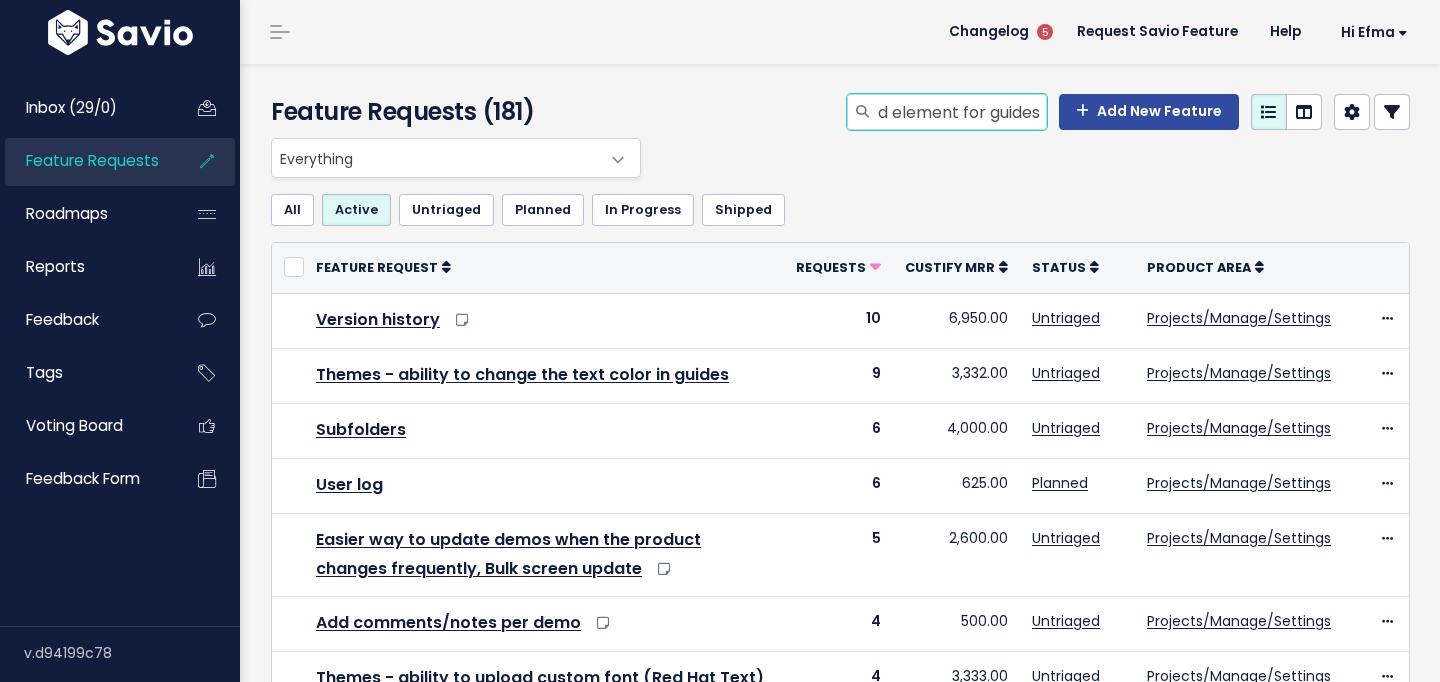 type on "HTML Demos, add padding to selected element for guides" 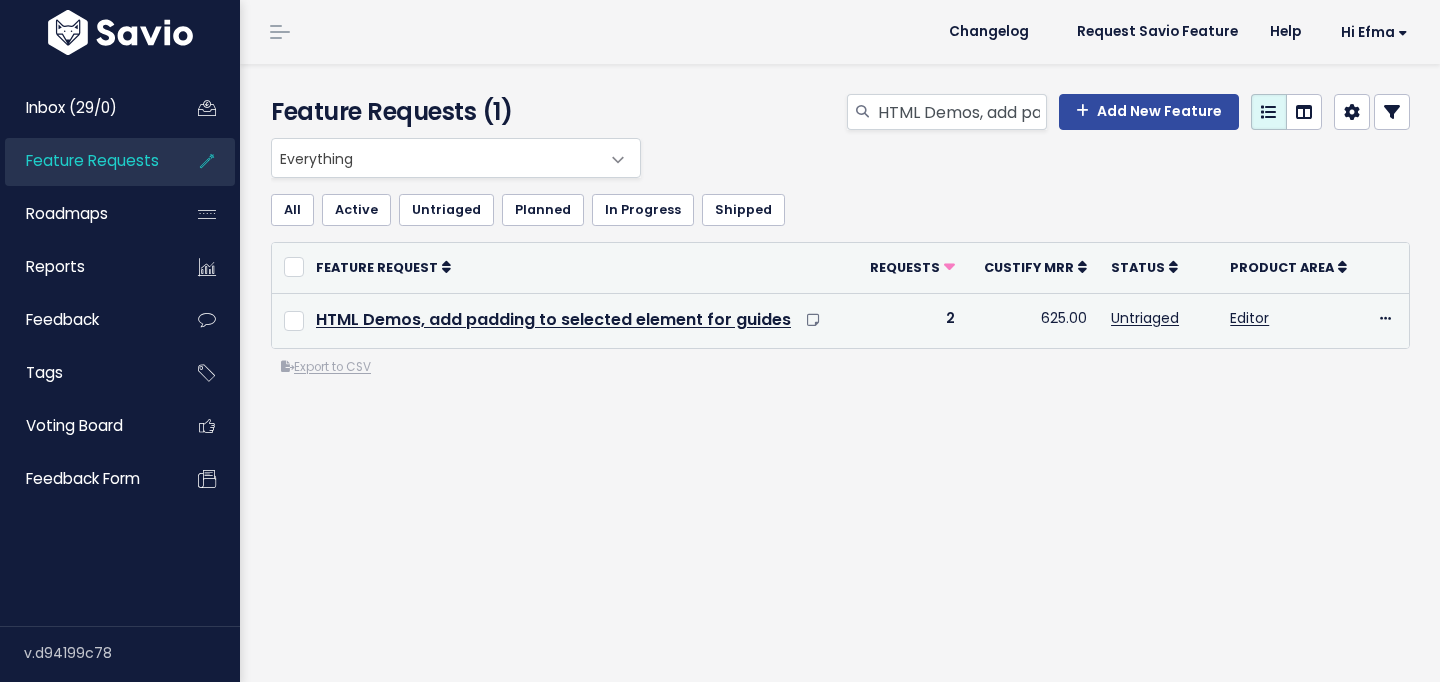 scroll, scrollTop: 0, scrollLeft: 0, axis: both 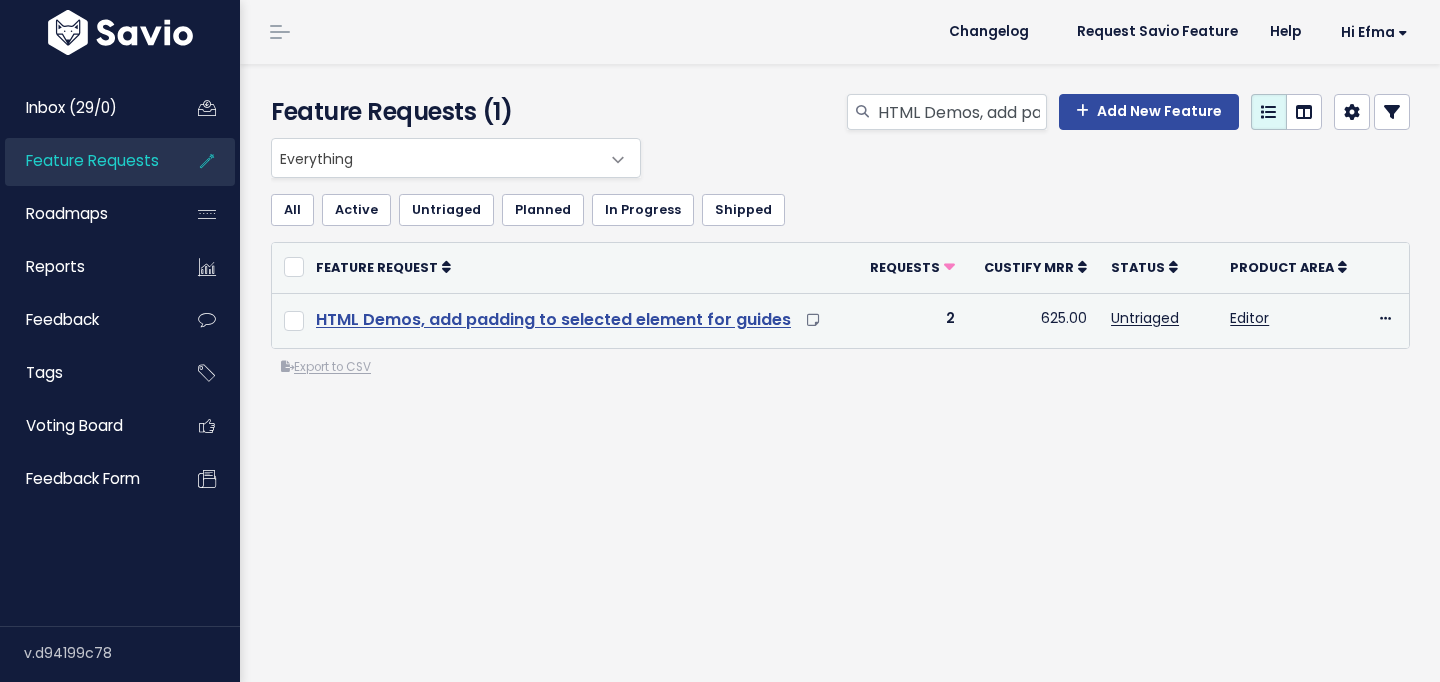 click on "HTML Demos, add padding to selected element for guides" at bounding box center (553, 319) 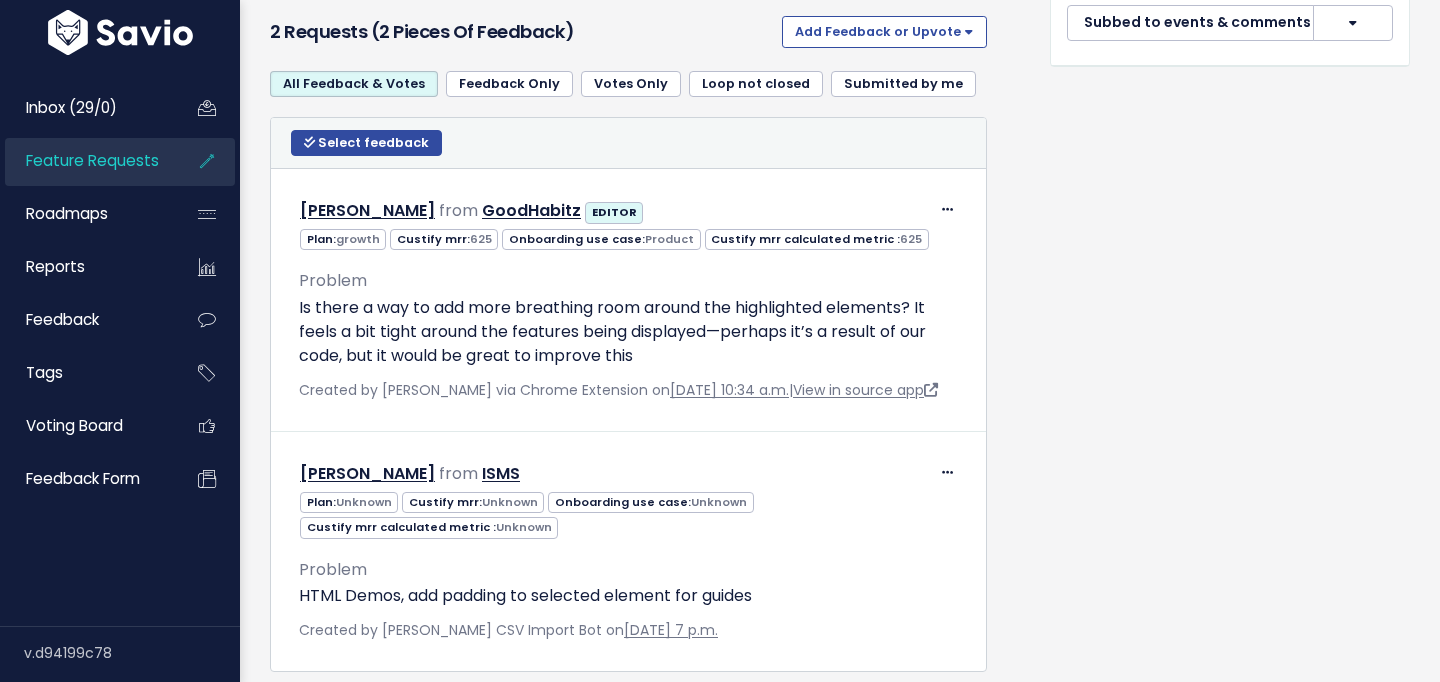scroll, scrollTop: 1021, scrollLeft: 0, axis: vertical 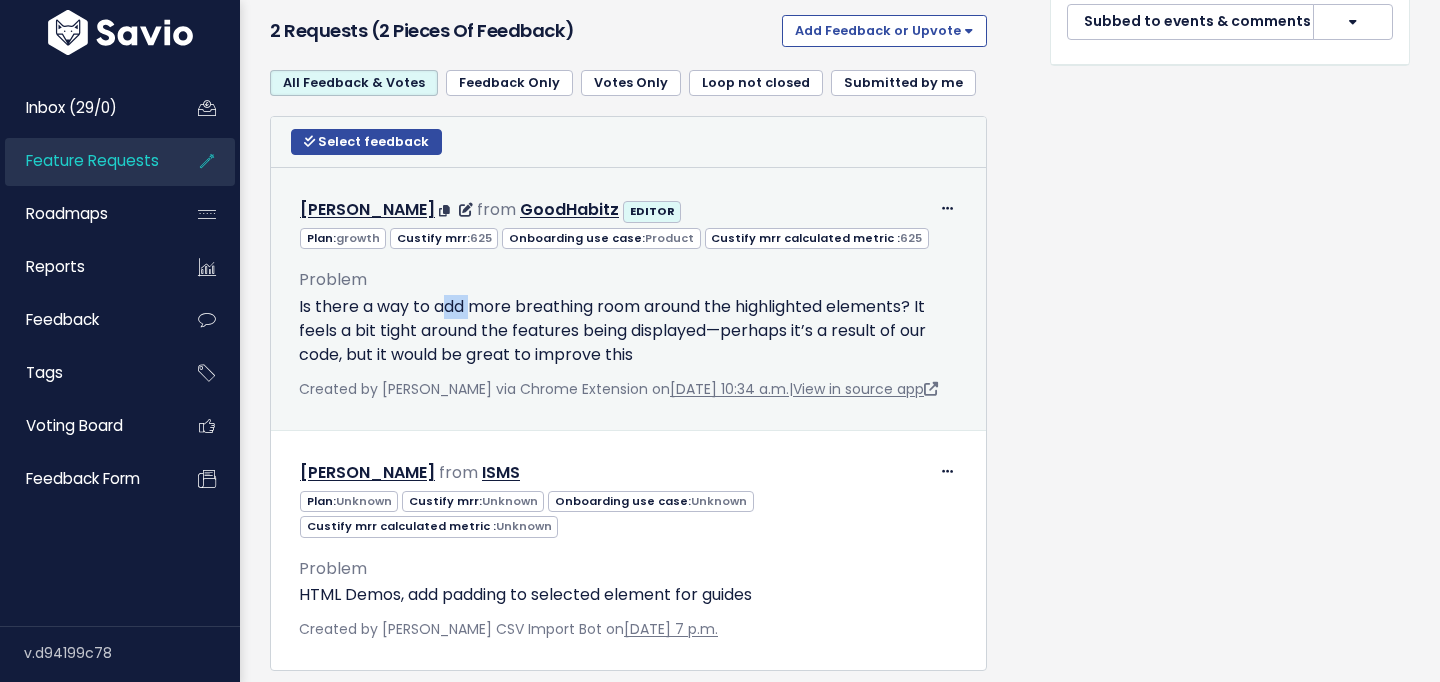 drag, startPoint x: 449, startPoint y: 303, endPoint x: 468, endPoint y: 310, distance: 20.248457 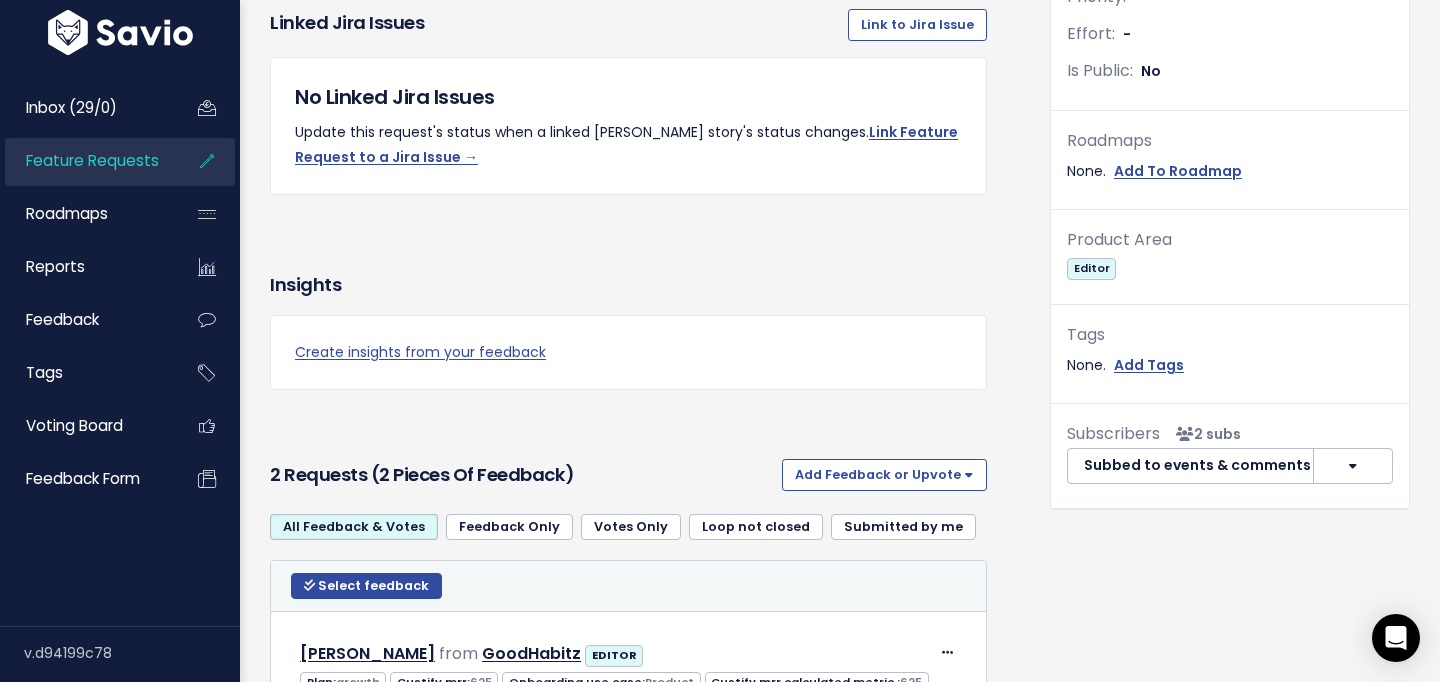 scroll, scrollTop: 0, scrollLeft: 0, axis: both 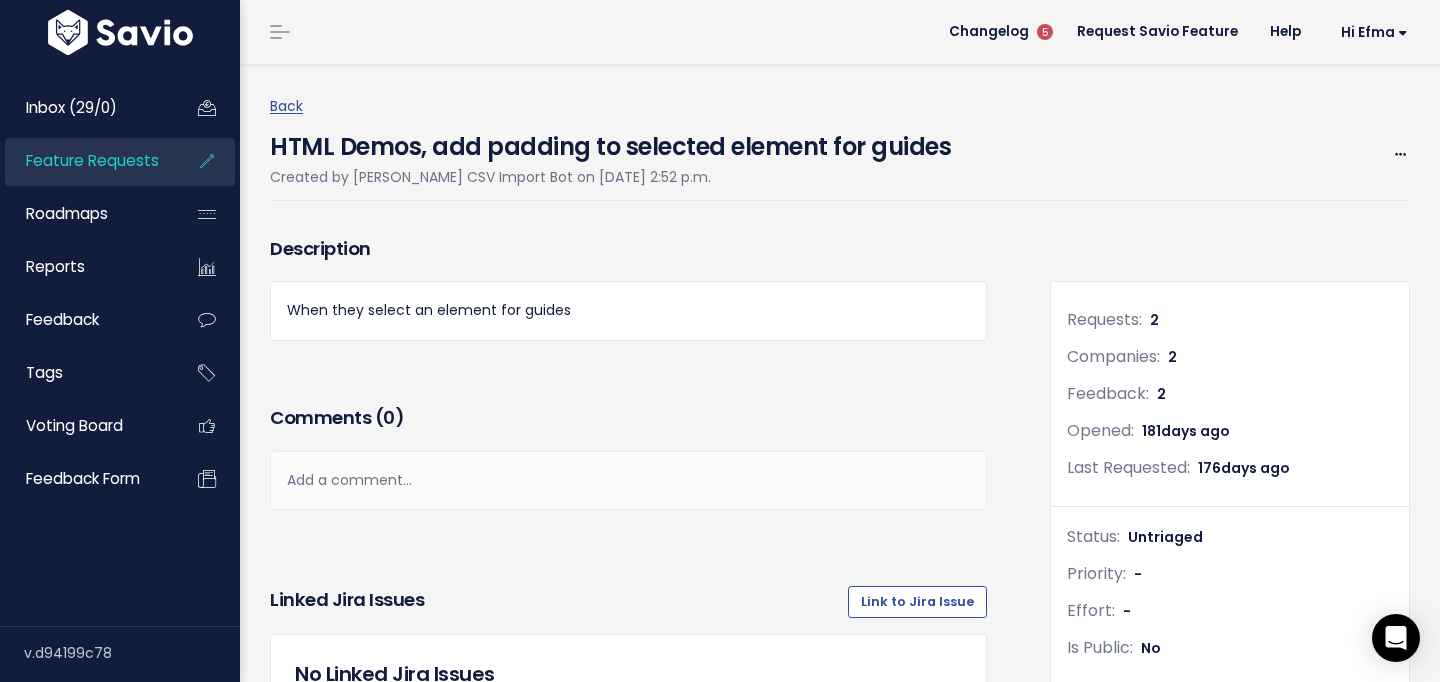 click on "Feature Requests" at bounding box center [92, 160] 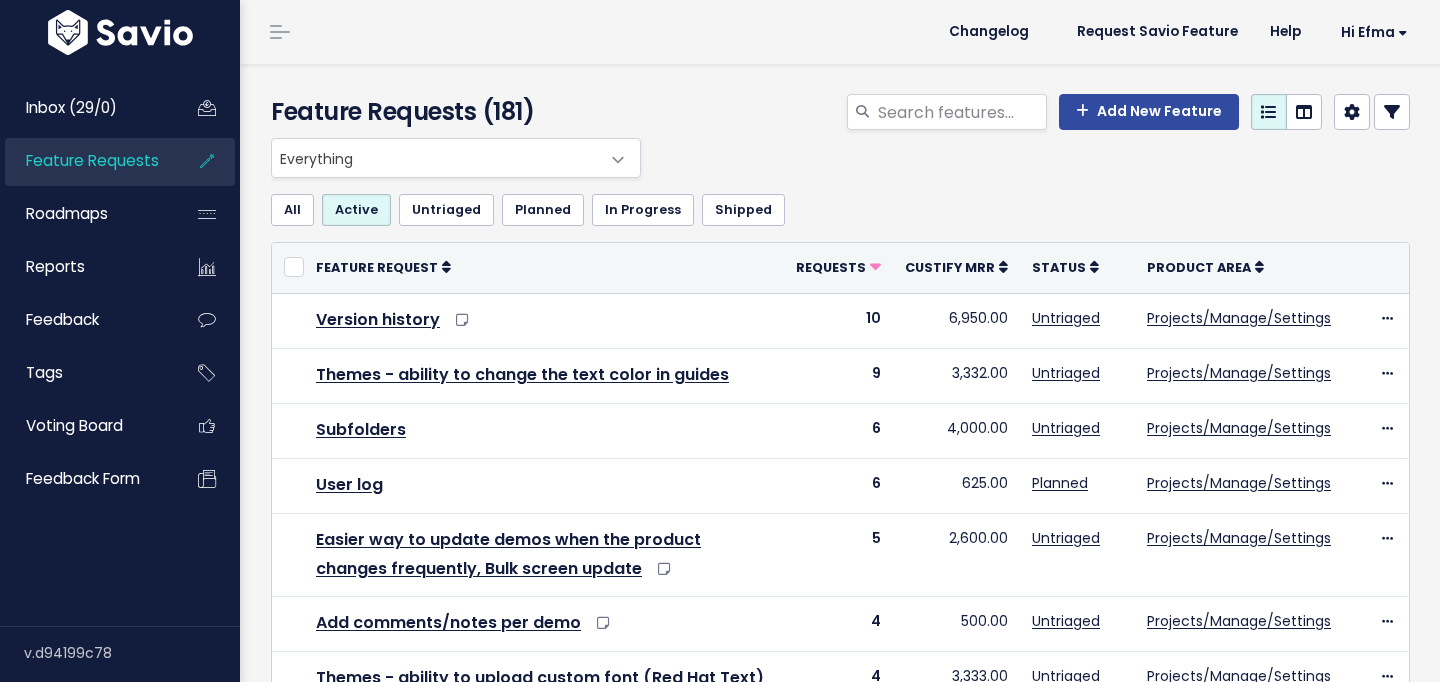 scroll, scrollTop: 0, scrollLeft: 0, axis: both 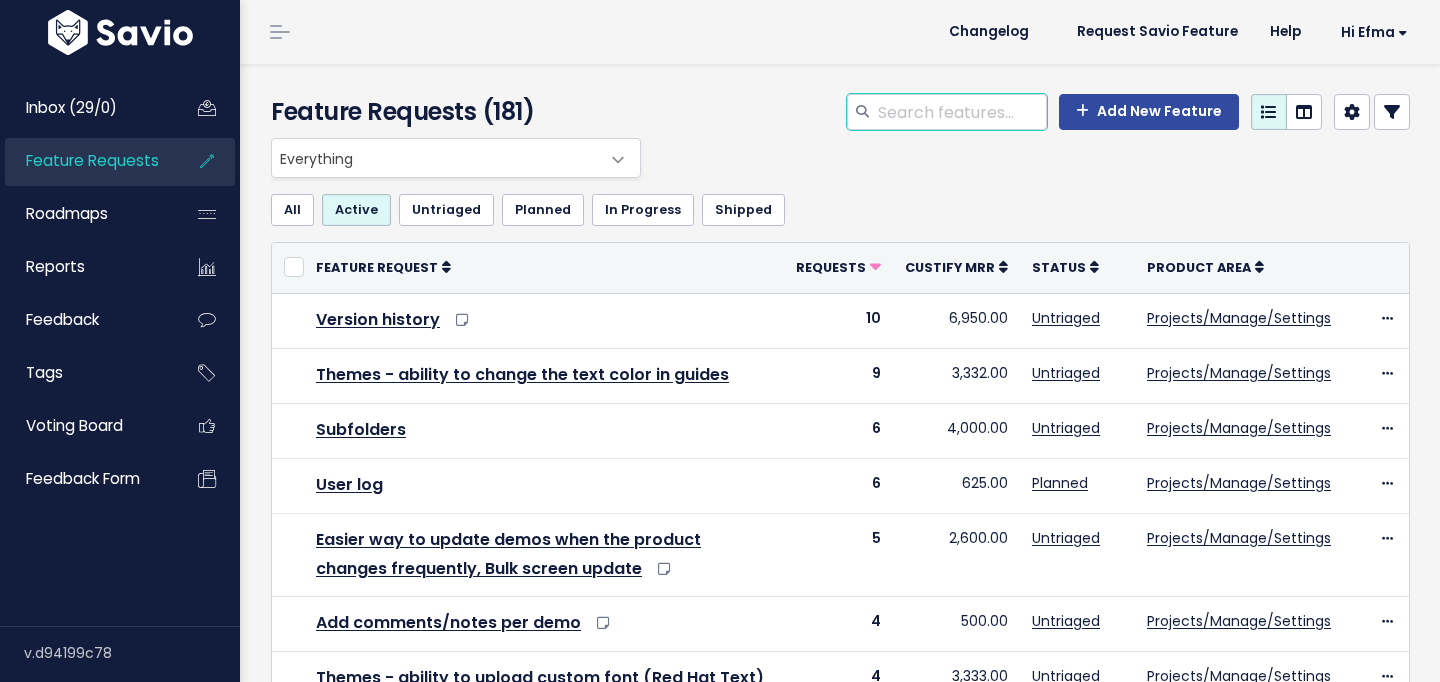 click at bounding box center [961, 112] 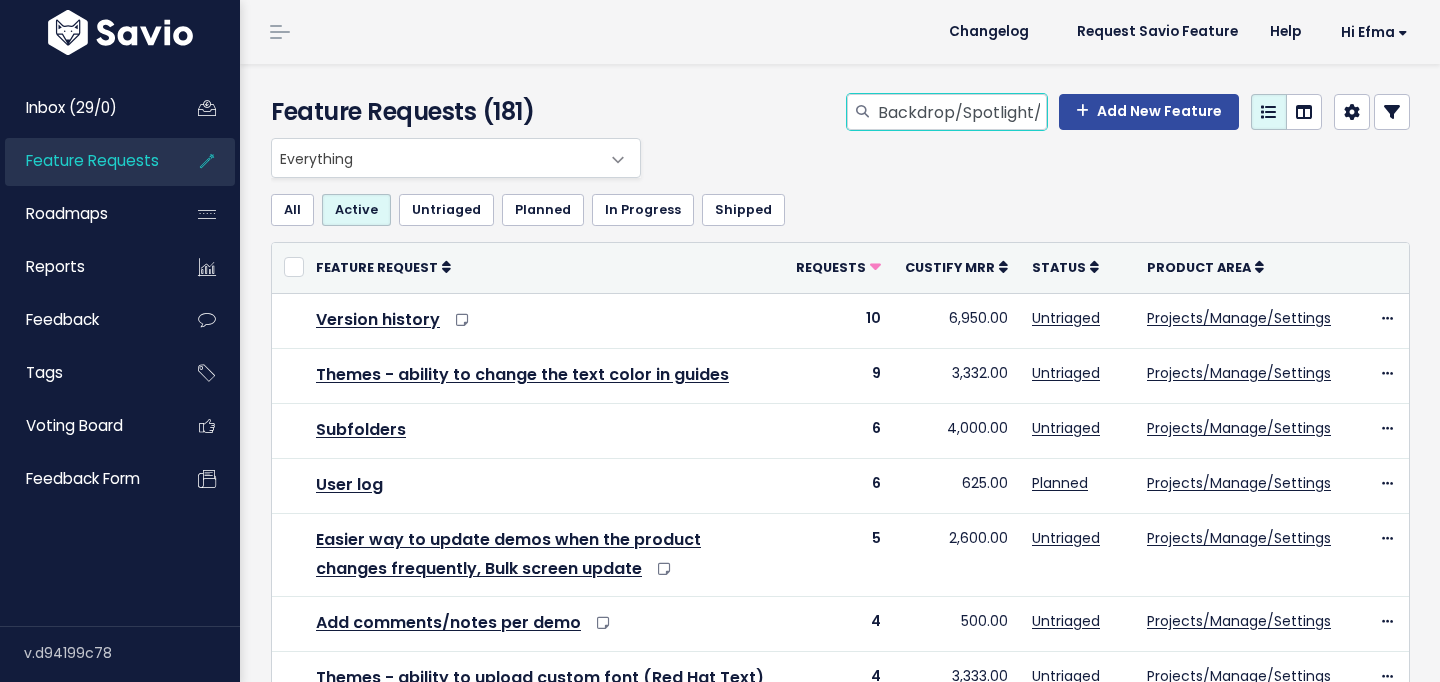scroll, scrollTop: 0, scrollLeft: 627, axis: horizontal 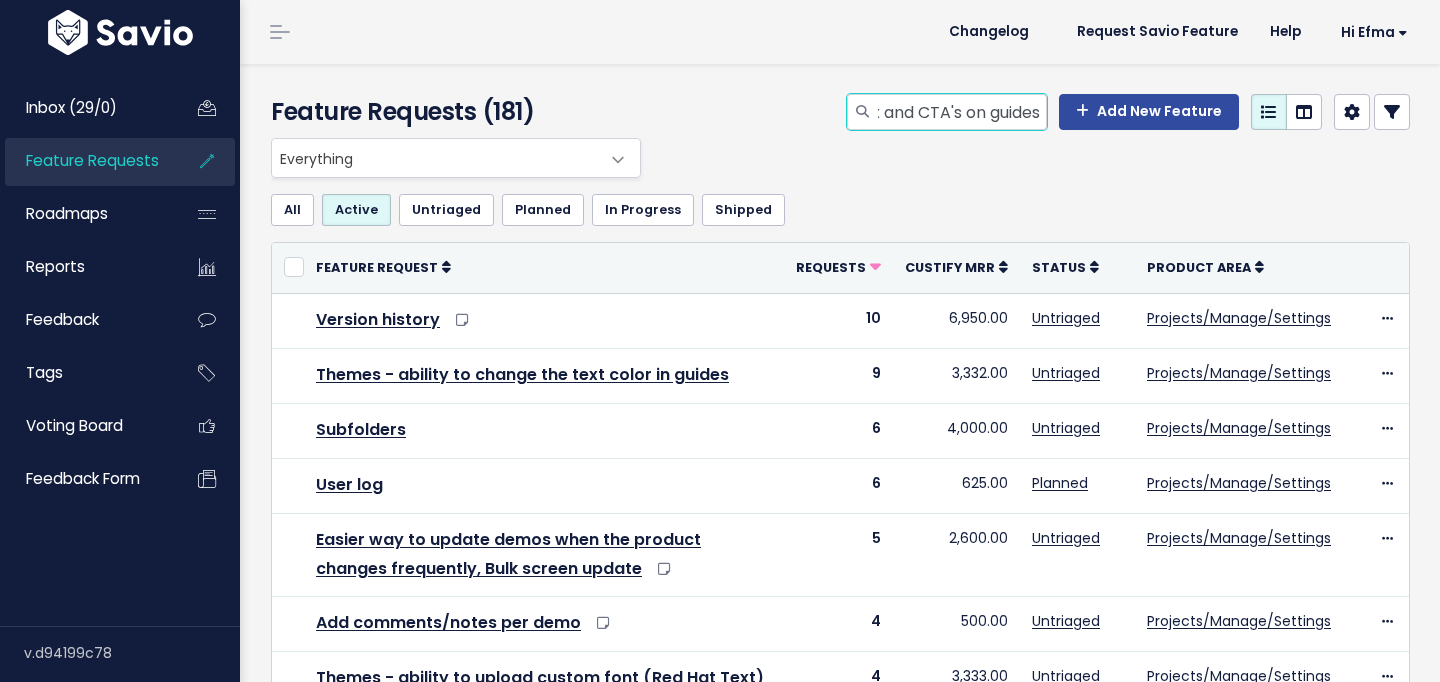 type on "Backdrop/Spotlight/Buttons - Ability to adjust border radius of highlighted box and CTA's on guides" 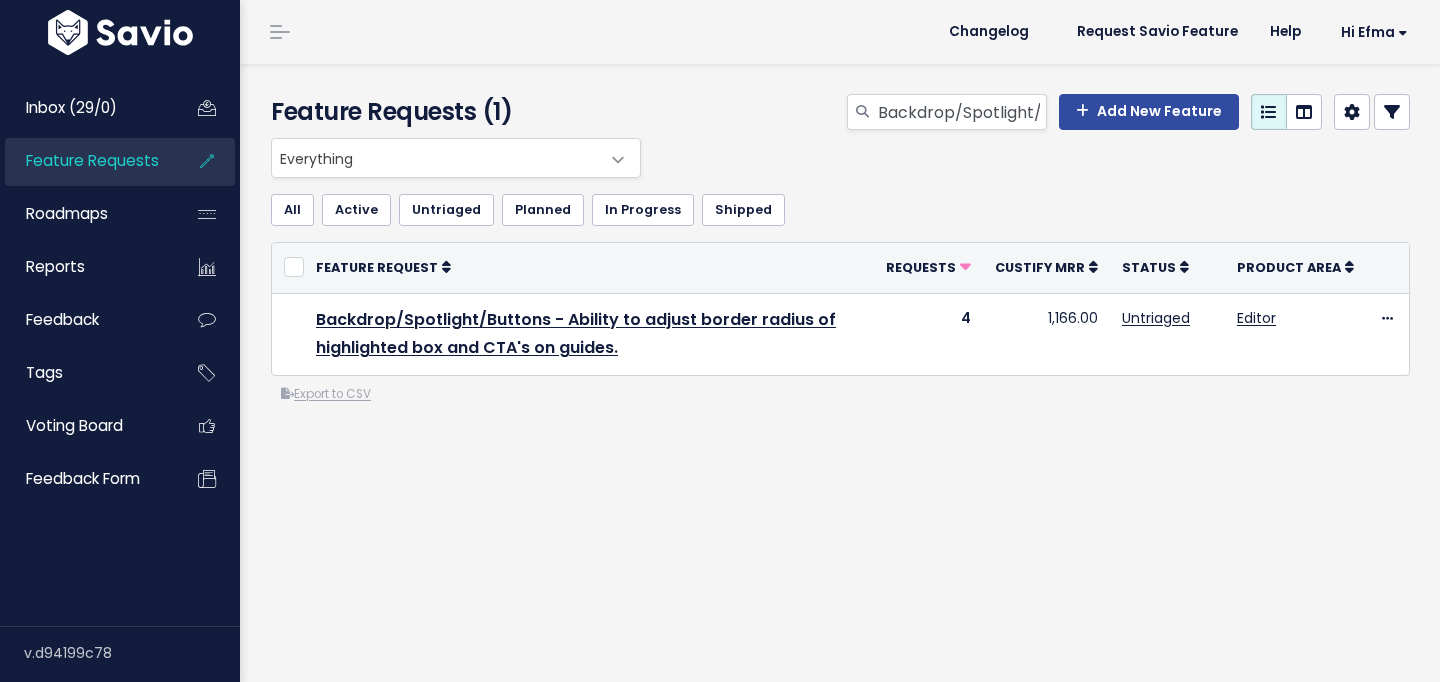 scroll, scrollTop: 0, scrollLeft: 0, axis: both 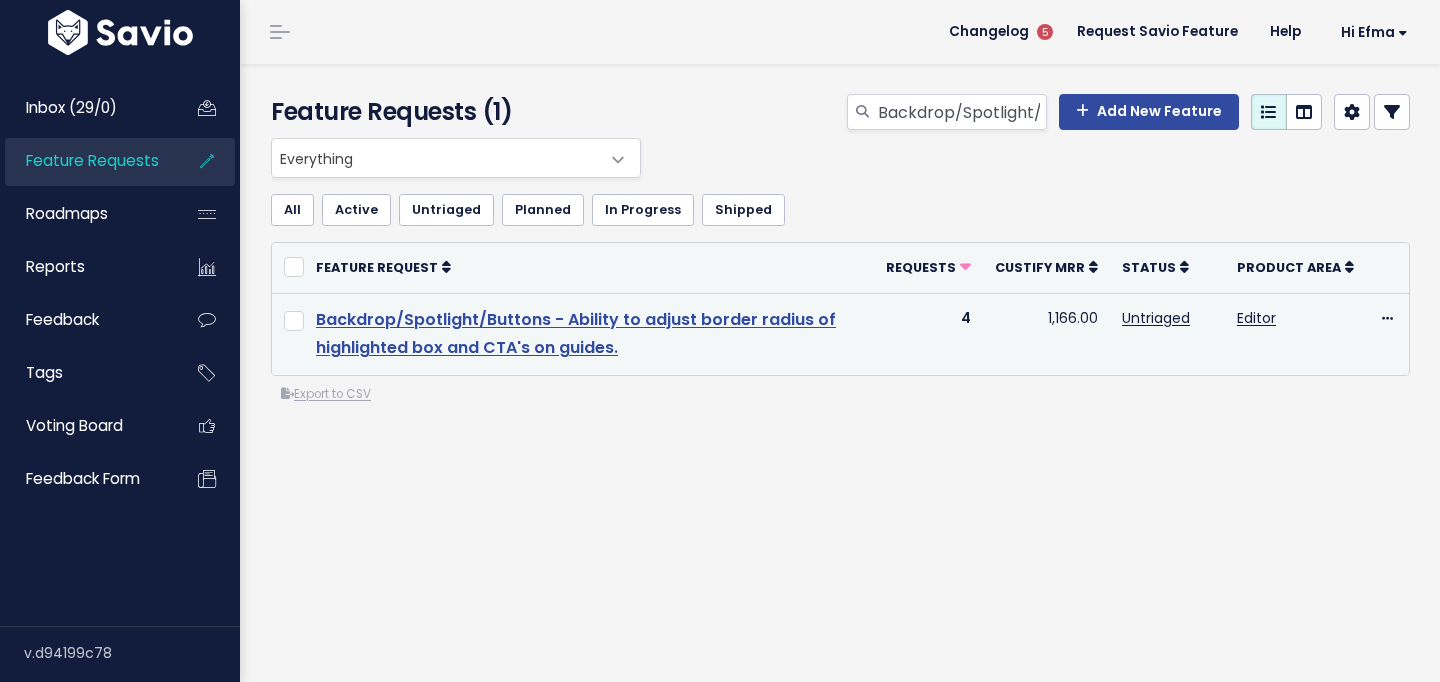 click on "Backdrop/Spotlight/Buttons - Ability to adjust border radius of highlighted box and CTA's on guides." at bounding box center [576, 334] 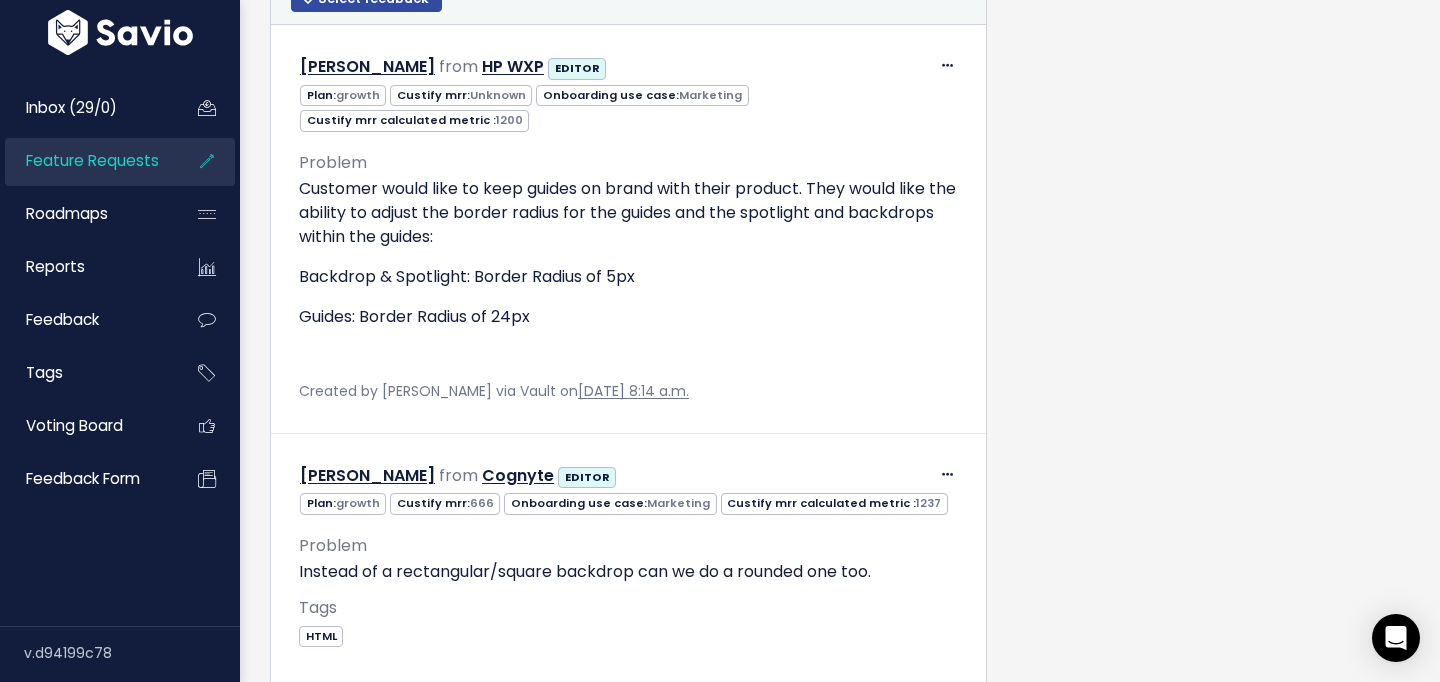 scroll, scrollTop: 1101, scrollLeft: 0, axis: vertical 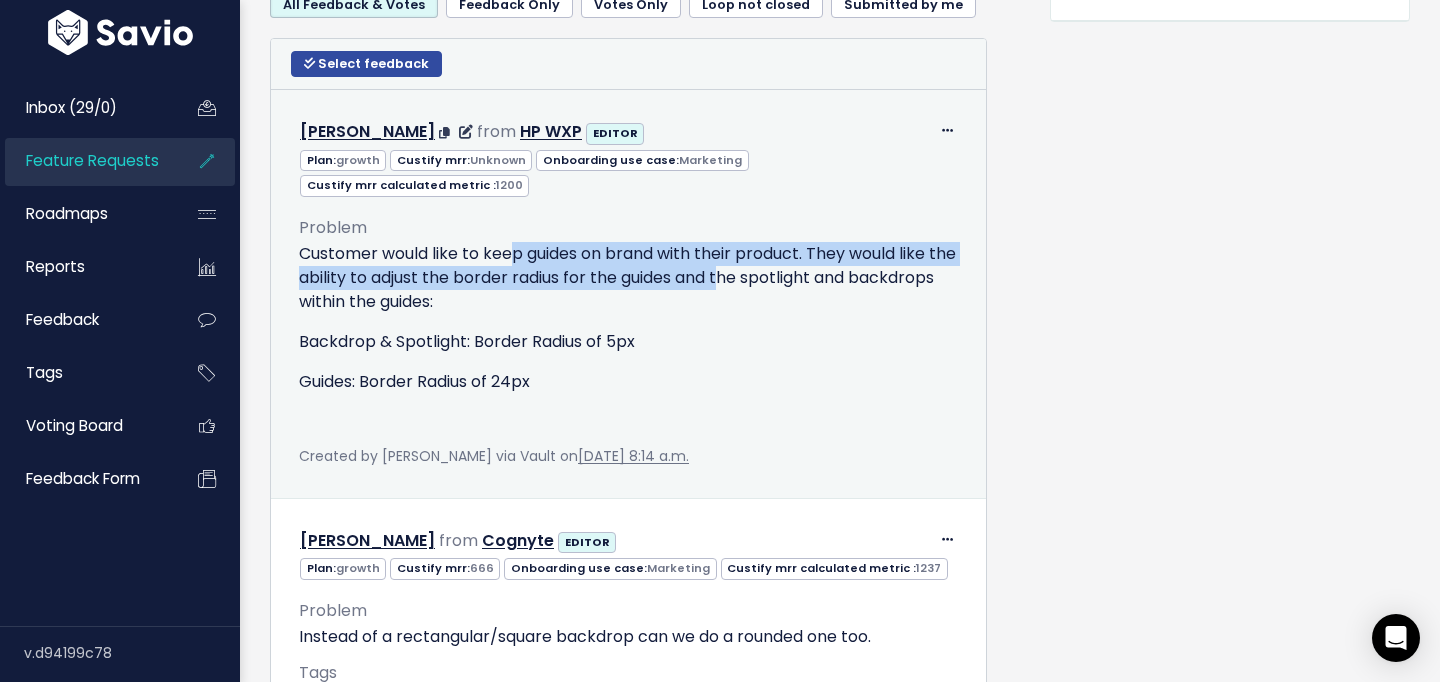 drag, startPoint x: 518, startPoint y: 230, endPoint x: 755, endPoint y: 249, distance: 237.76038 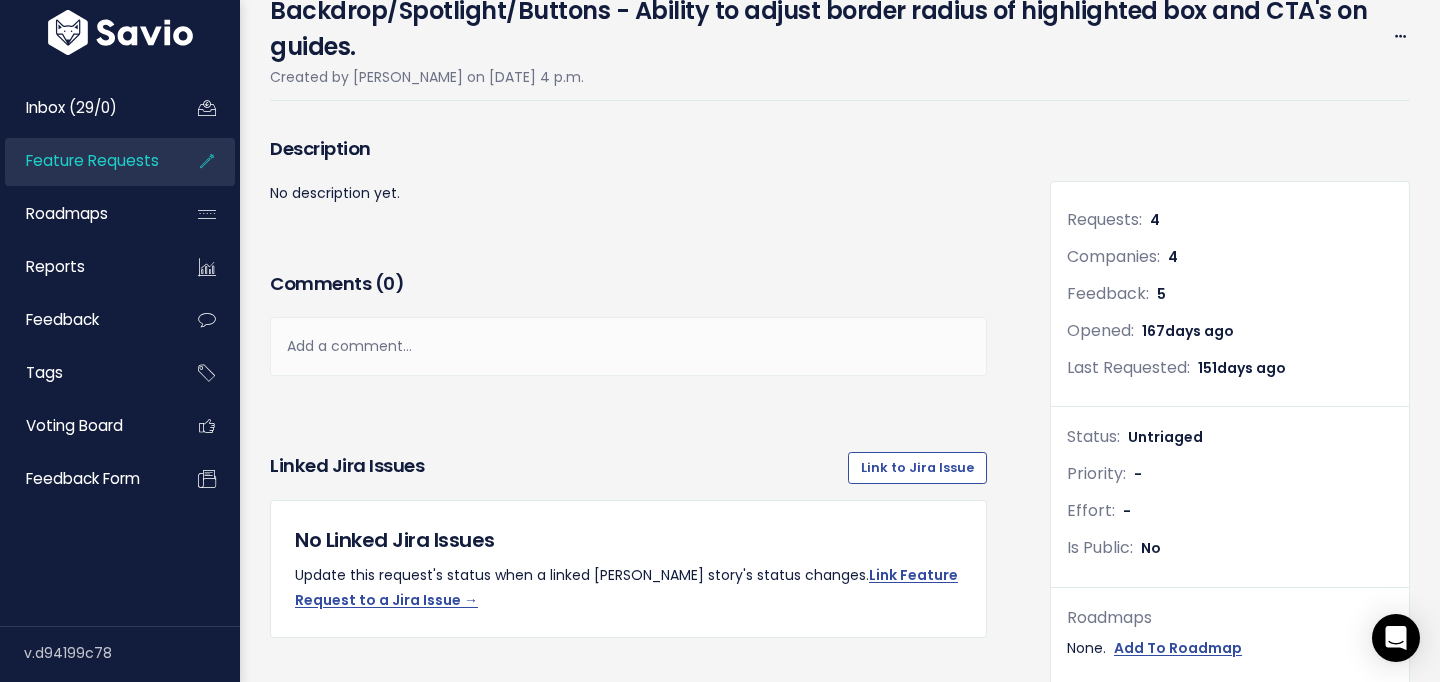 scroll, scrollTop: 0, scrollLeft: 0, axis: both 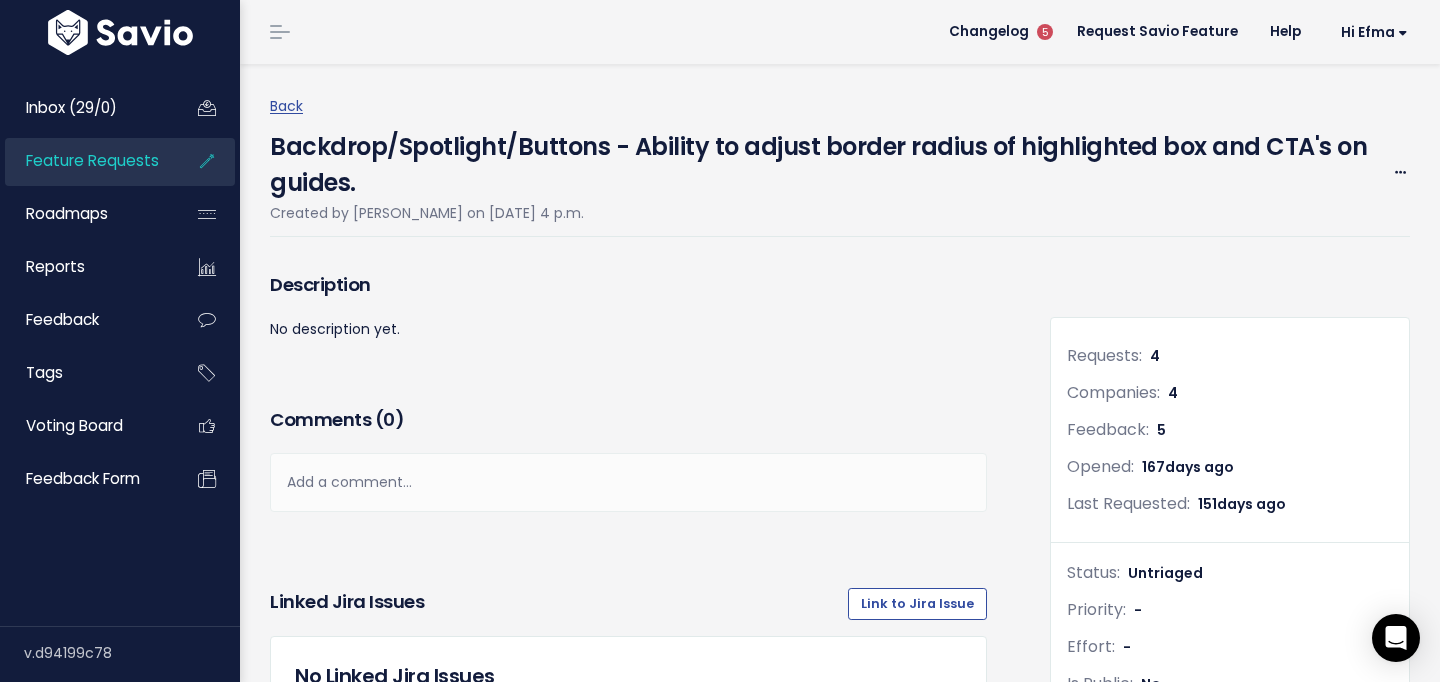 click on "Feature Requests" at bounding box center (92, 160) 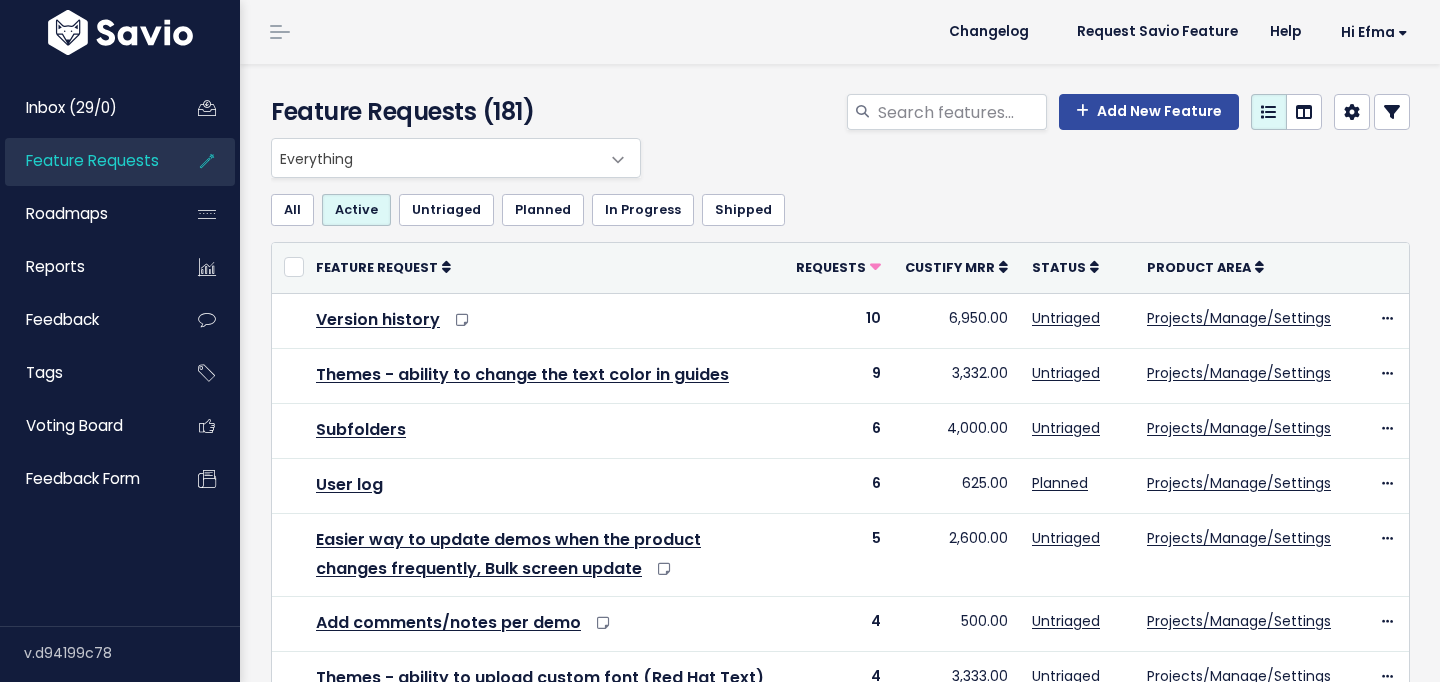 scroll, scrollTop: 0, scrollLeft: 0, axis: both 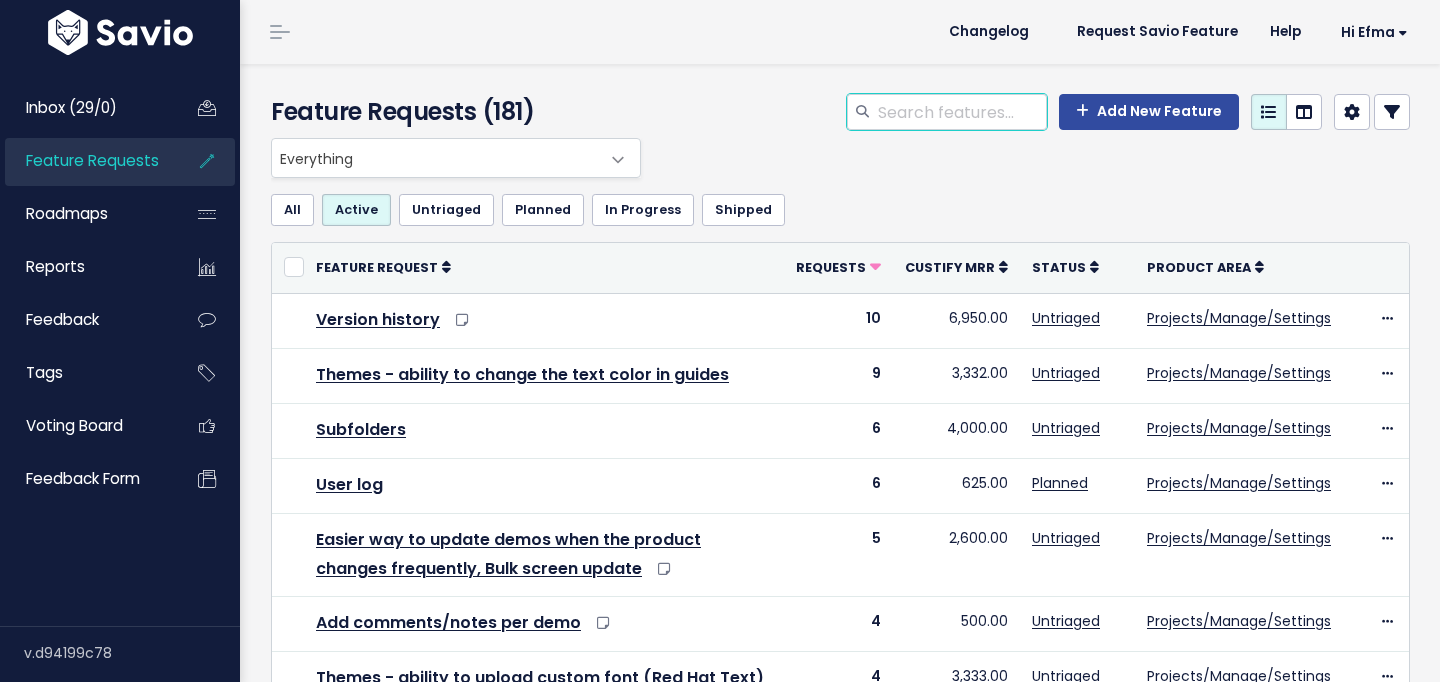 click at bounding box center [961, 112] 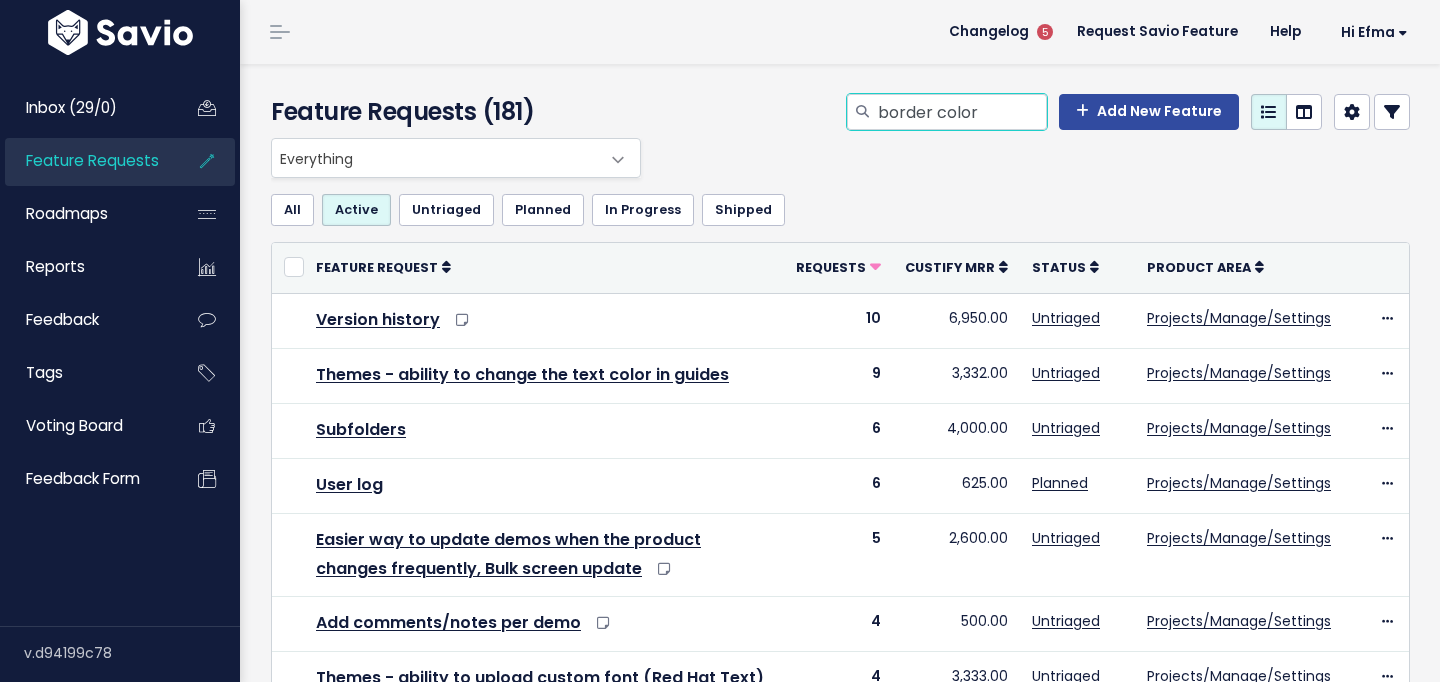 type on "border color" 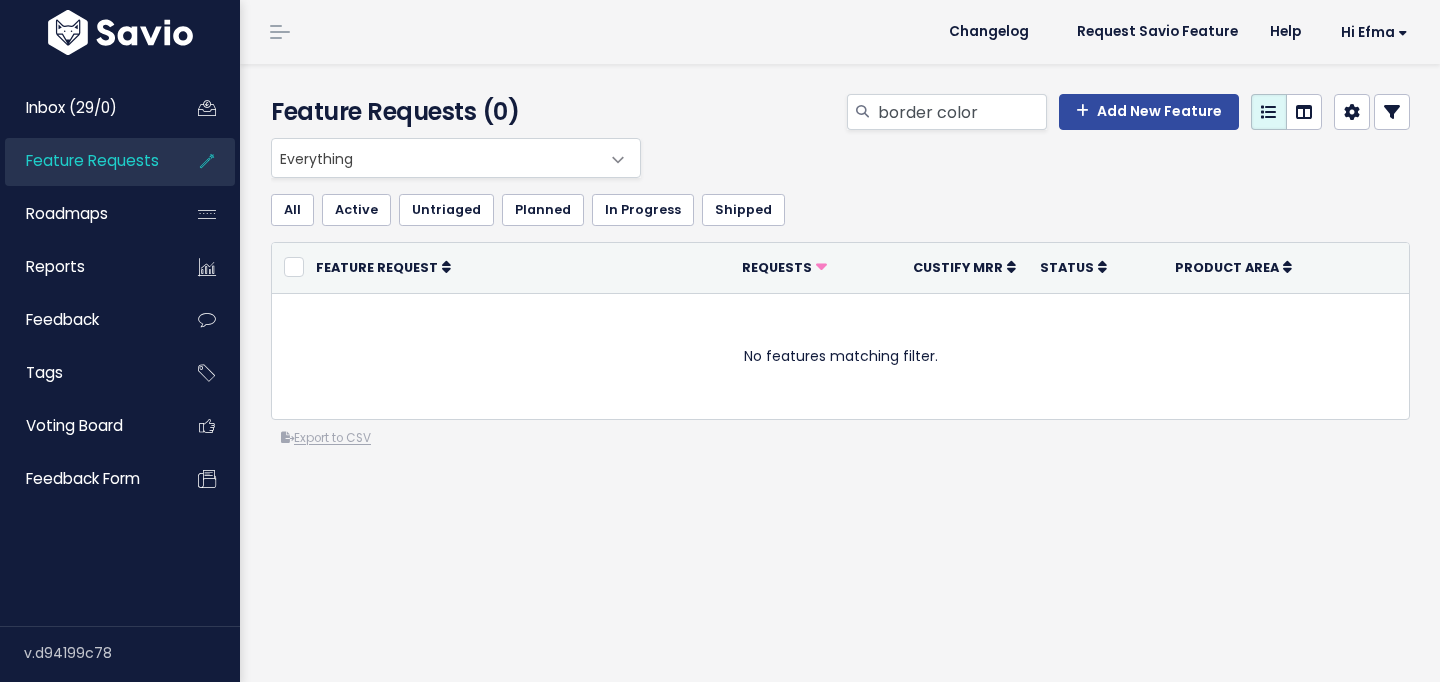 scroll, scrollTop: 0, scrollLeft: 0, axis: both 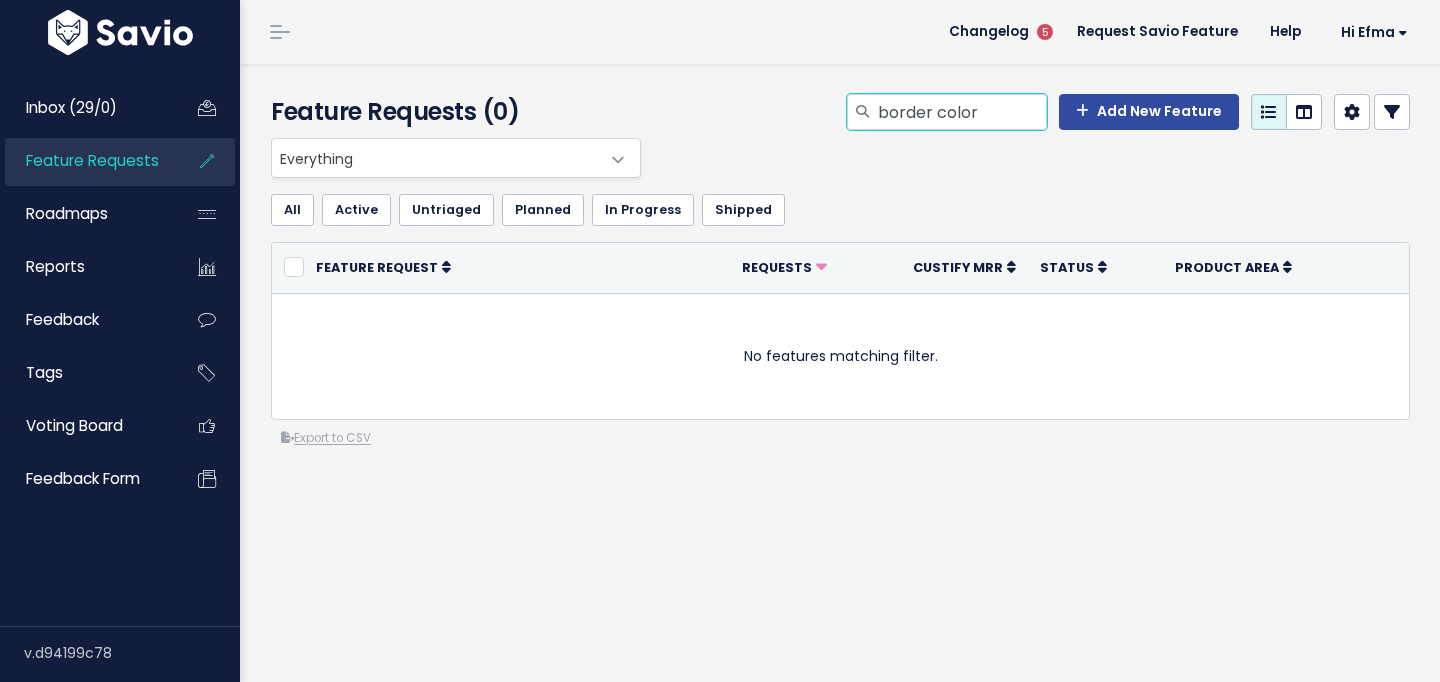 click on "border color" at bounding box center [961, 112] 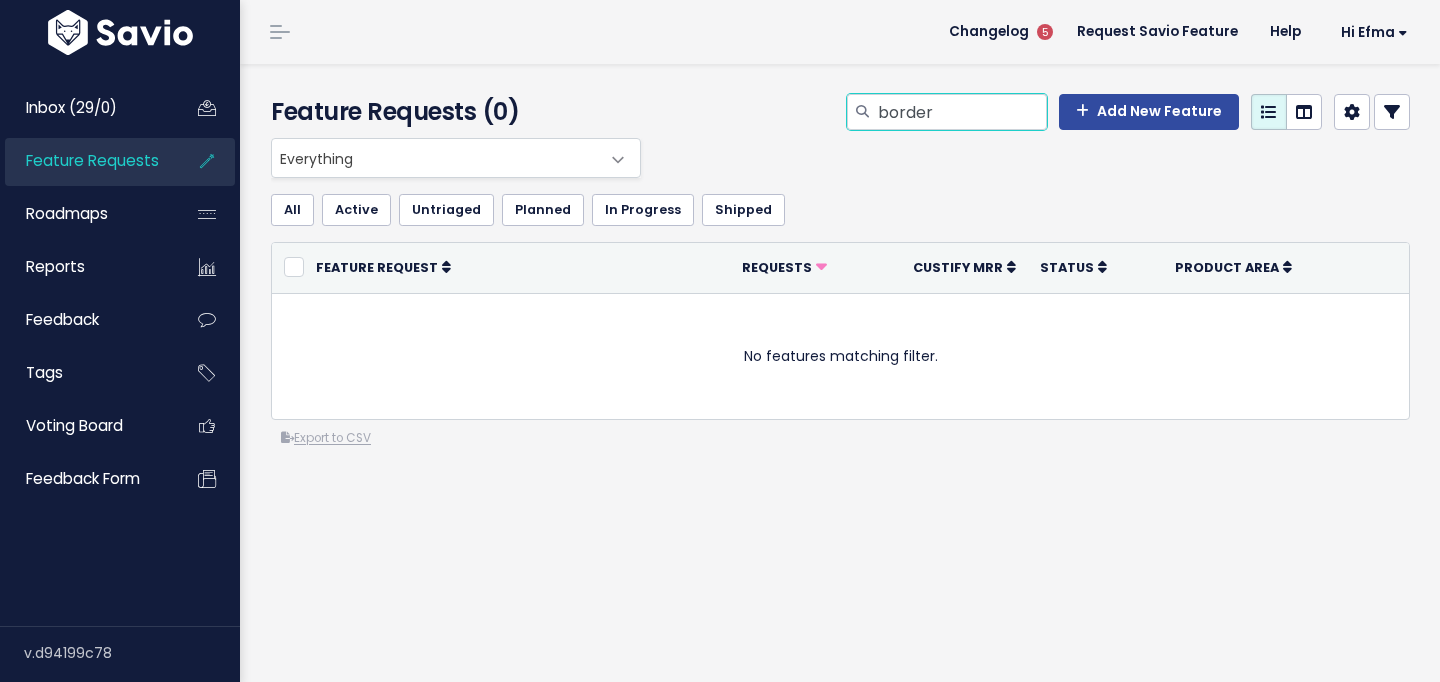 type on "border" 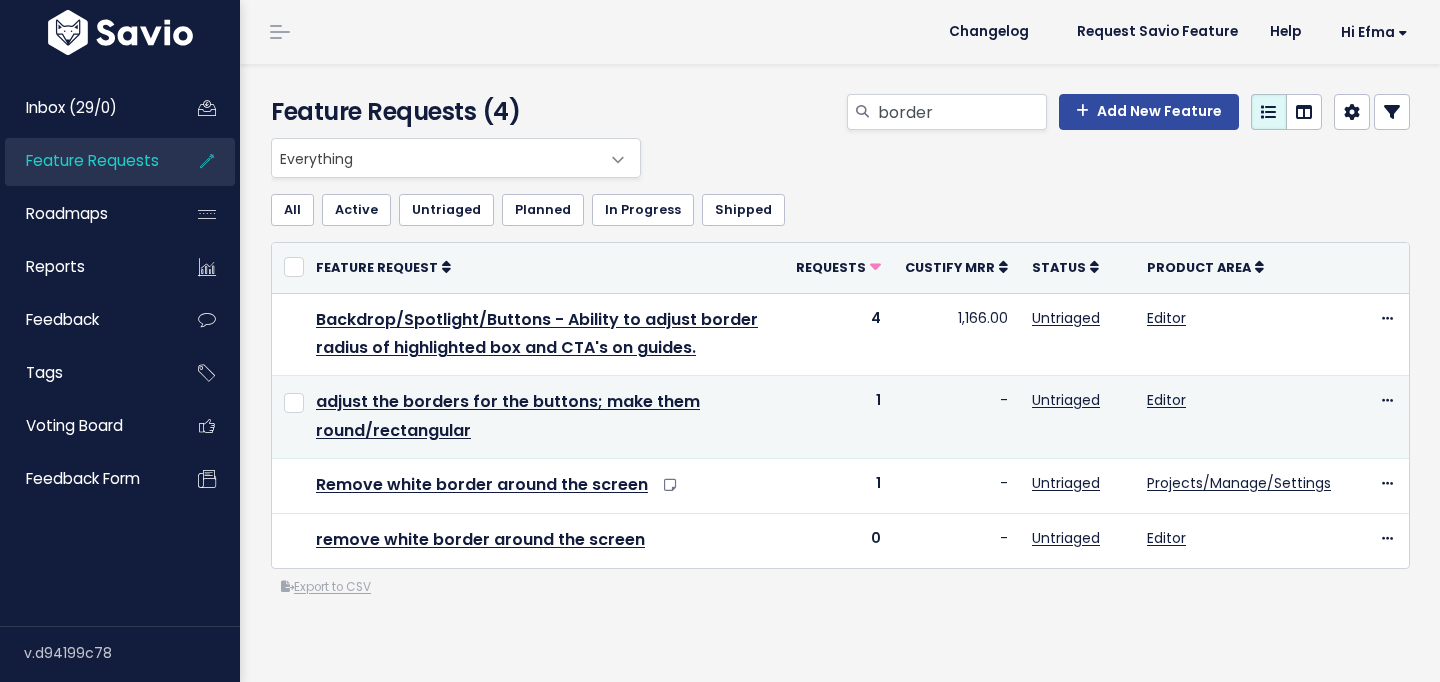 scroll, scrollTop: 0, scrollLeft: 0, axis: both 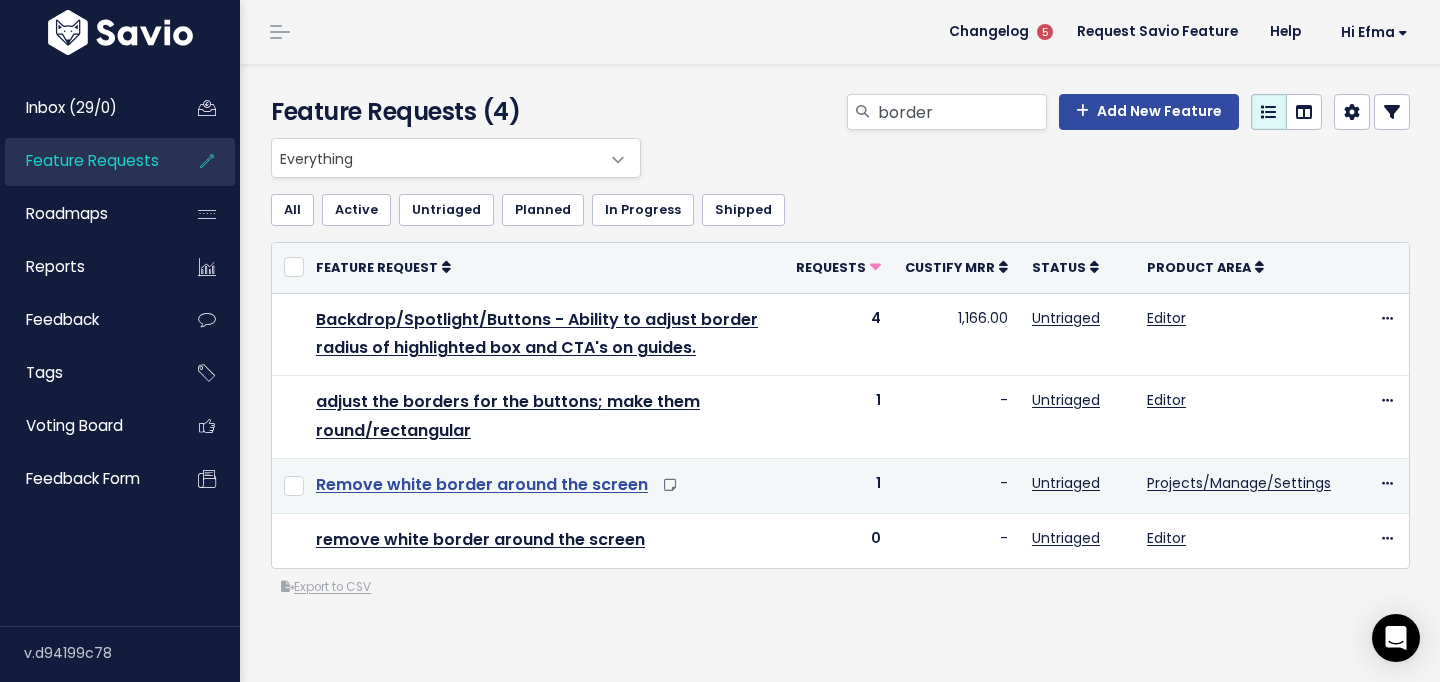 click on "Remove white border around the screen" at bounding box center (482, 484) 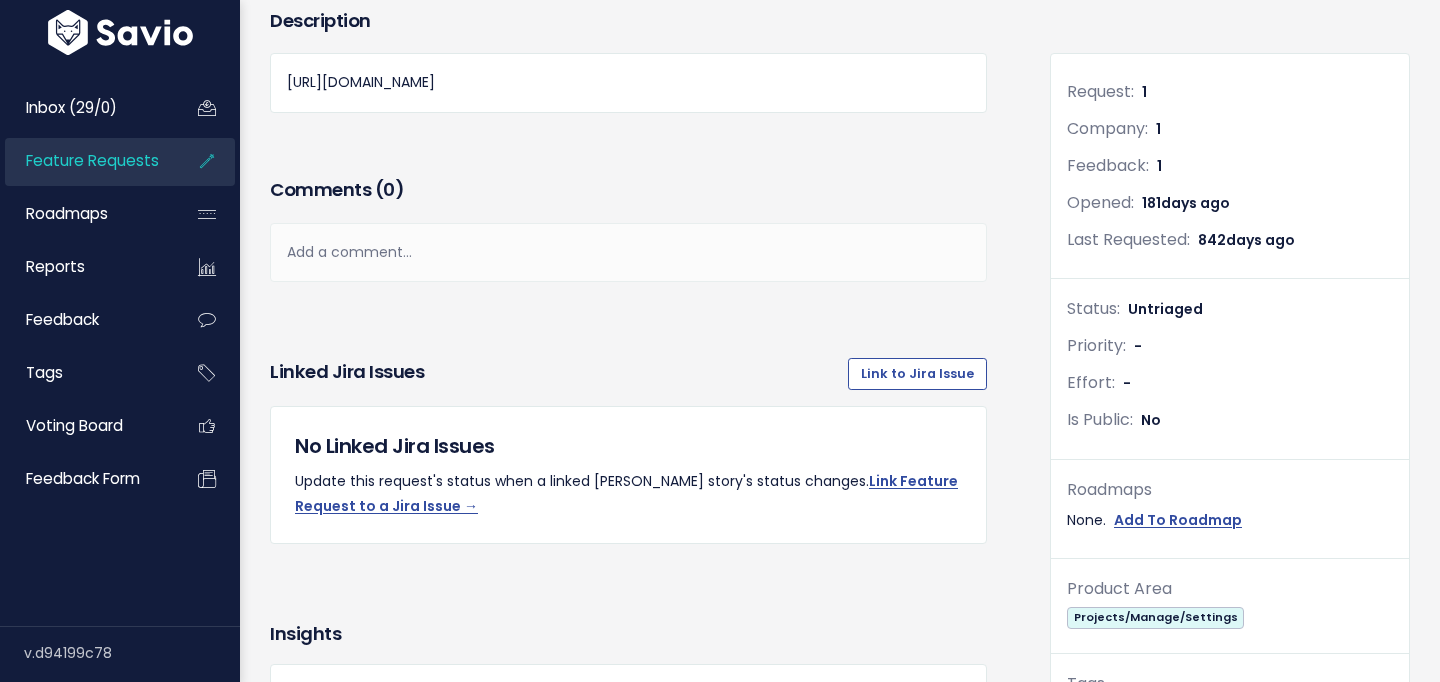 scroll, scrollTop: 243, scrollLeft: 0, axis: vertical 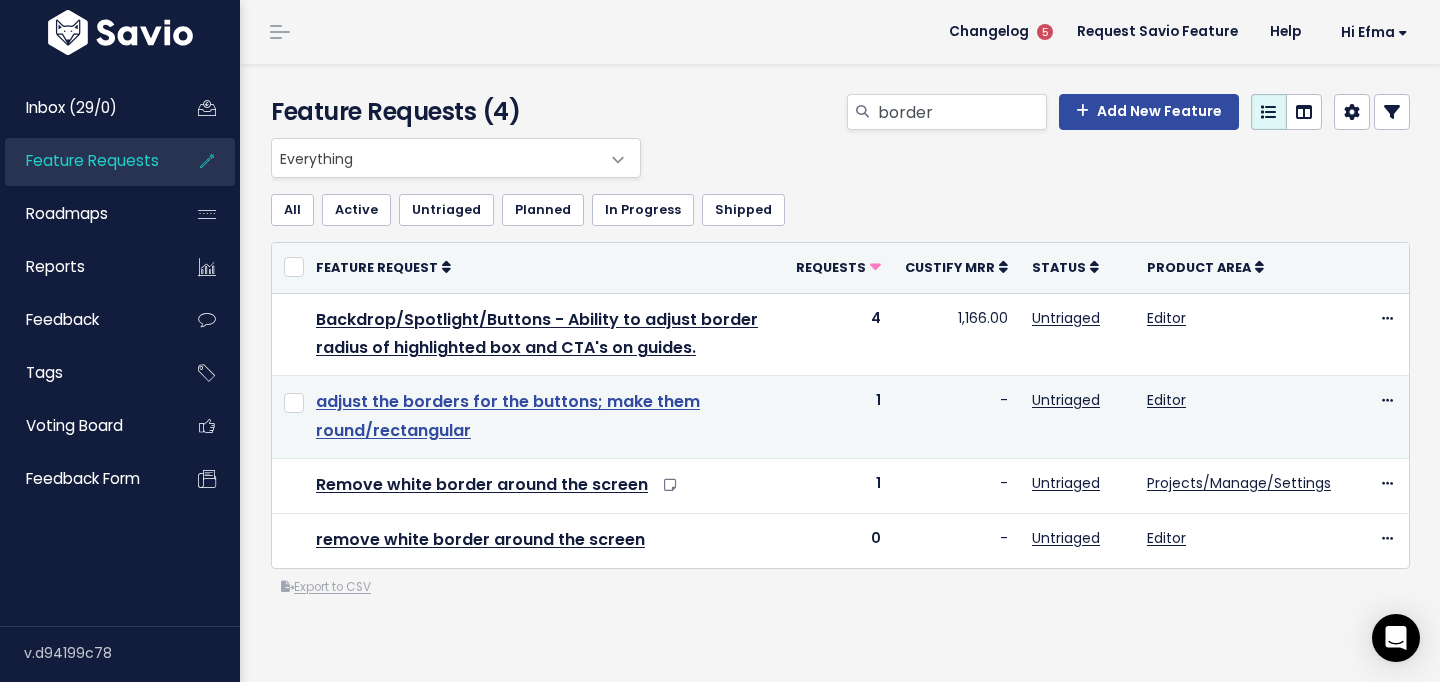 click on "adjust the borders for the buttons; make them round/rectangular" at bounding box center (508, 416) 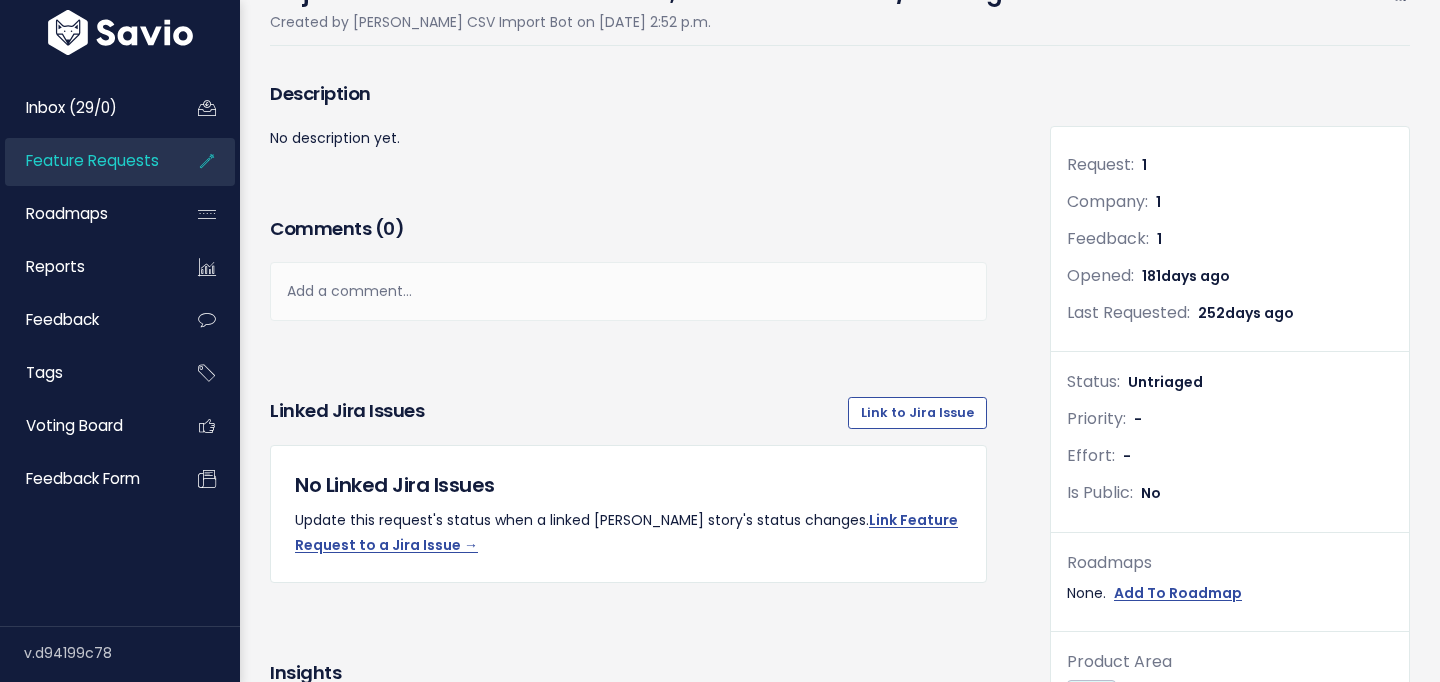 scroll, scrollTop: 0, scrollLeft: 0, axis: both 